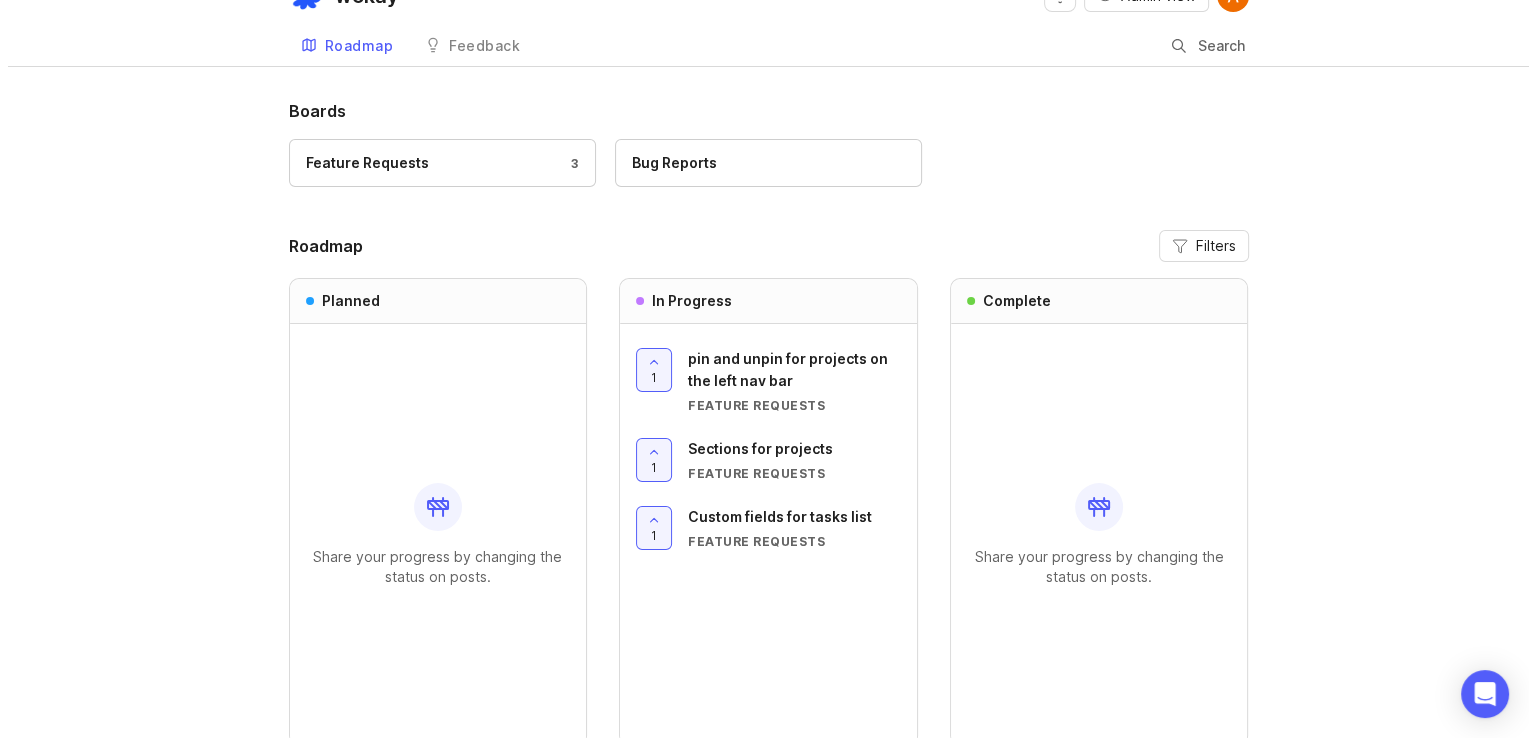 scroll, scrollTop: 0, scrollLeft: 0, axis: both 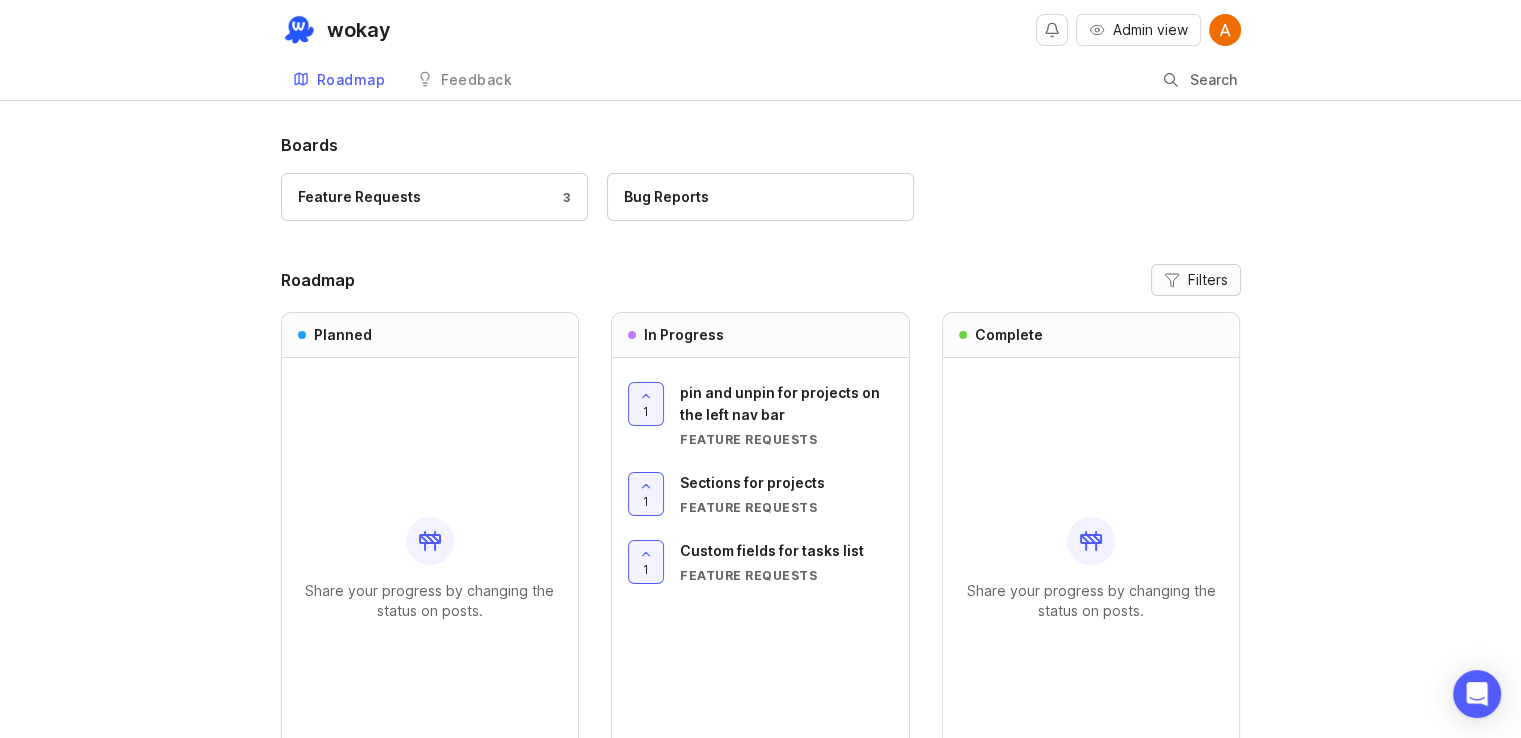 click at bounding box center [1172, 280] 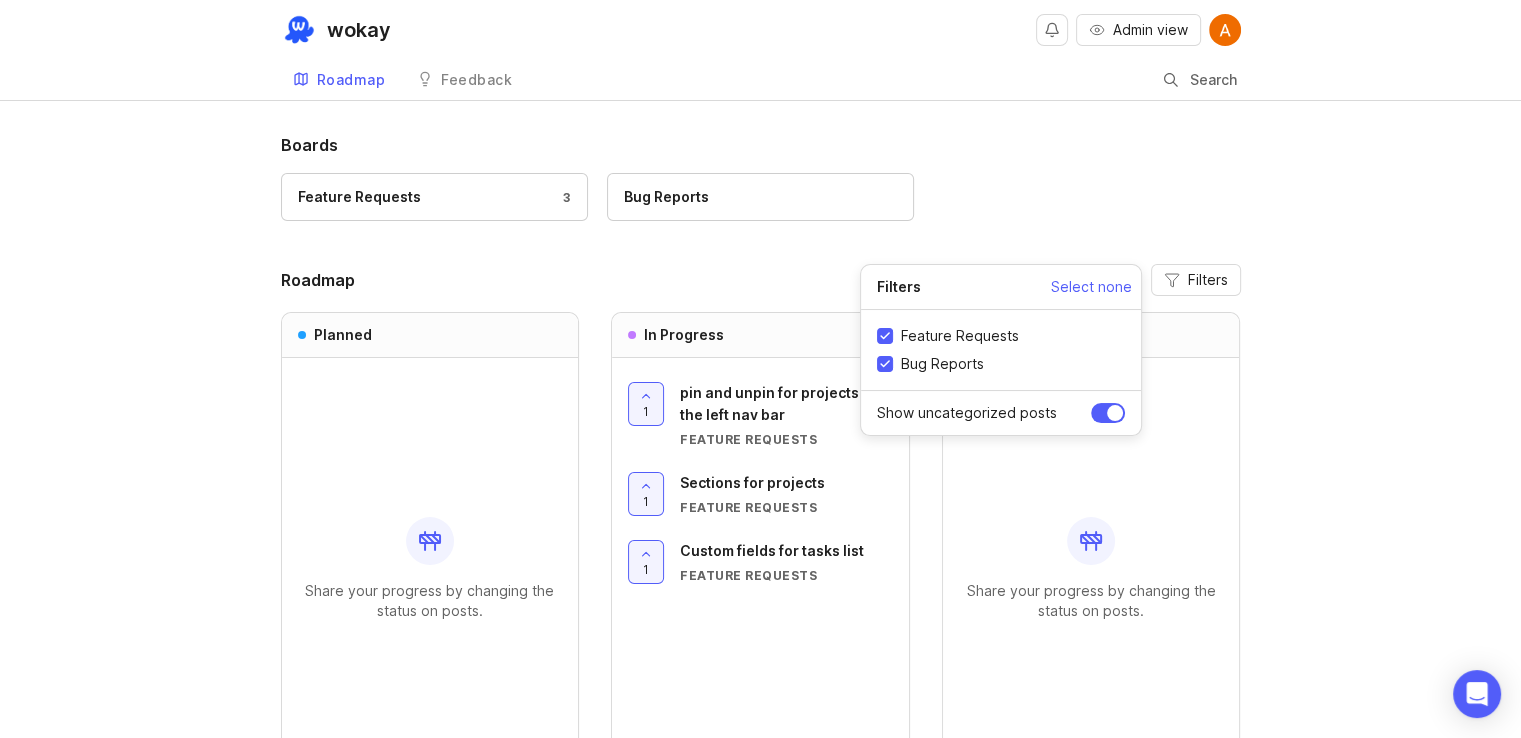 click on "Feature Requests 3 Bug Reports" at bounding box center [761, 206] 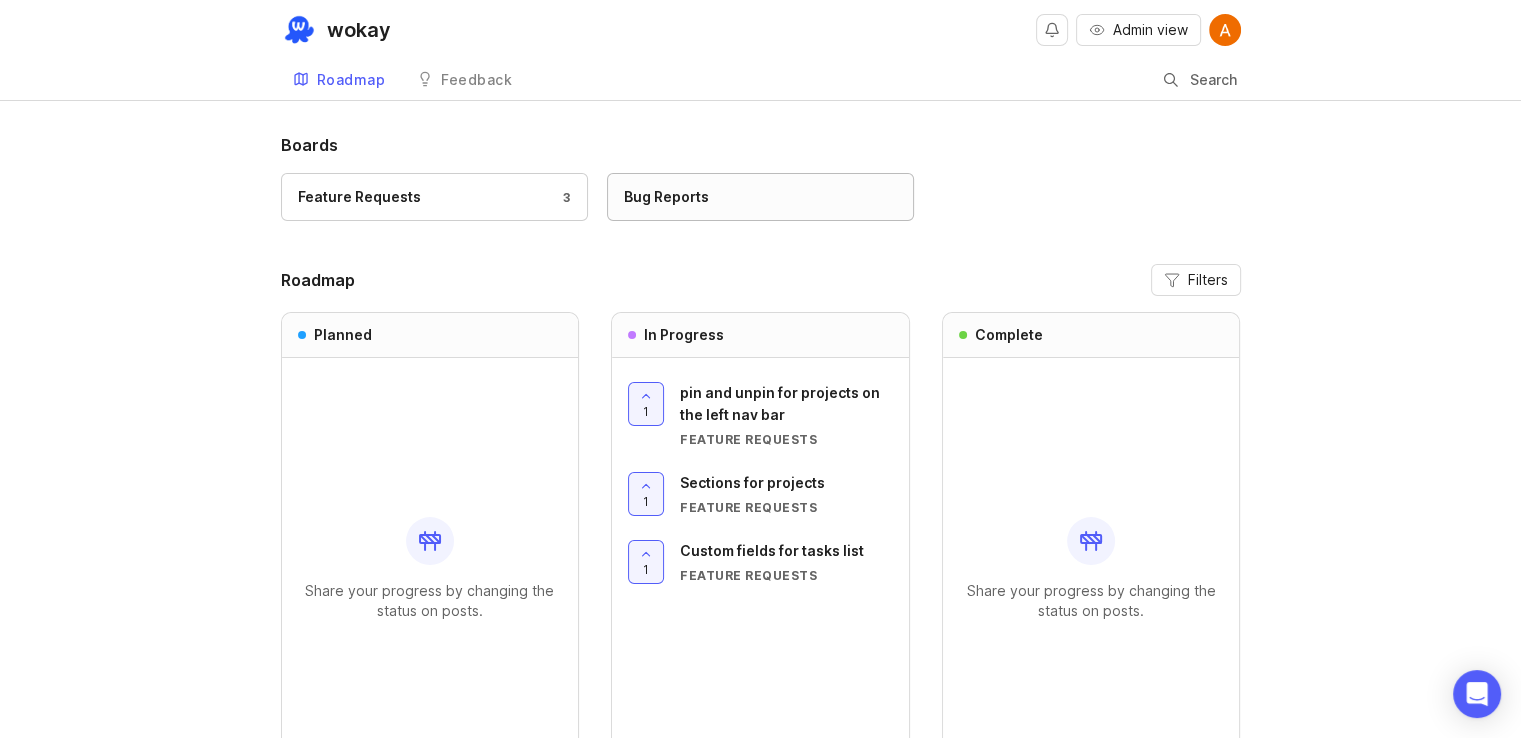 click on "Bug Reports" at bounding box center (666, 197) 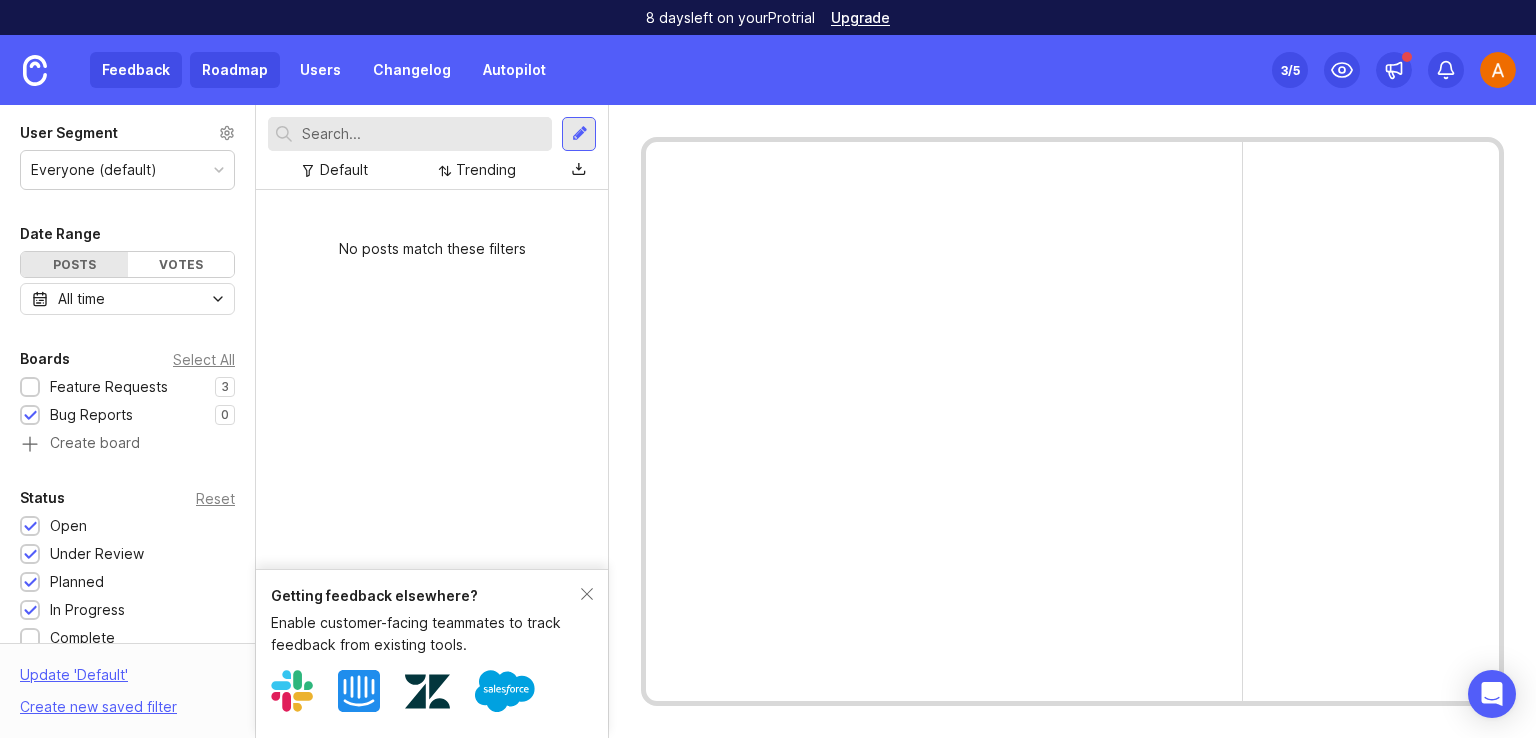 click on "Roadmap" at bounding box center (235, 70) 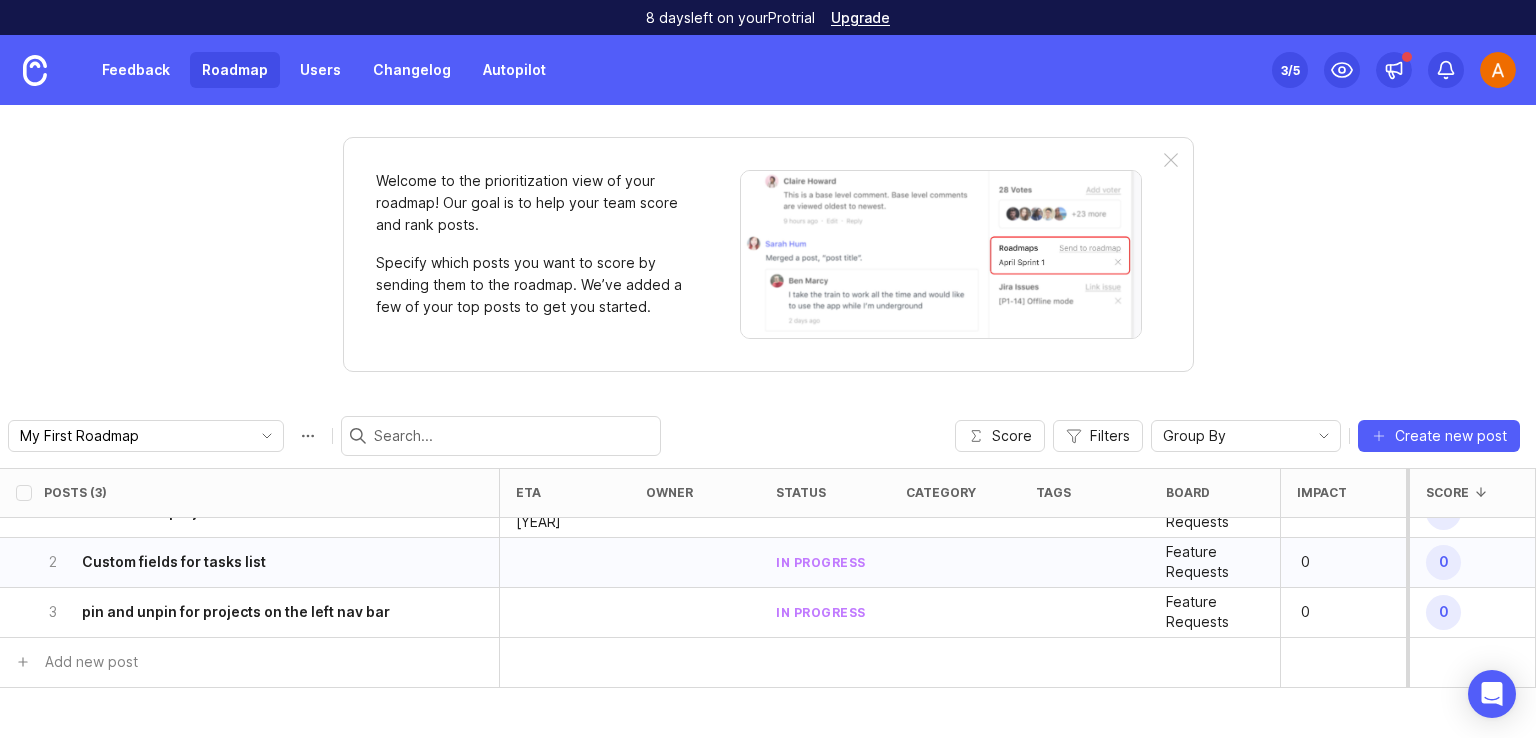 scroll, scrollTop: 0, scrollLeft: 0, axis: both 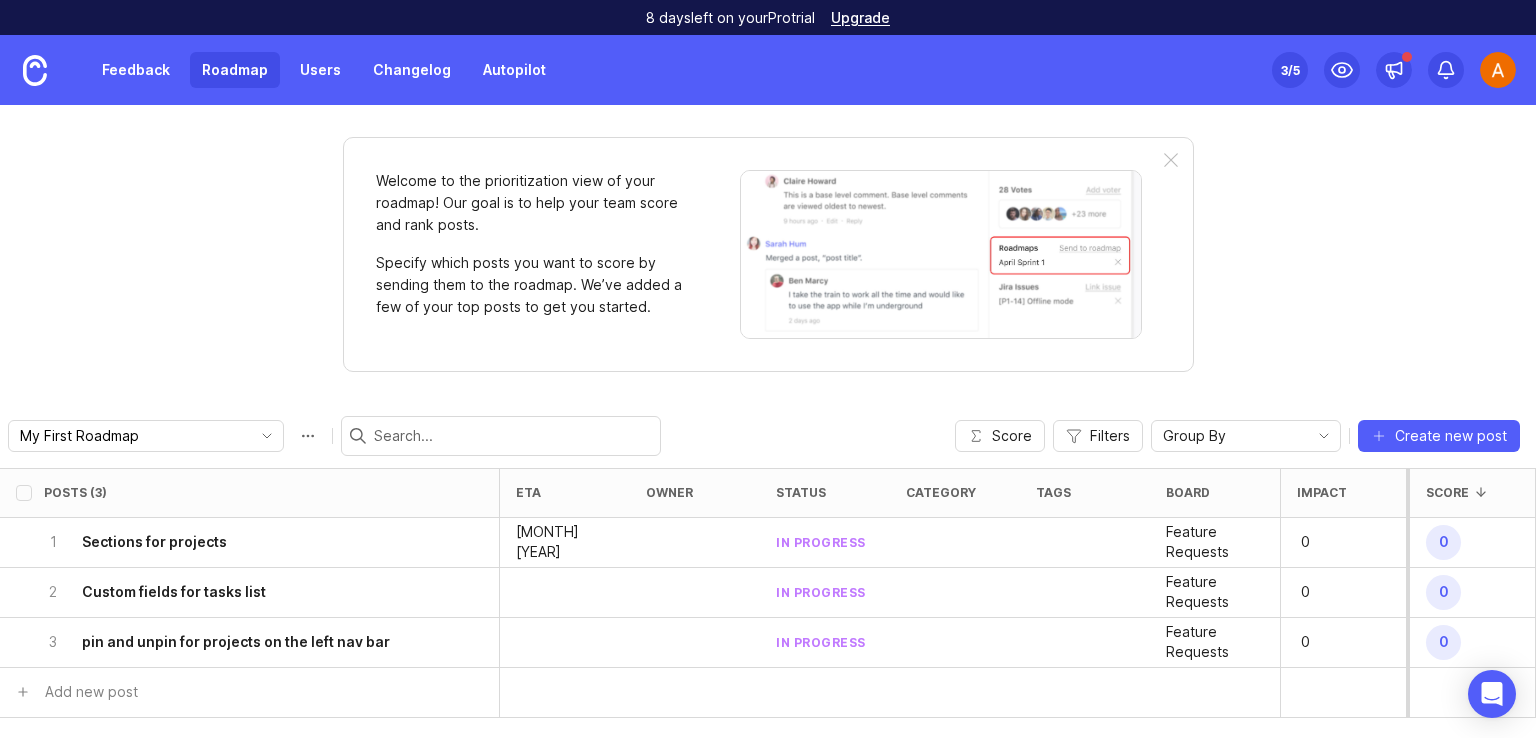 click at bounding box center [1498, 70] 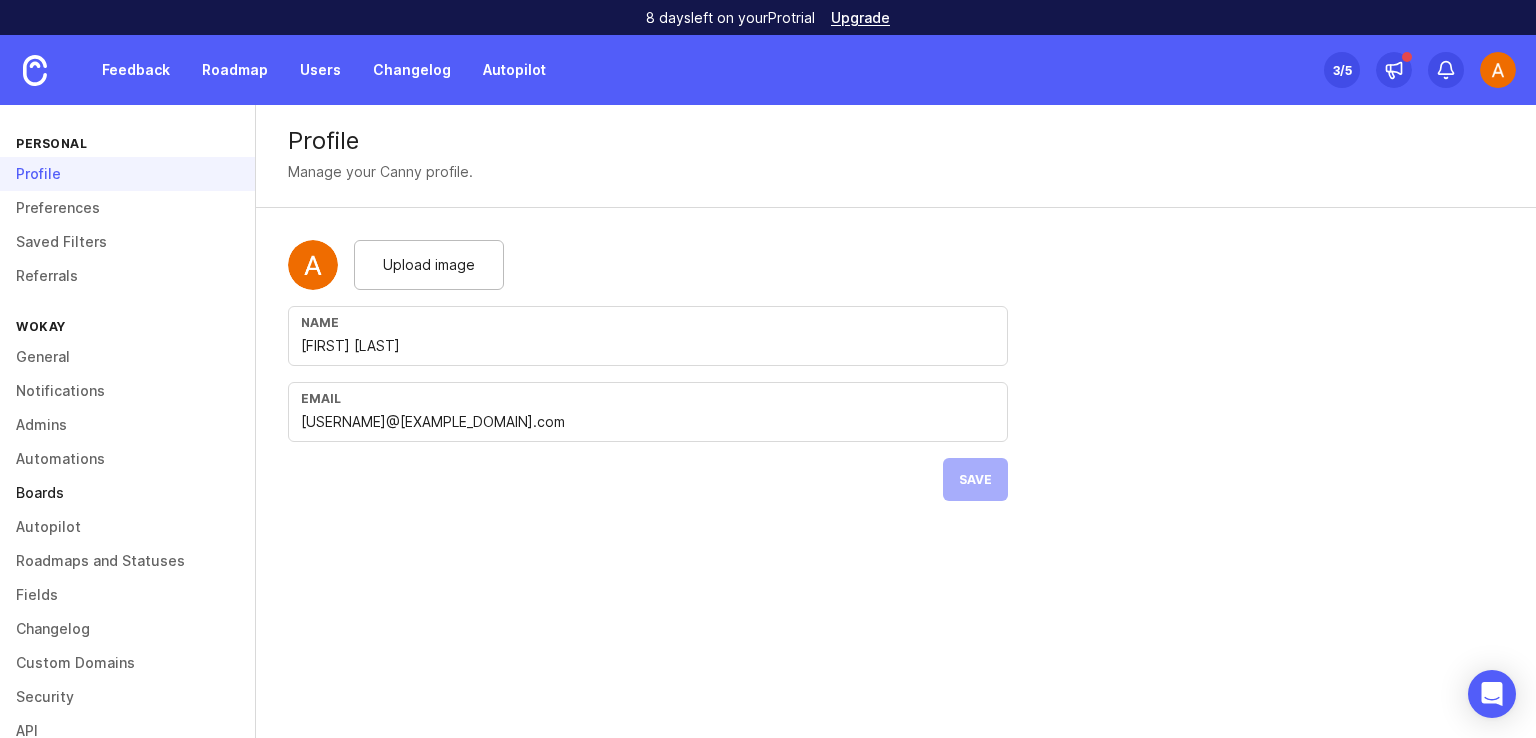 click on "Boards" at bounding box center (127, 493) 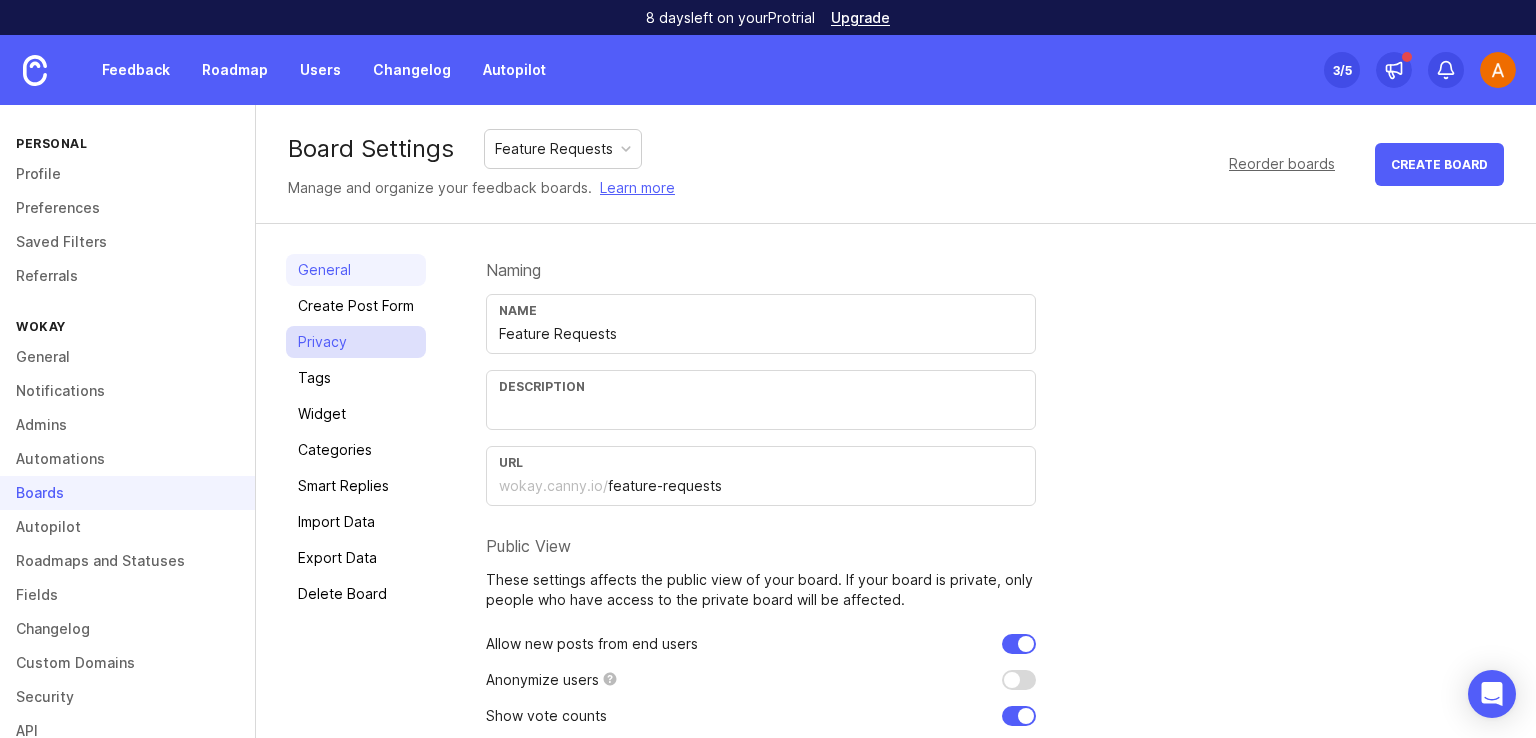 click on "Privacy" at bounding box center (356, 342) 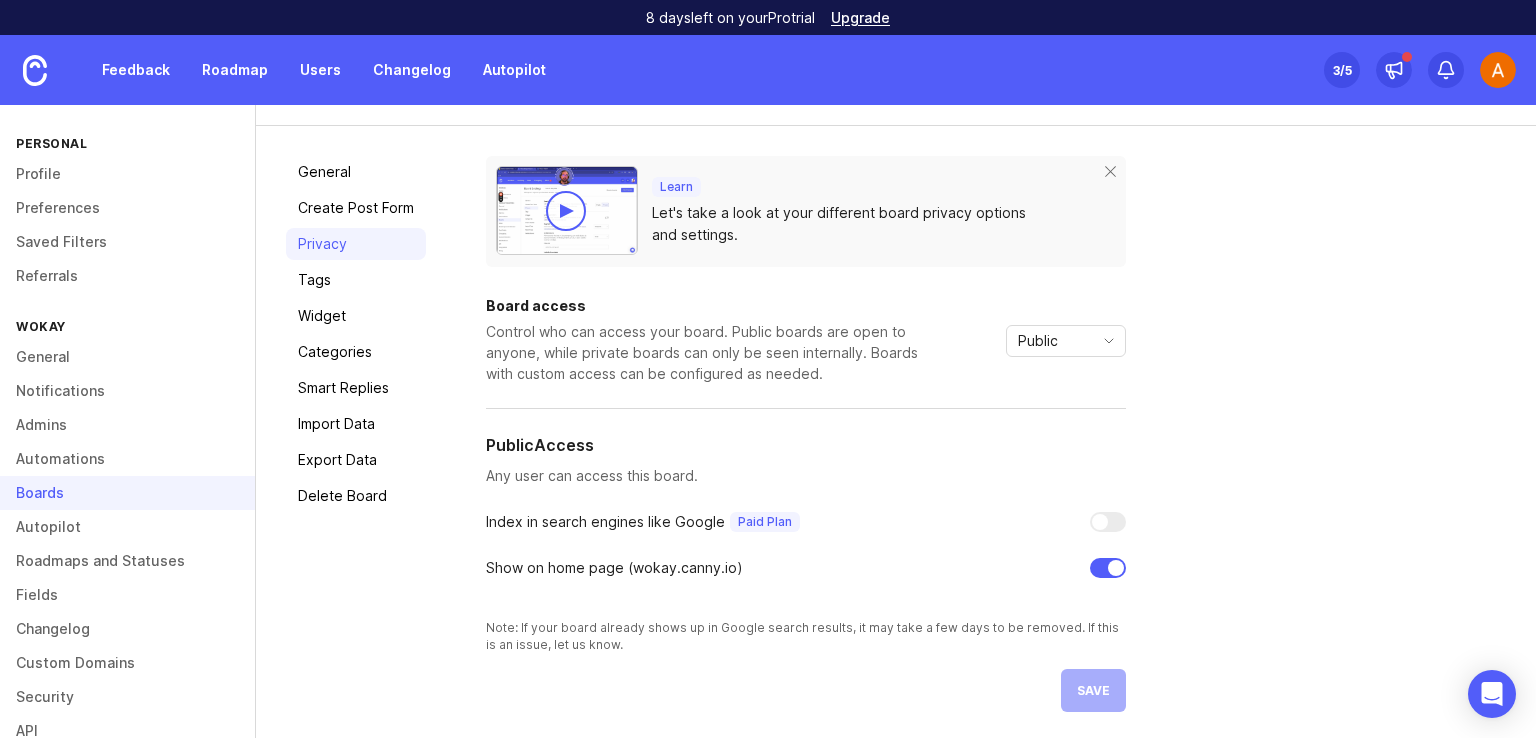scroll, scrollTop: 101, scrollLeft: 0, axis: vertical 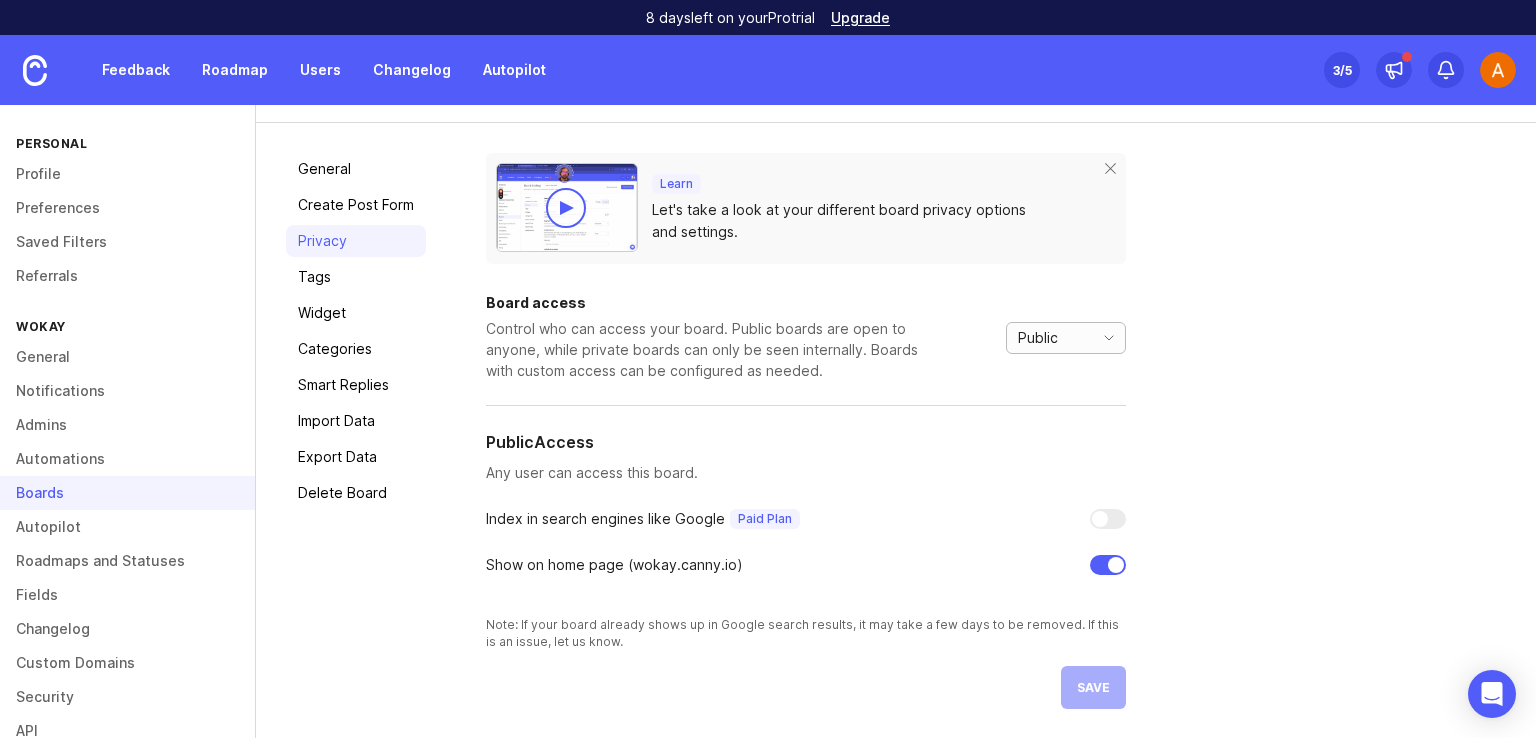drag, startPoint x: 1052, startPoint y: 337, endPoint x: 1082, endPoint y: 357, distance: 36.05551 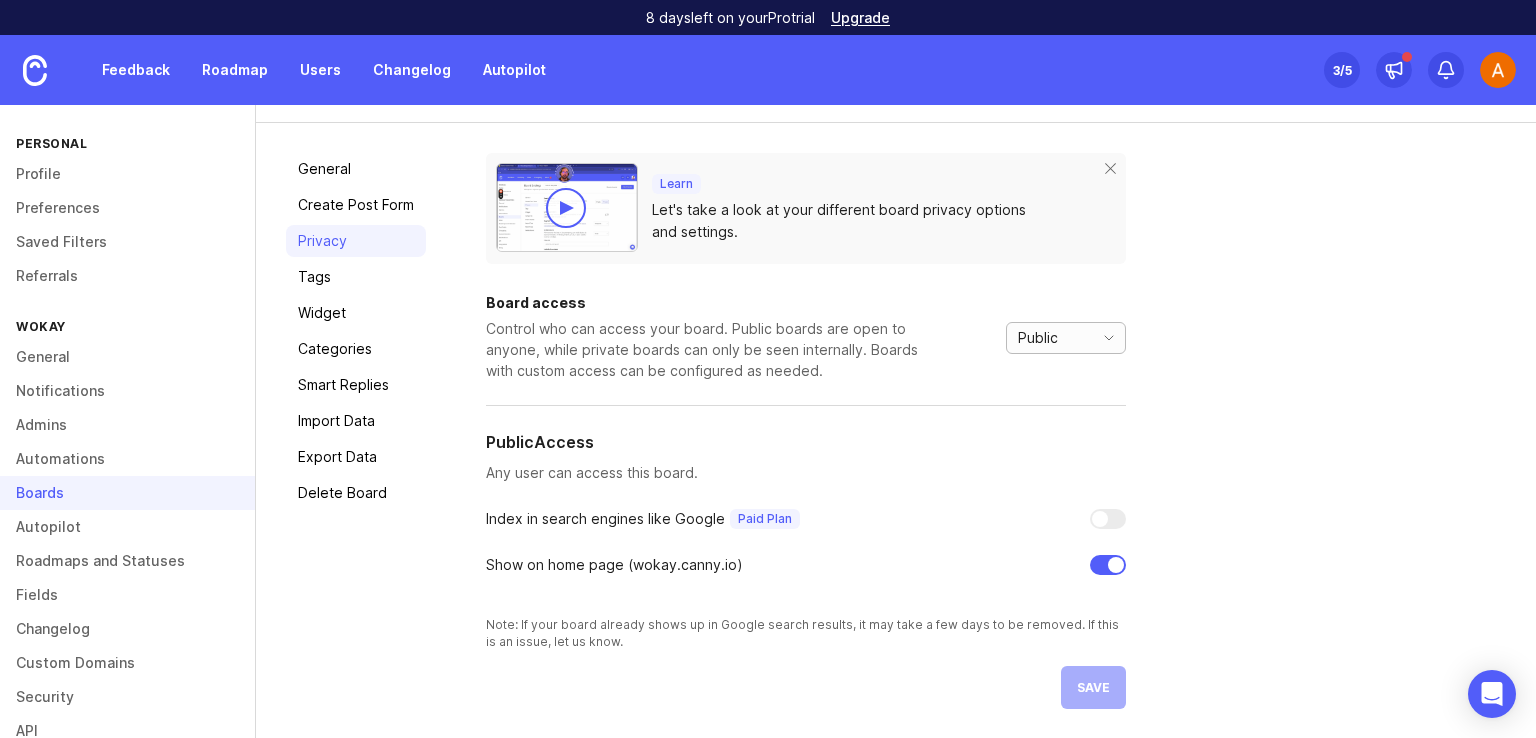 click on "Public" at bounding box center [1038, 338] 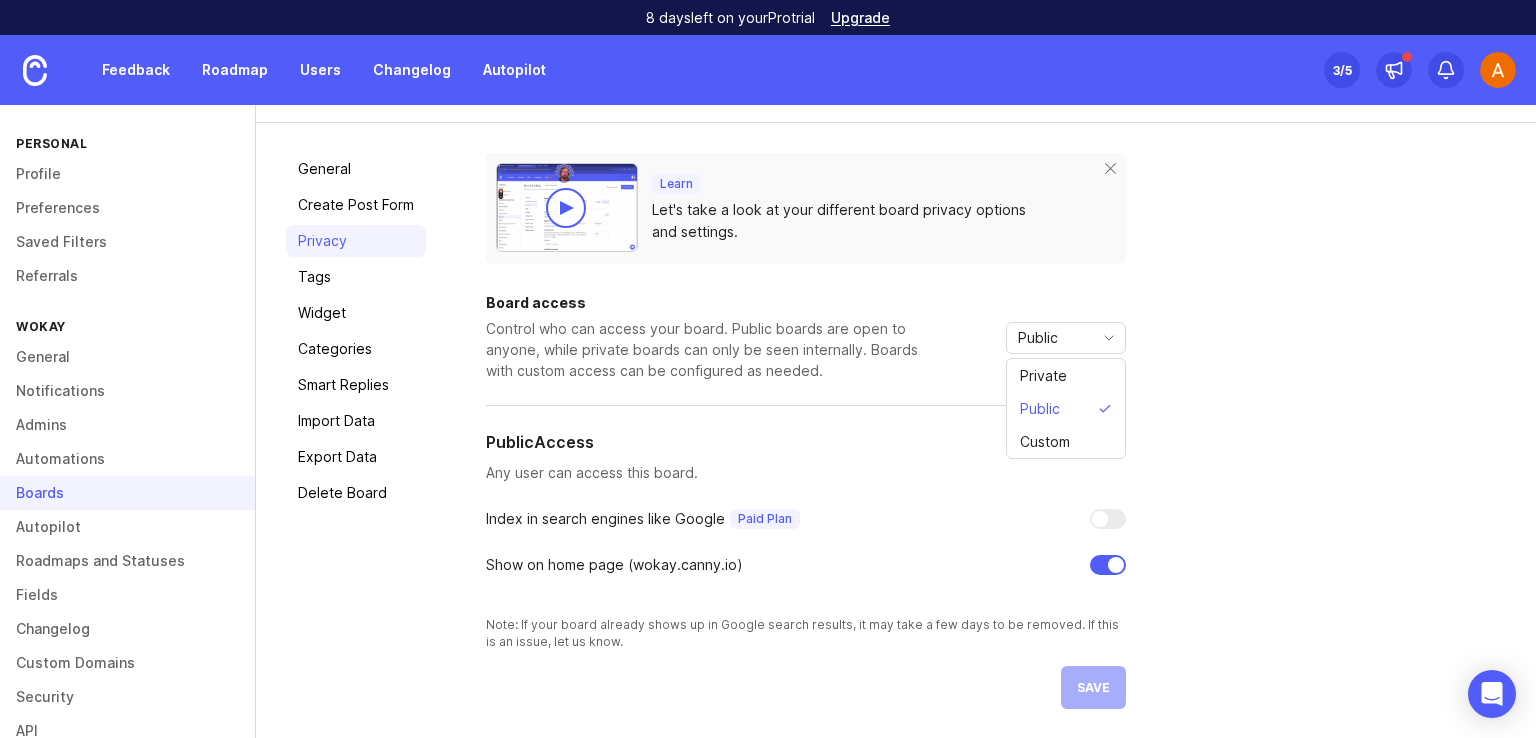 click on "Public  Access" at bounding box center [806, 442] 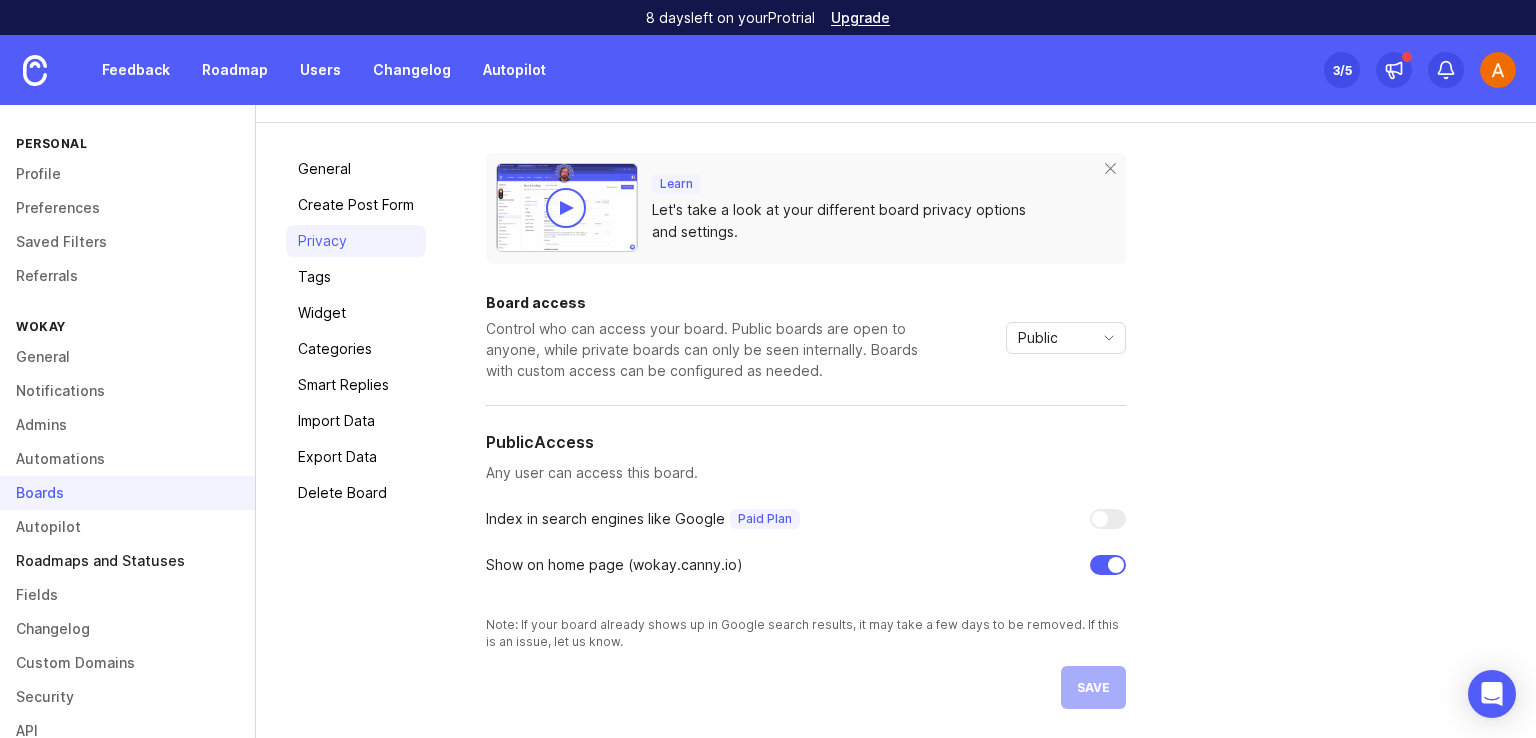 click on "Roadmaps and Statuses" at bounding box center (127, 561) 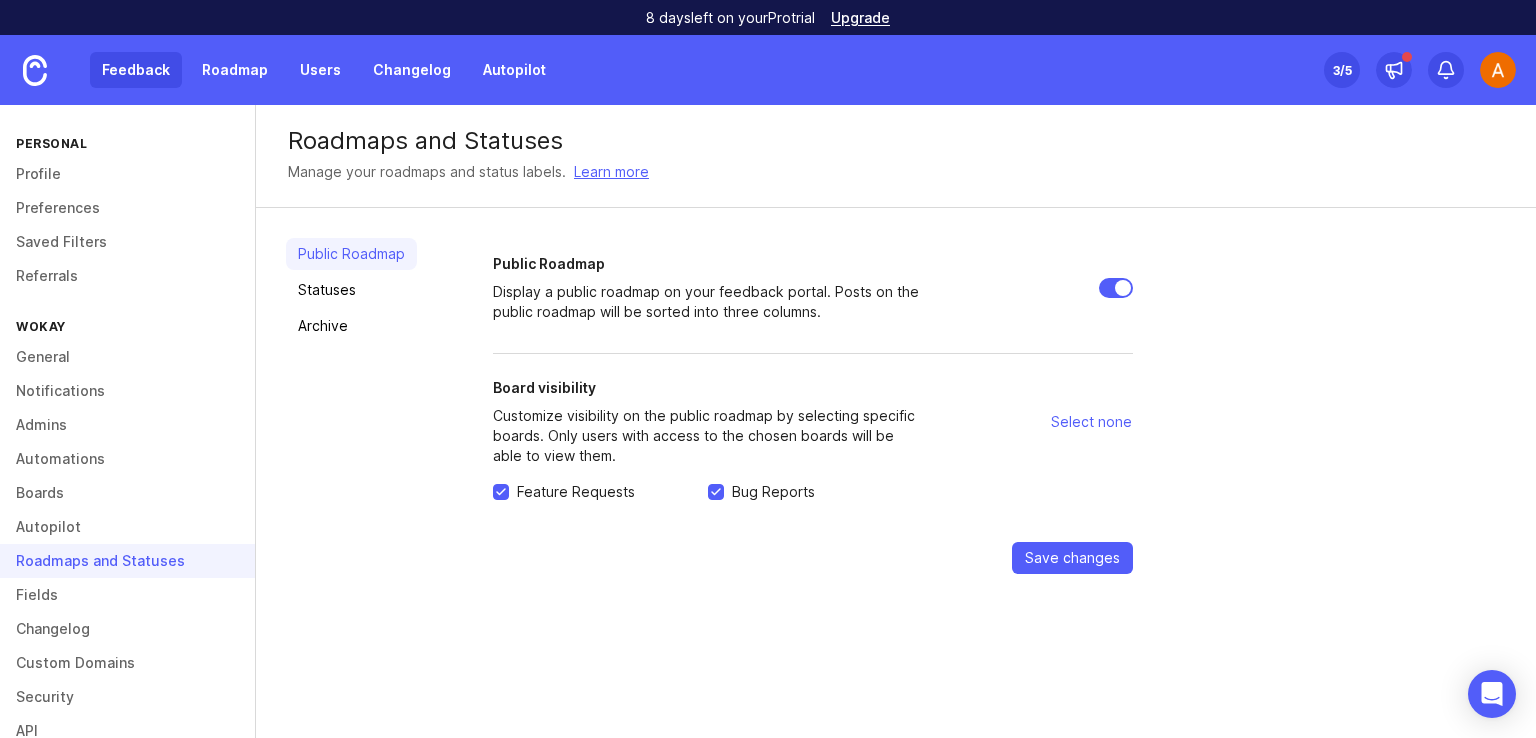 click on "Feedback" at bounding box center [136, 70] 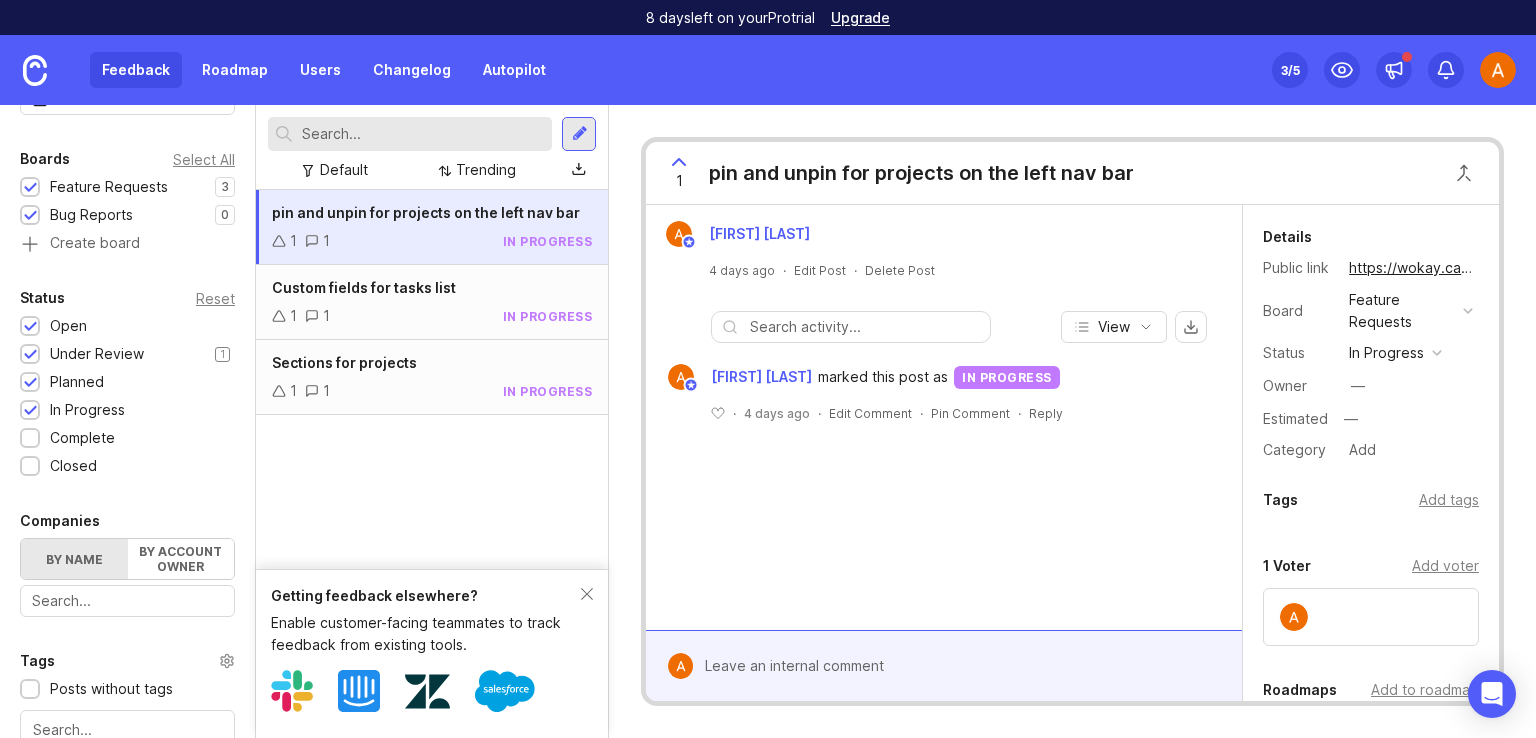 scroll, scrollTop: 300, scrollLeft: 0, axis: vertical 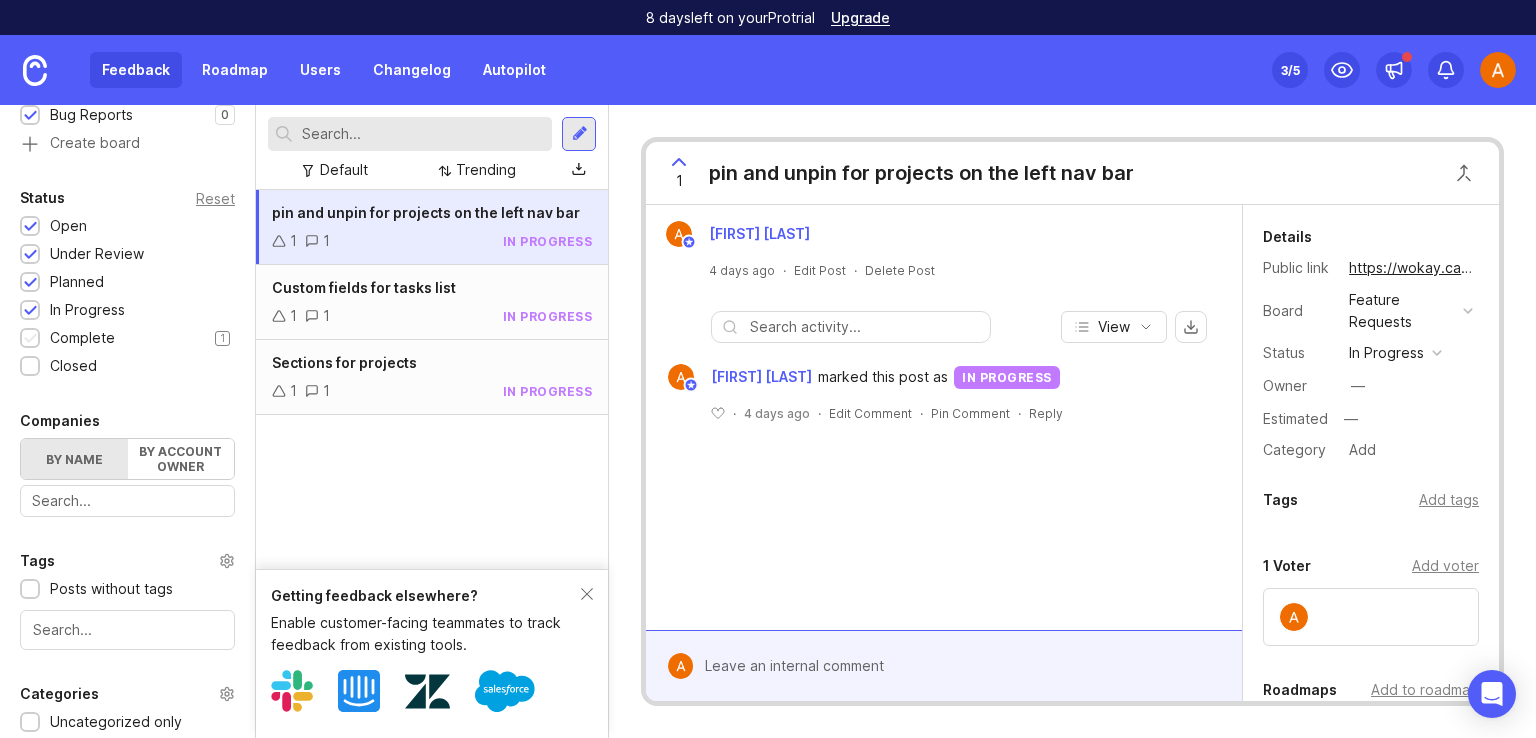 click on "Complete" at bounding box center (68, 226) 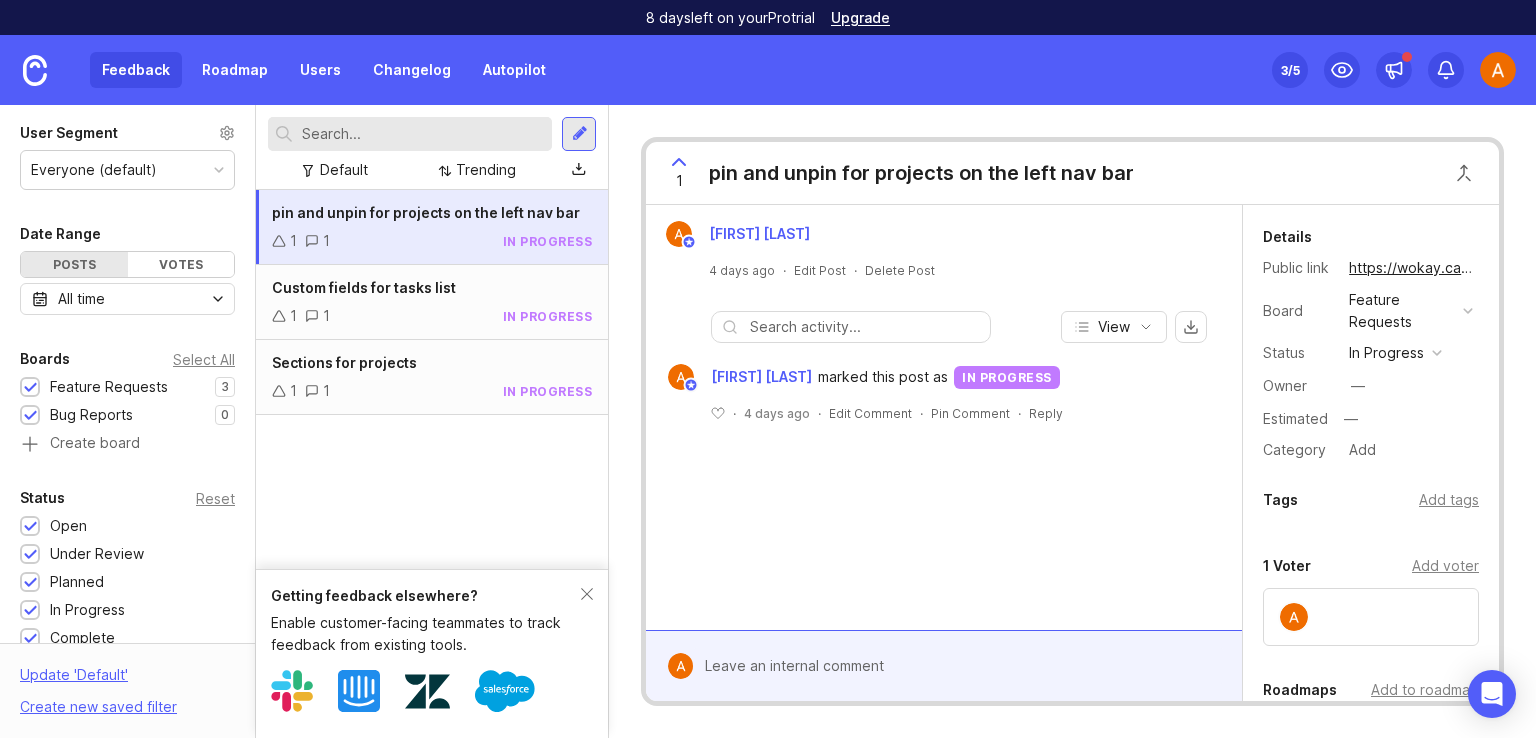 scroll, scrollTop: 0, scrollLeft: 0, axis: both 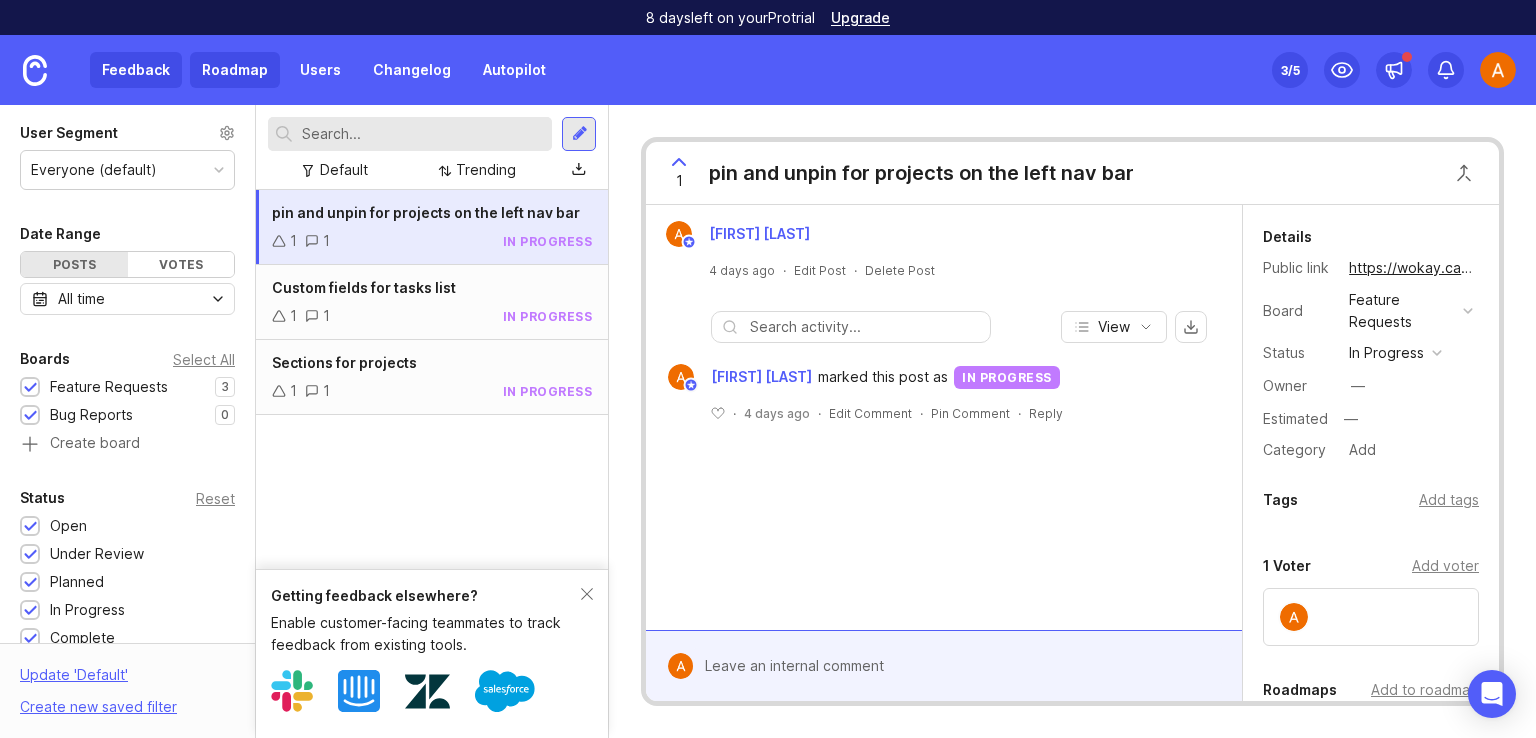 click on "Roadmap" at bounding box center (235, 70) 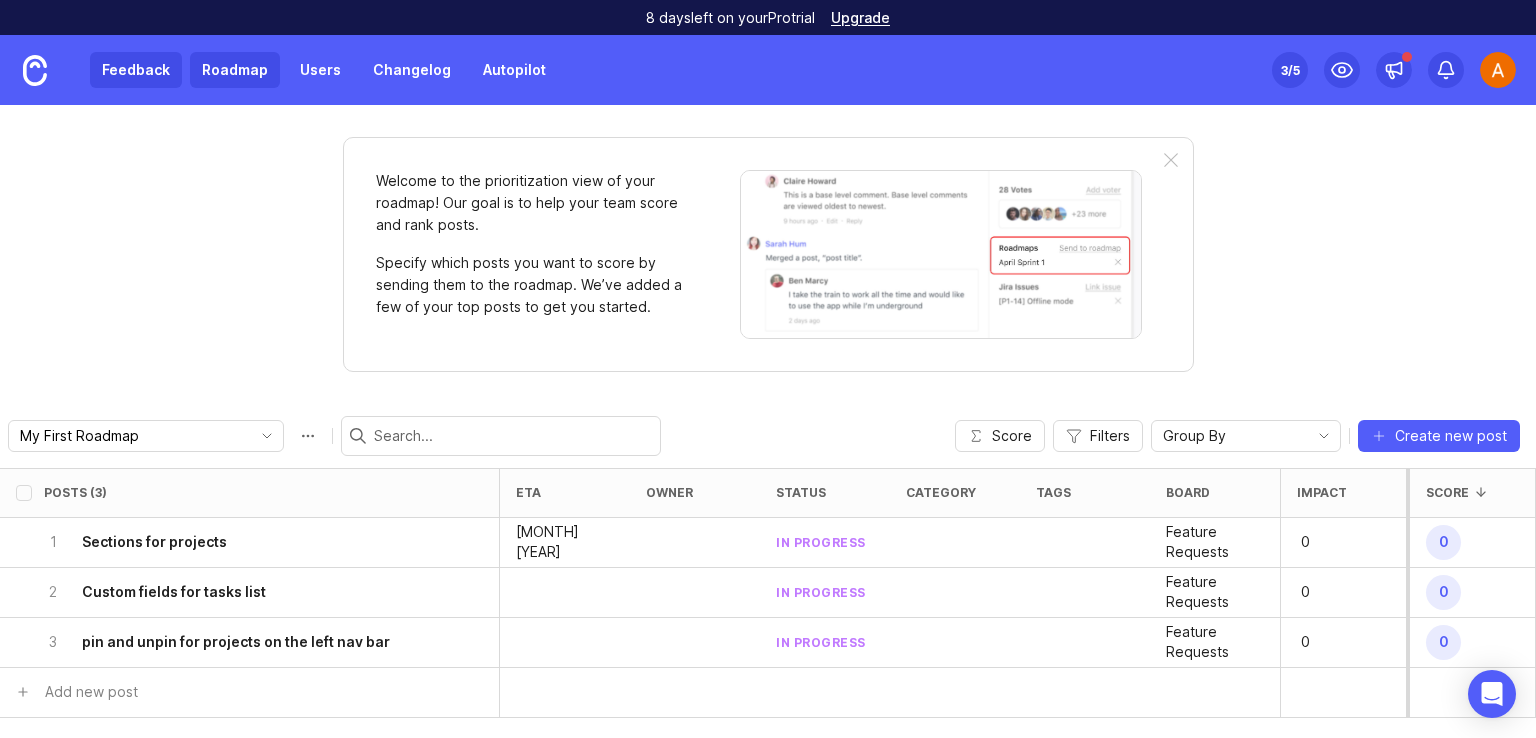 click on "Feedback" at bounding box center [136, 70] 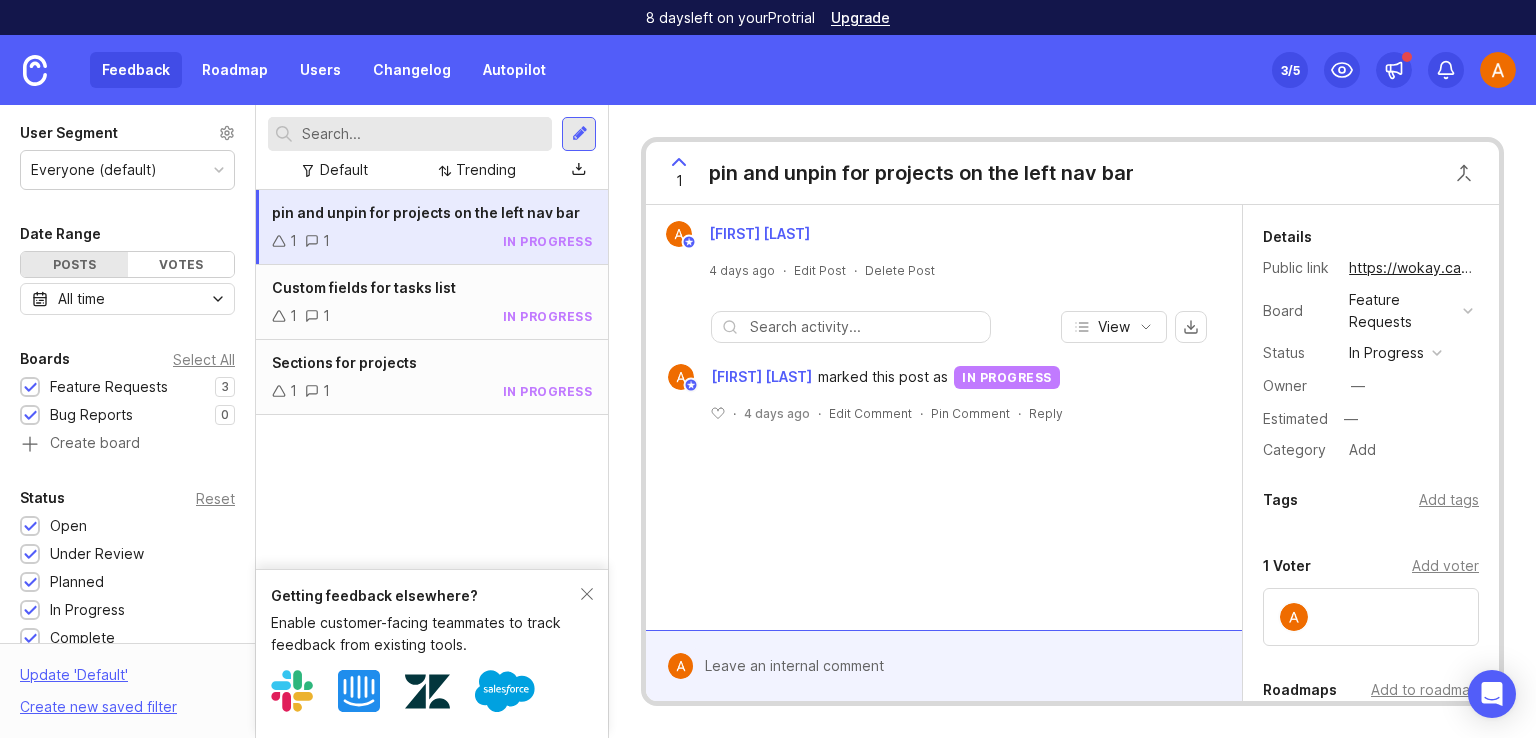click at bounding box center [1498, 70] 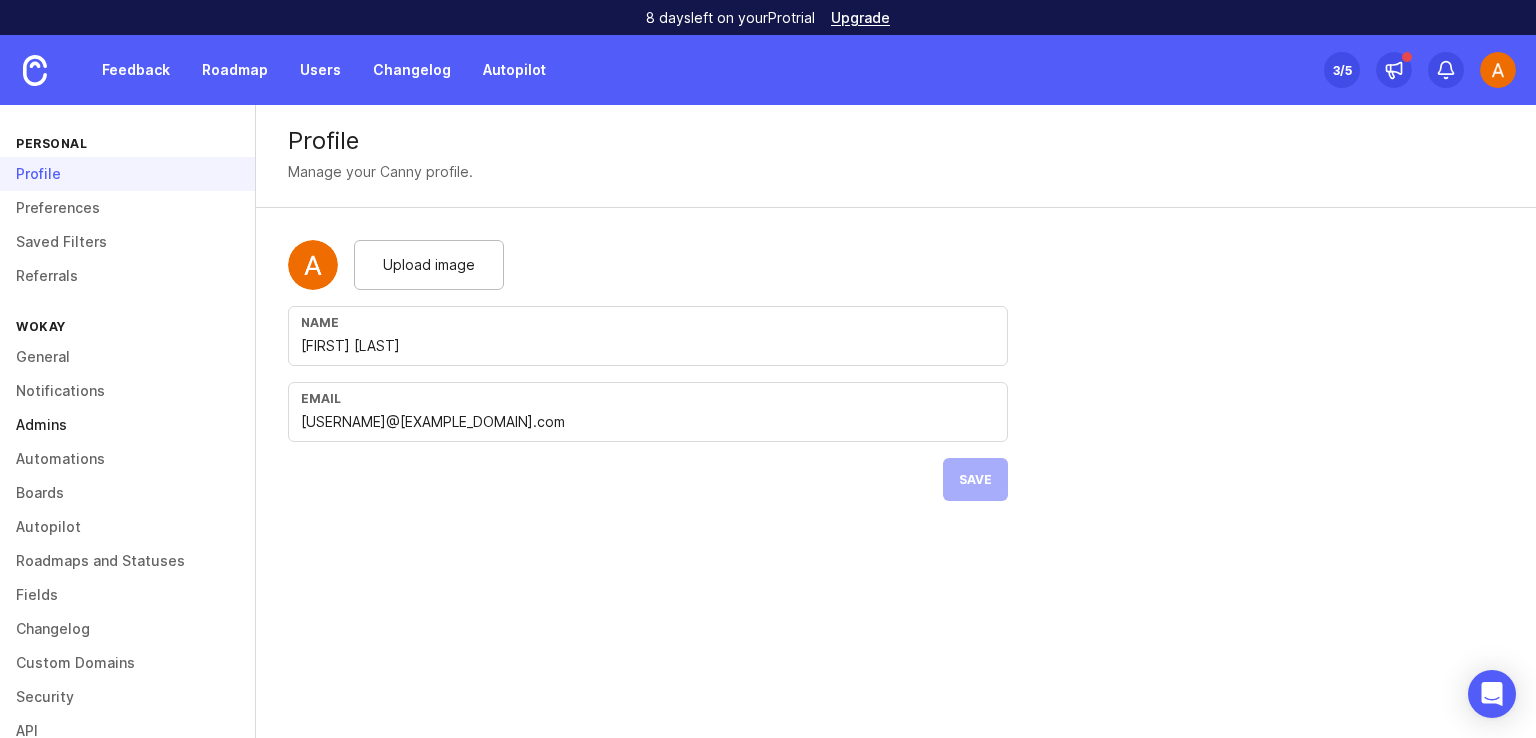 click on "Admins" at bounding box center [127, 425] 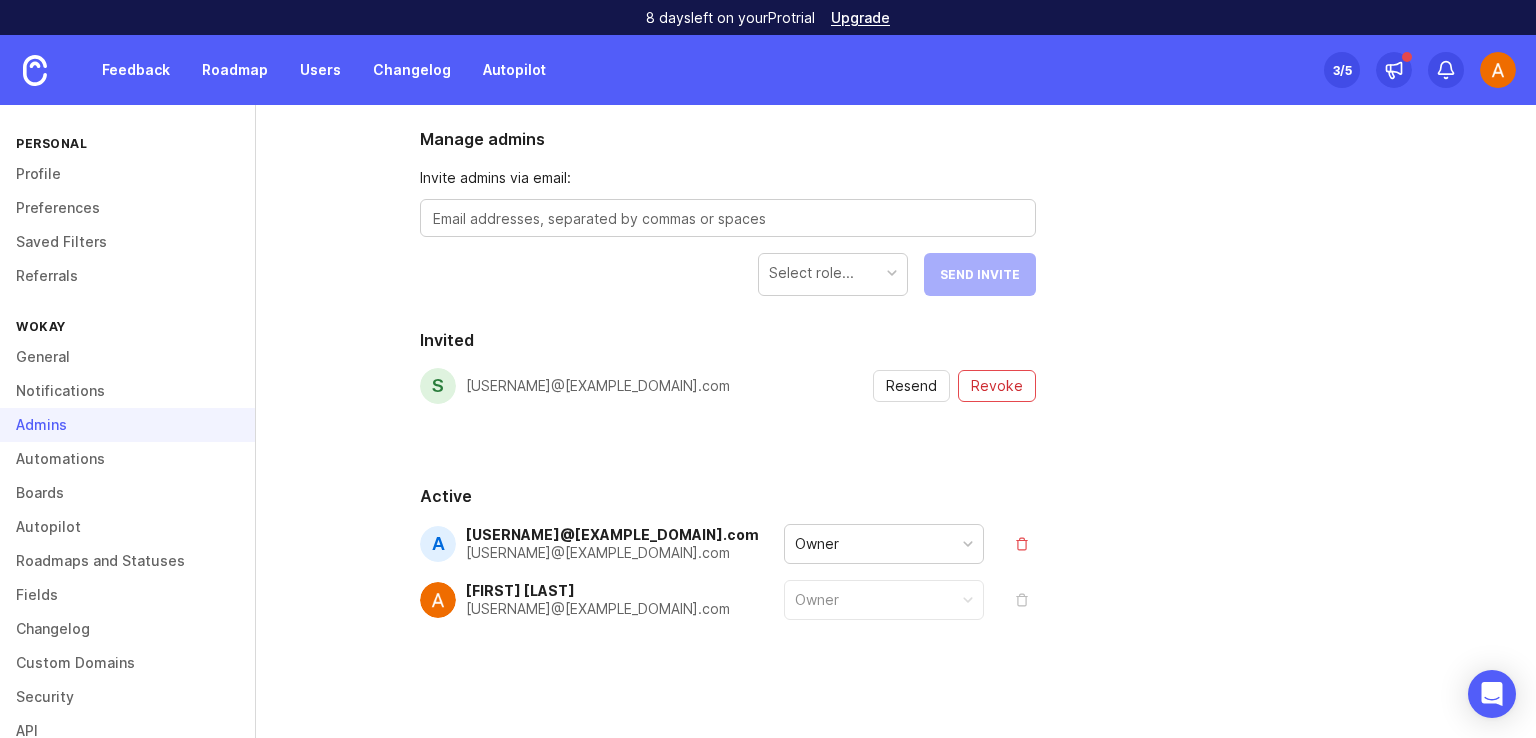 scroll, scrollTop: 348, scrollLeft: 0, axis: vertical 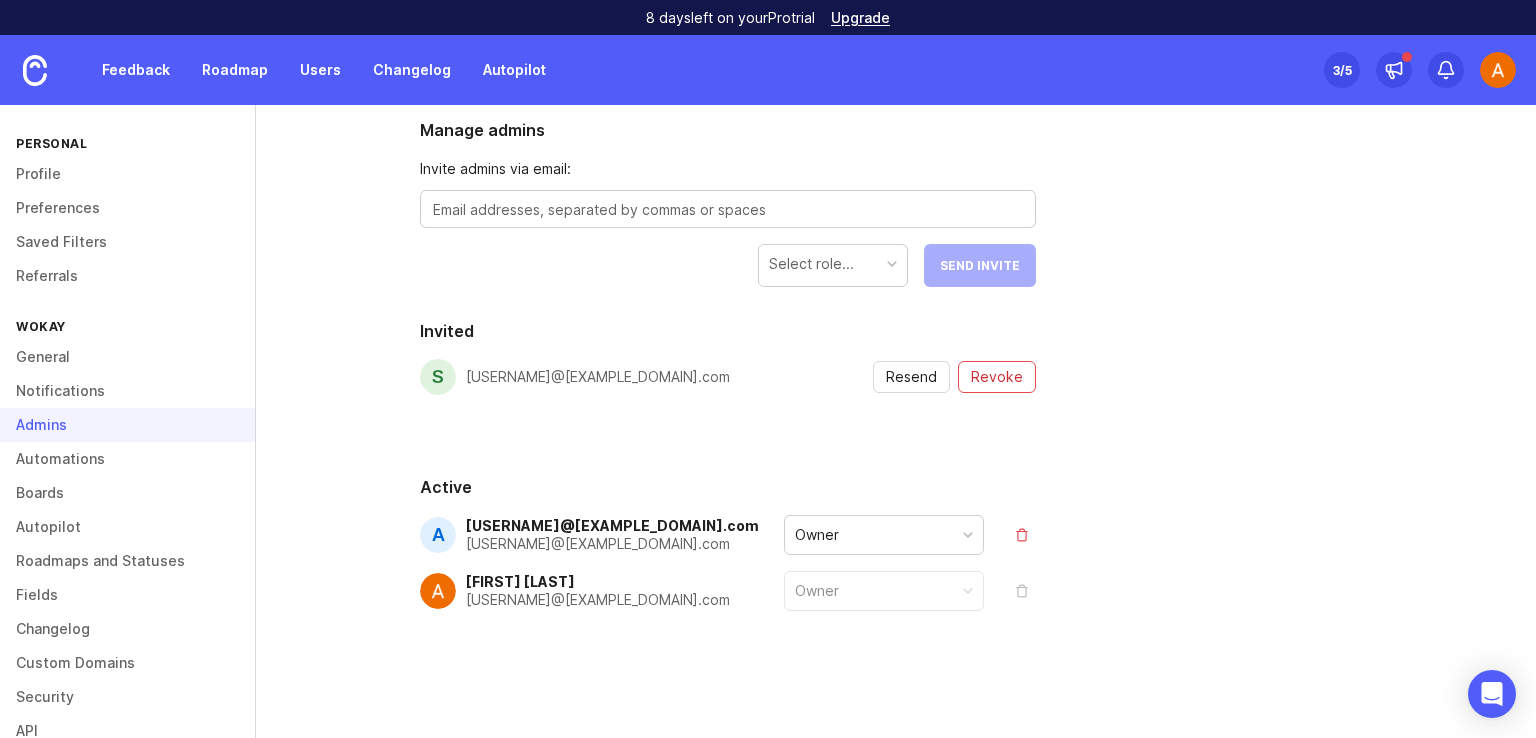 click on "Owner" at bounding box center [884, 591] 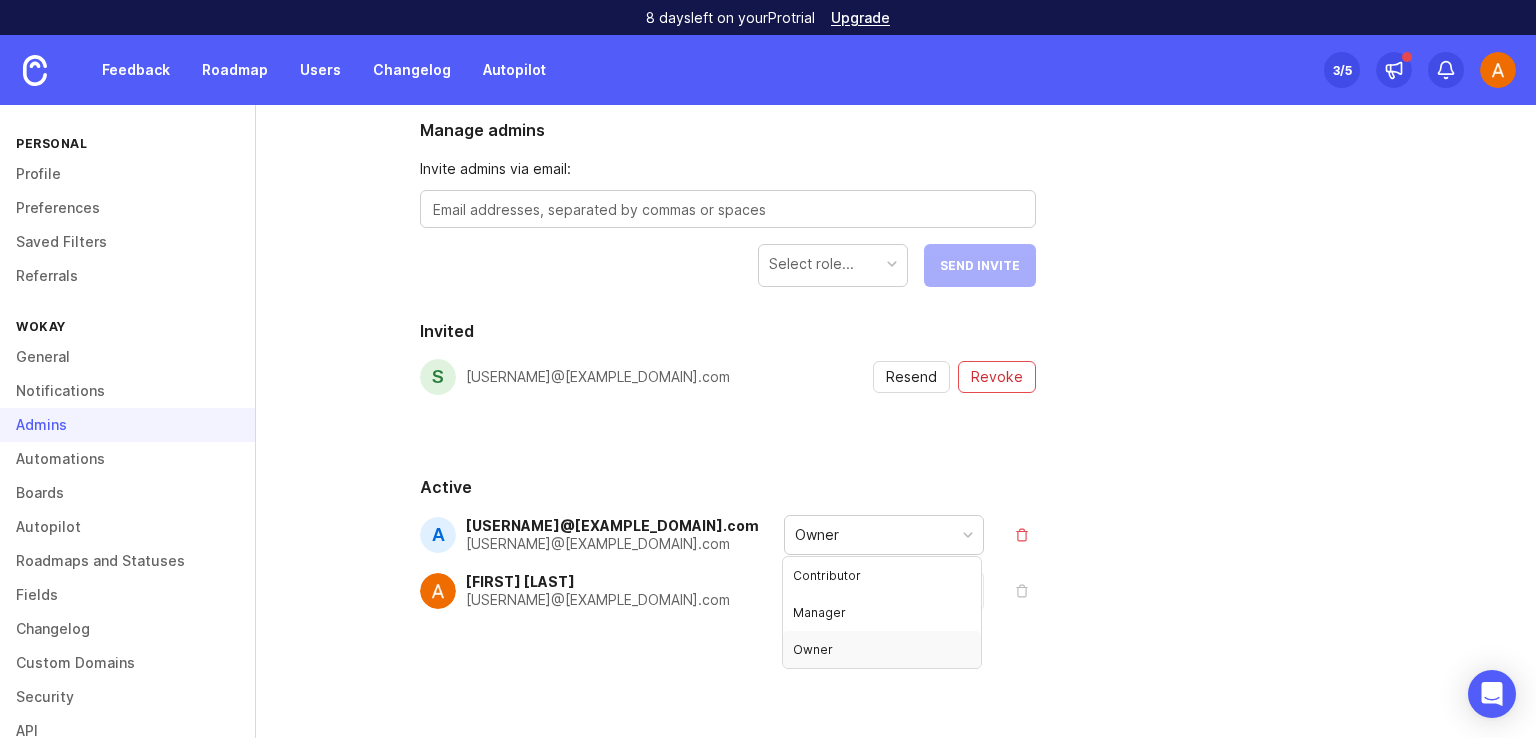 click at bounding box center [968, 535] 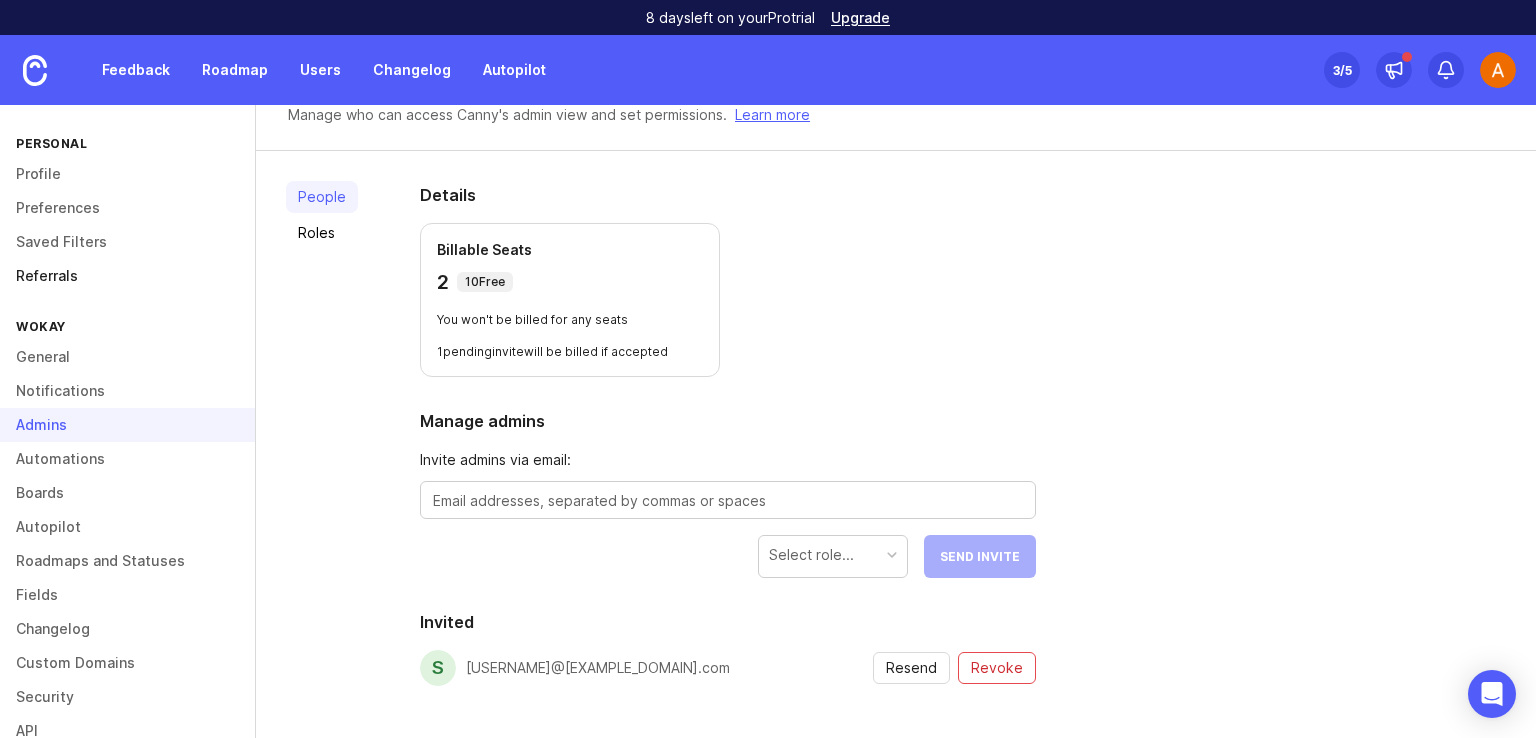scroll, scrollTop: 48, scrollLeft: 0, axis: vertical 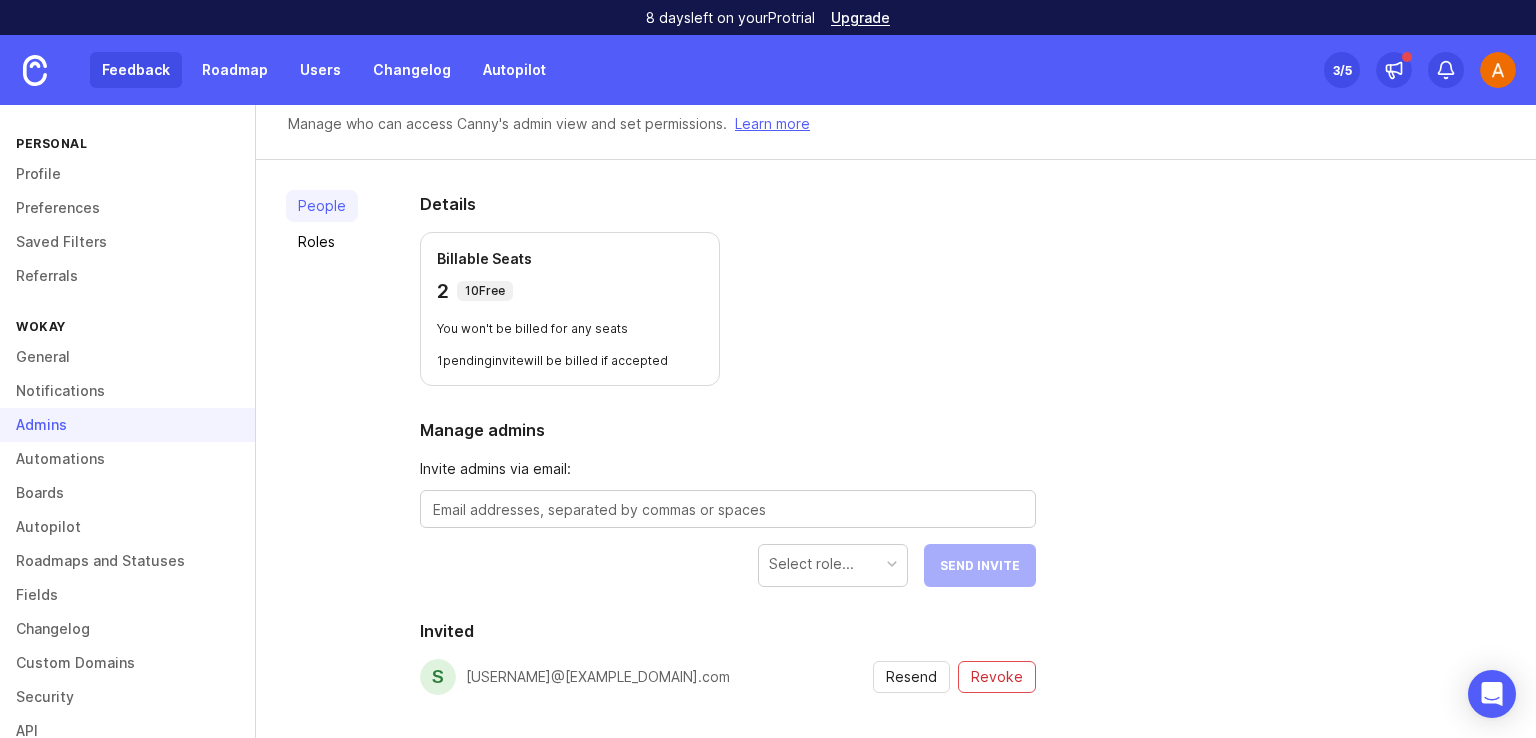 click on "Feedback" at bounding box center [136, 70] 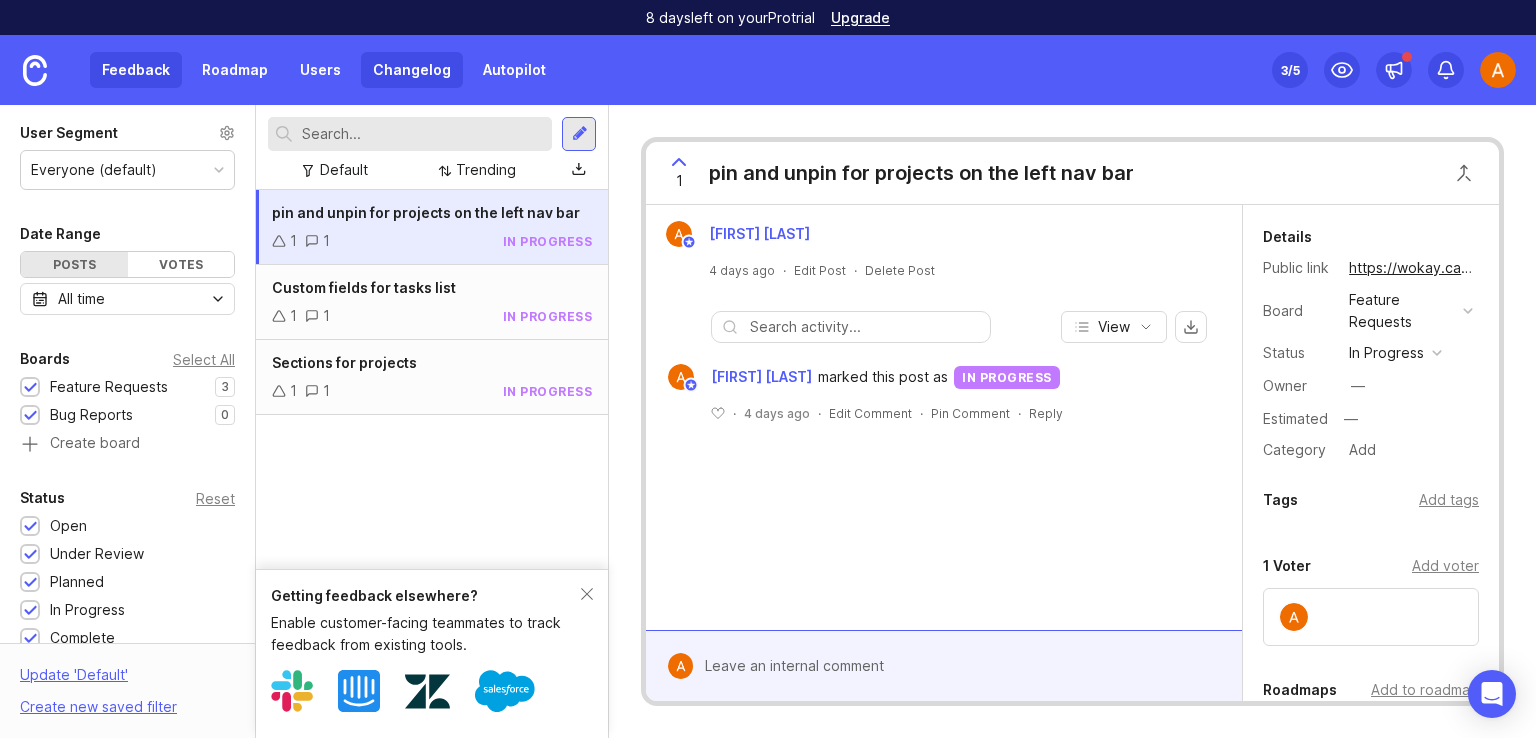 click on "Changelog" at bounding box center (412, 70) 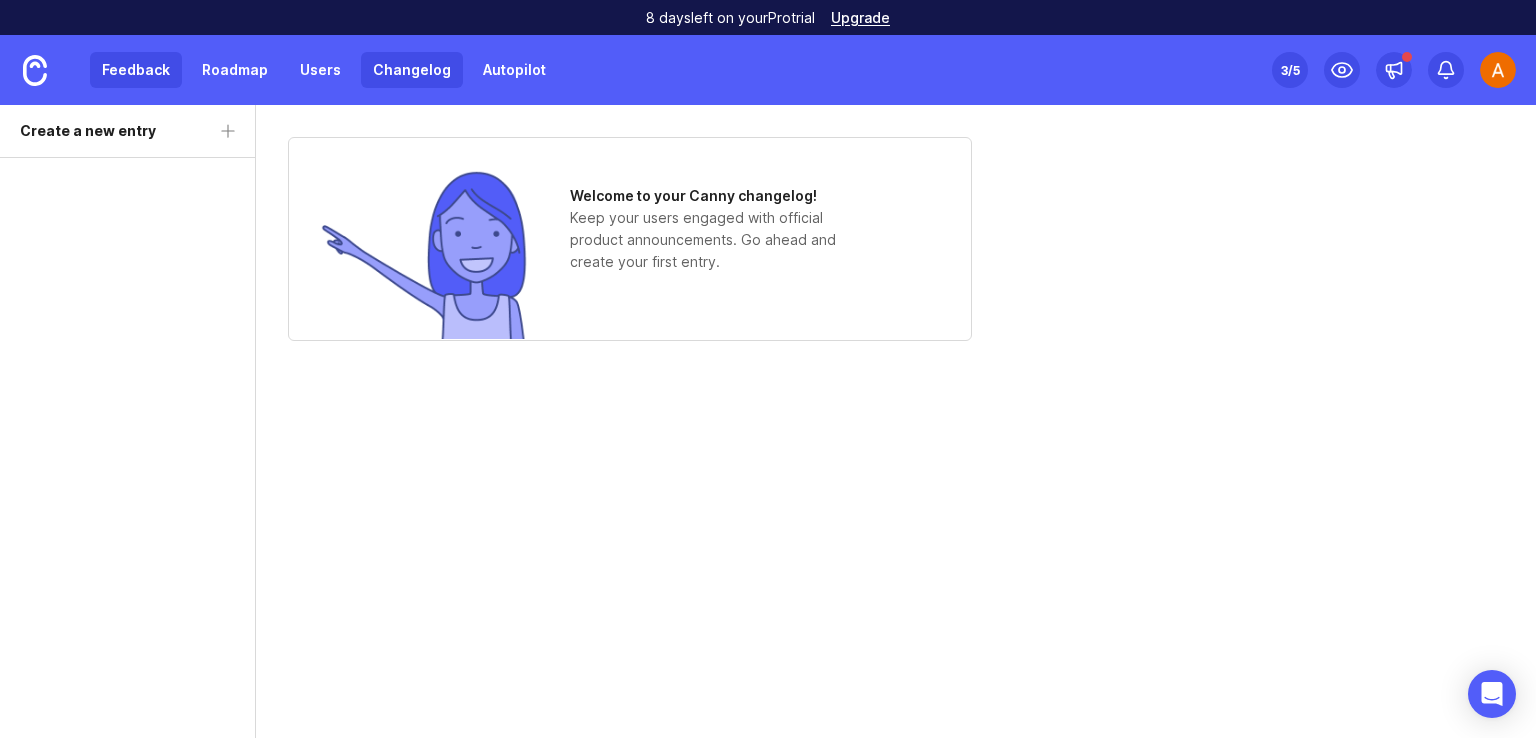 click on "Feedback" at bounding box center (136, 70) 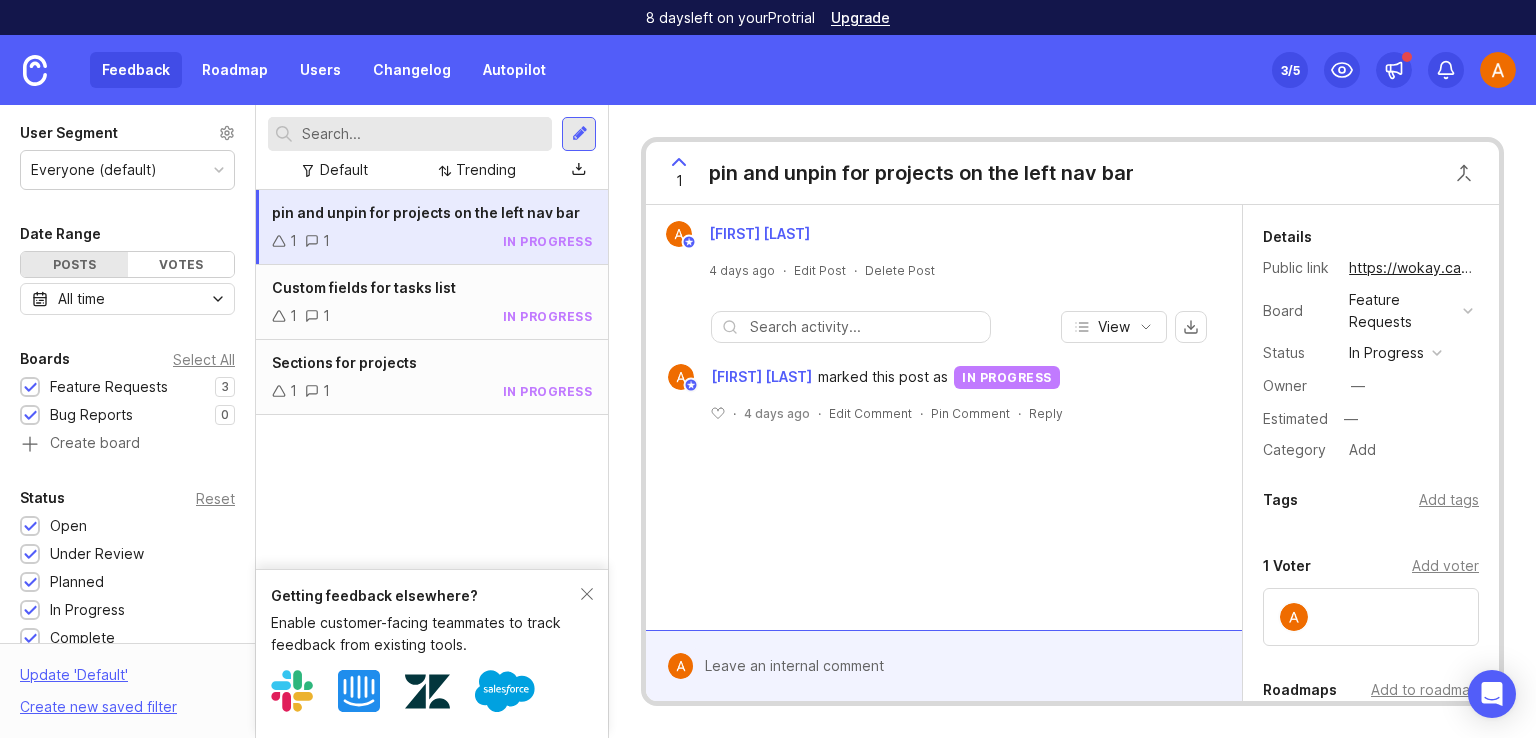 scroll, scrollTop: 0, scrollLeft: 0, axis: both 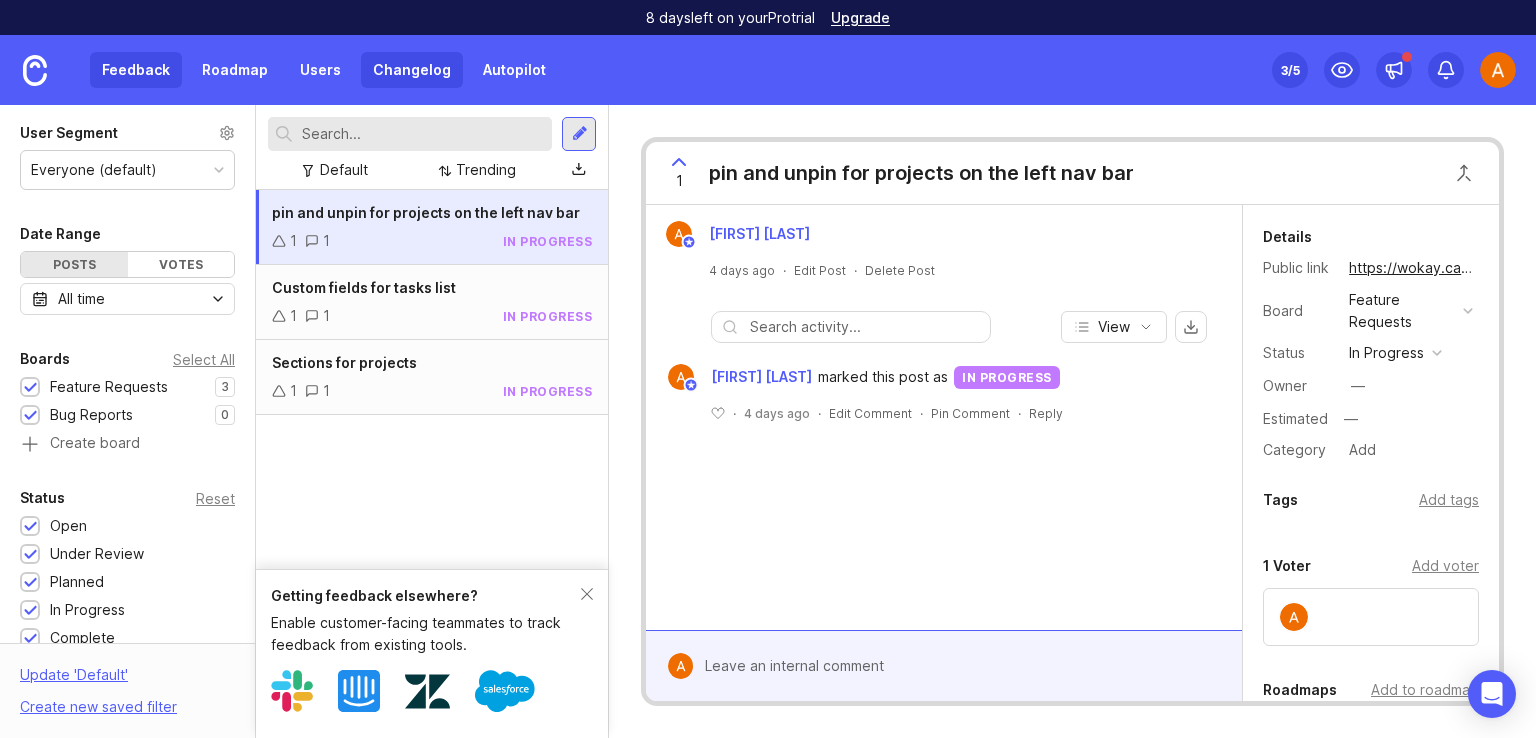 click on "Changelog" at bounding box center (412, 70) 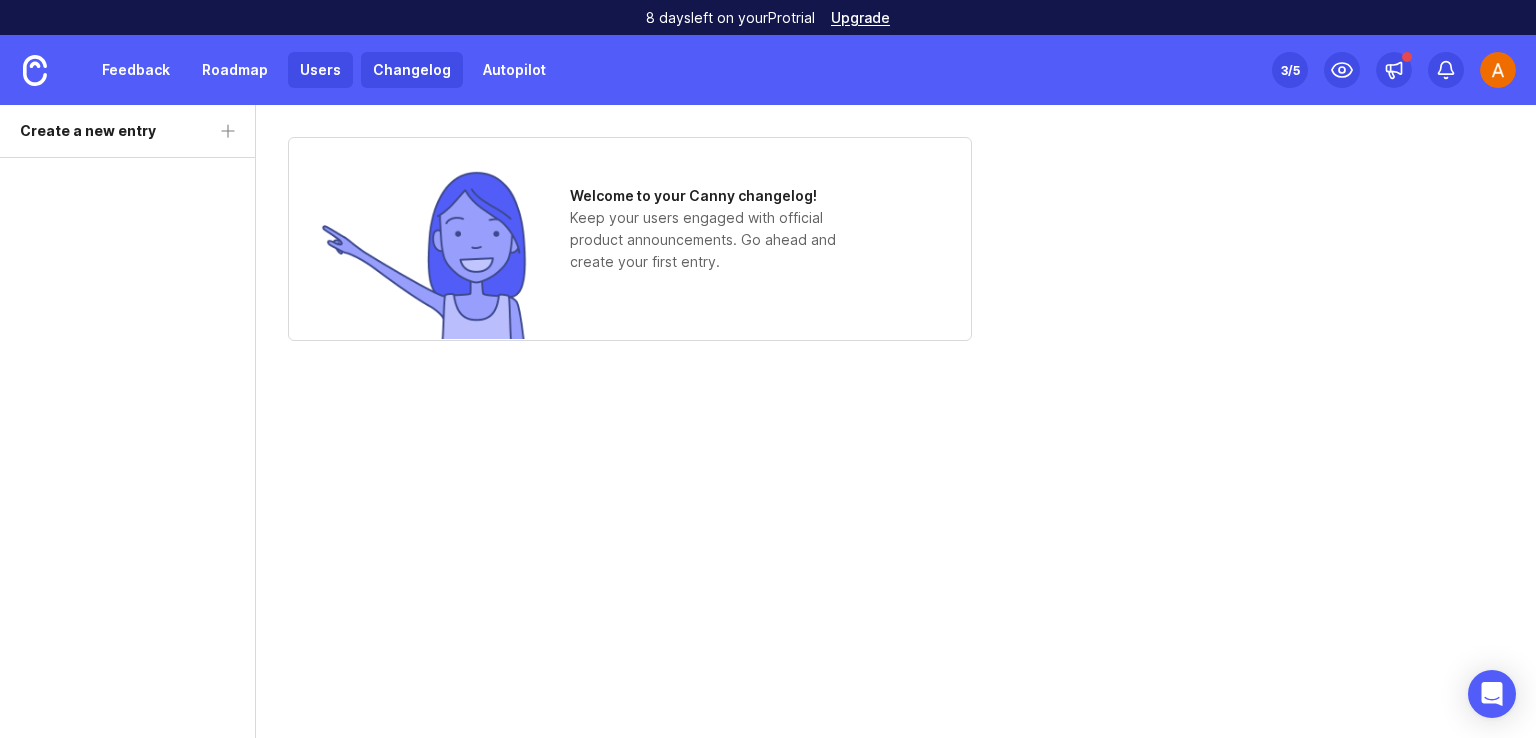 click on "Users" at bounding box center (320, 70) 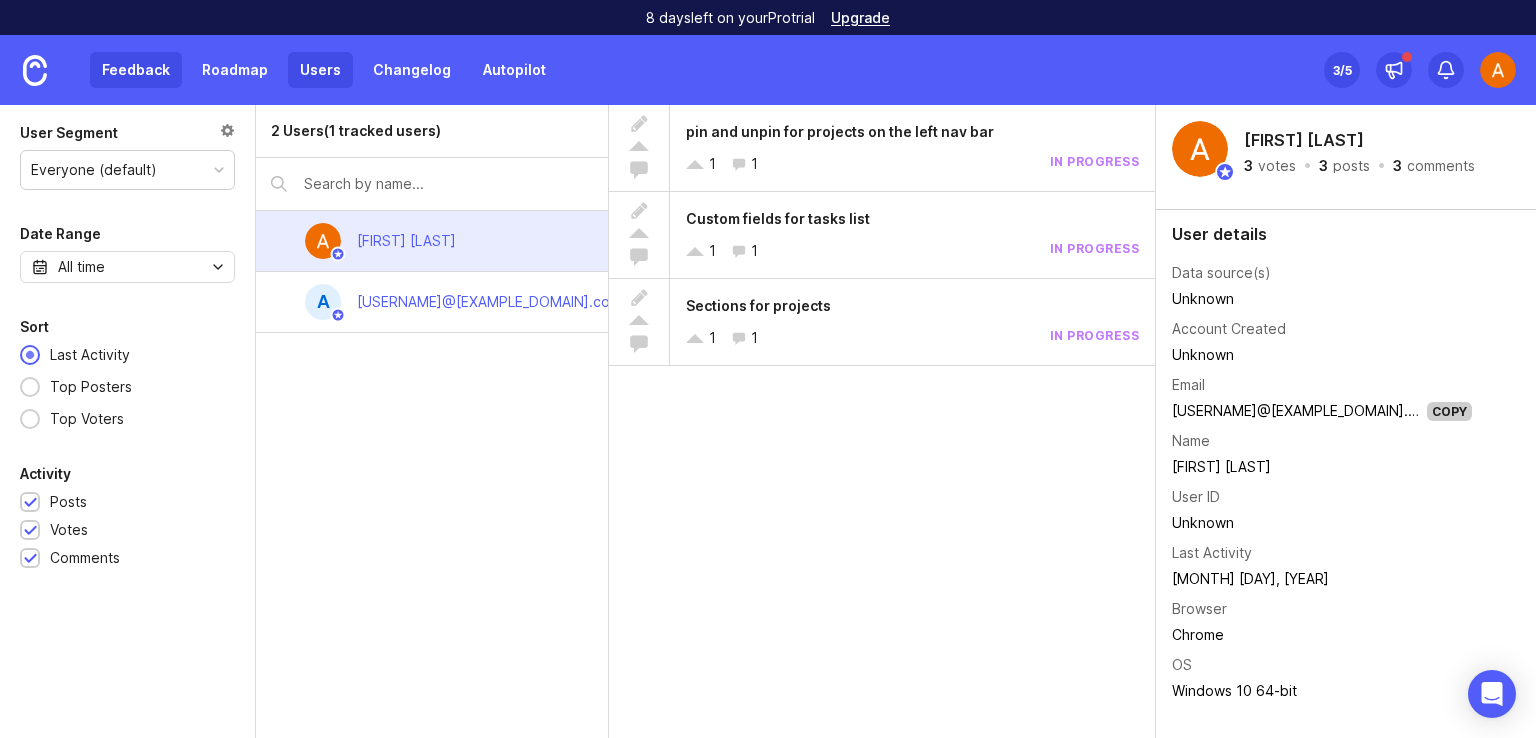 click on "Feedback" at bounding box center [136, 70] 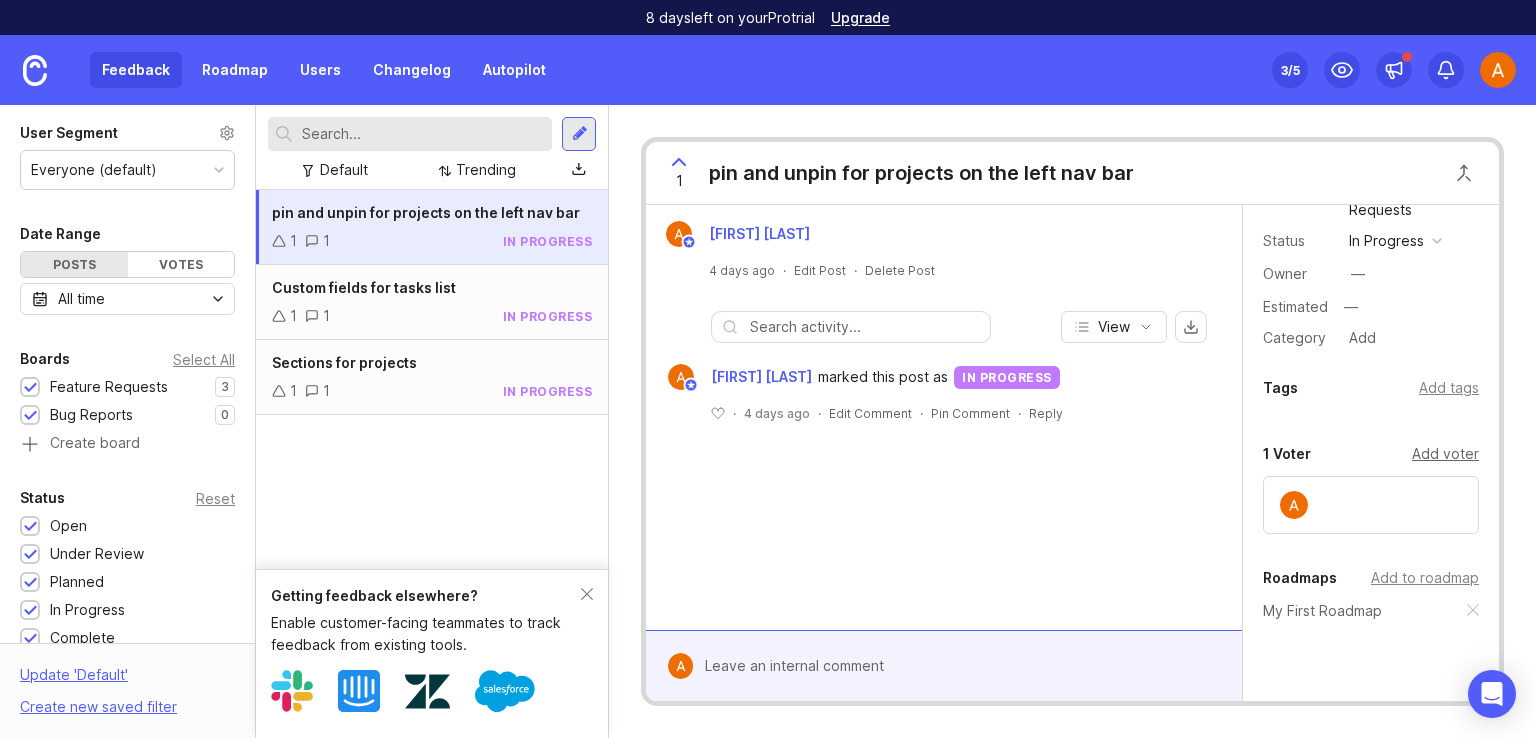 scroll, scrollTop: 222, scrollLeft: 0, axis: vertical 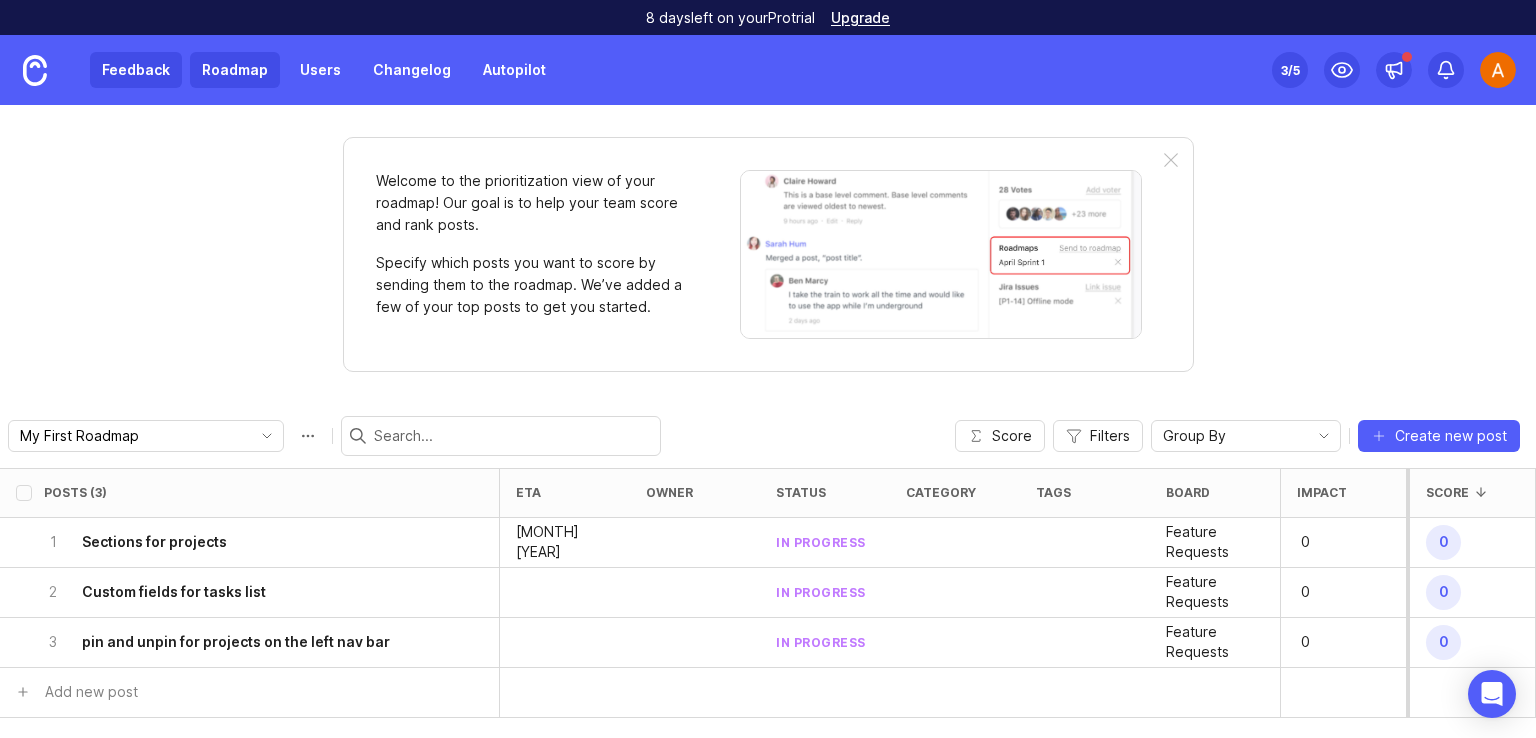 click on "Feedback" at bounding box center (136, 70) 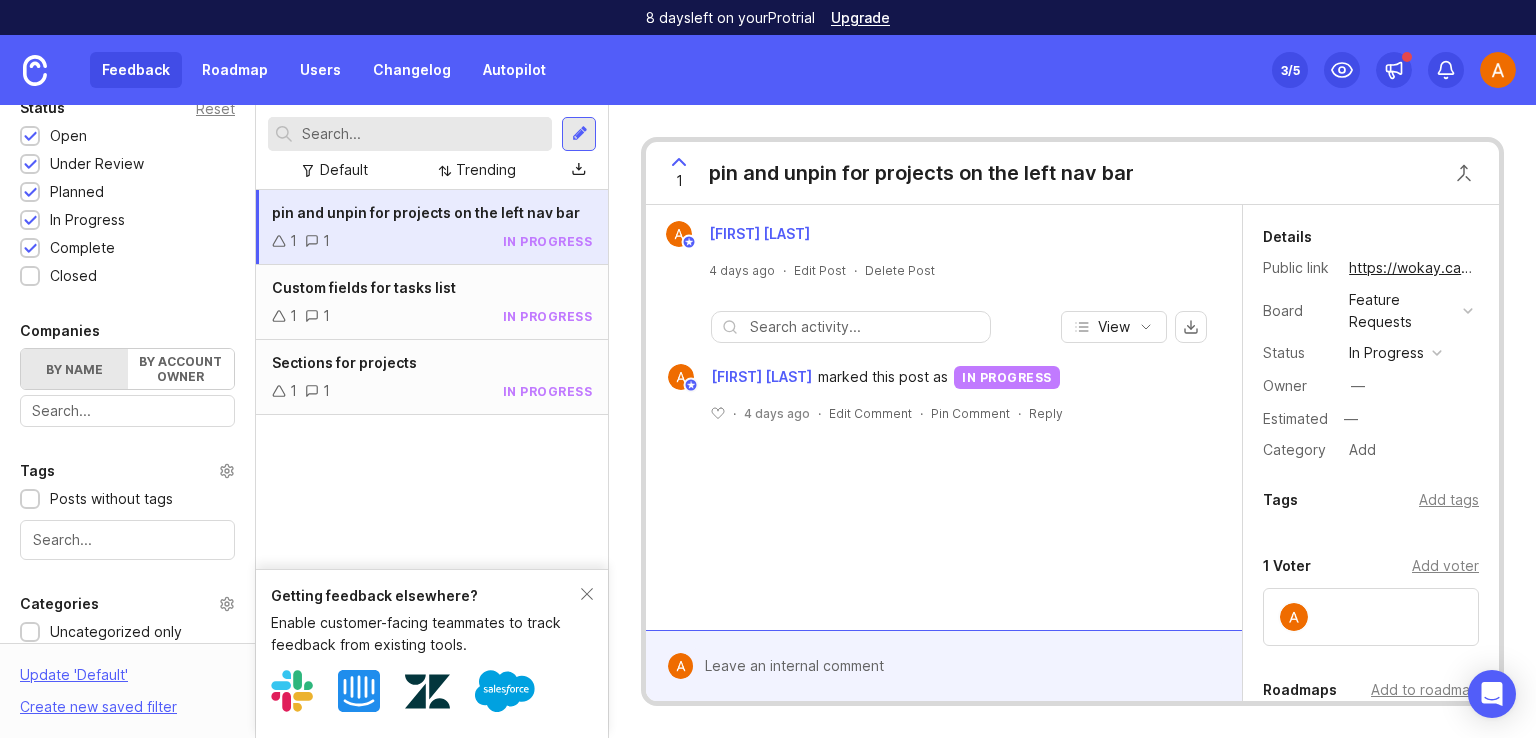 scroll, scrollTop: 100, scrollLeft: 0, axis: vertical 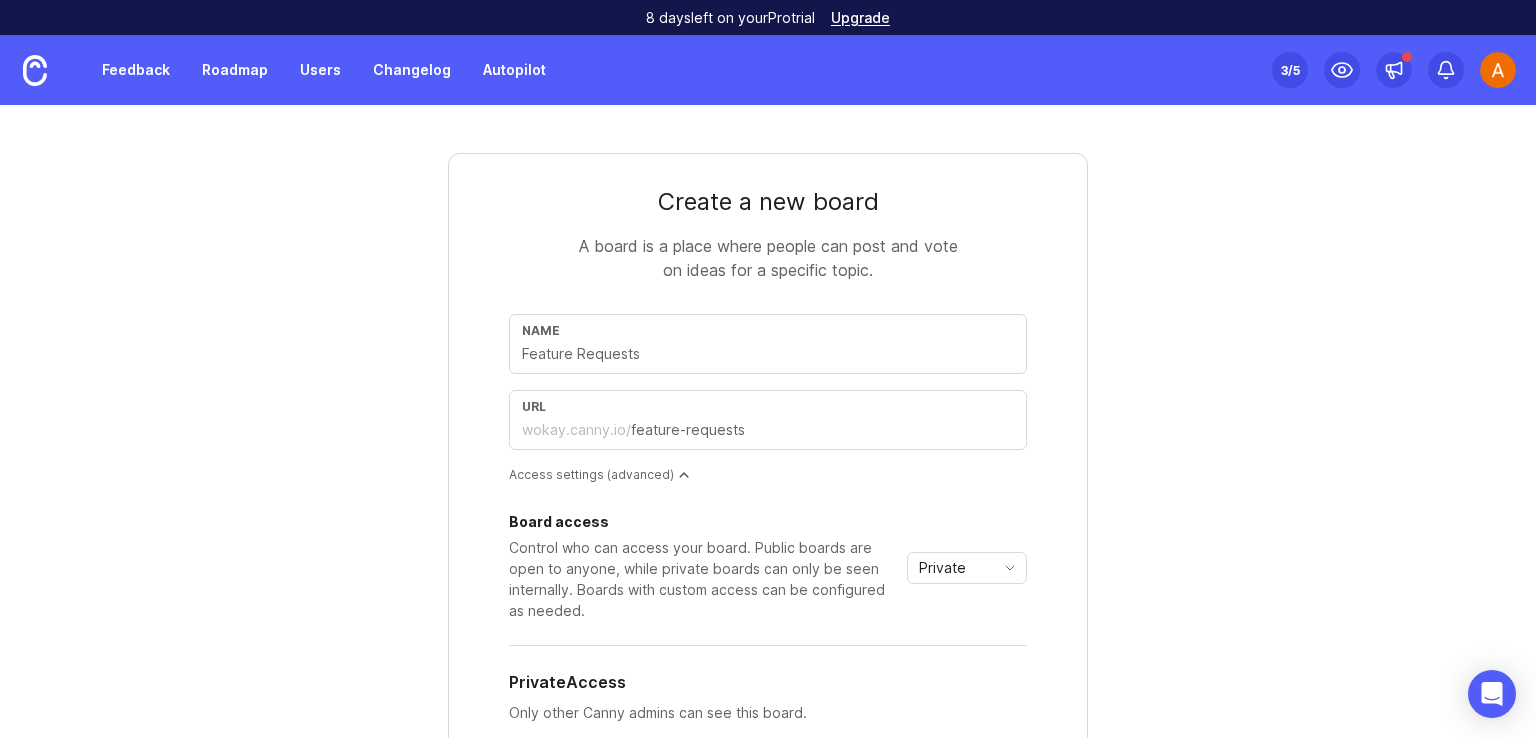 click at bounding box center [1498, 70] 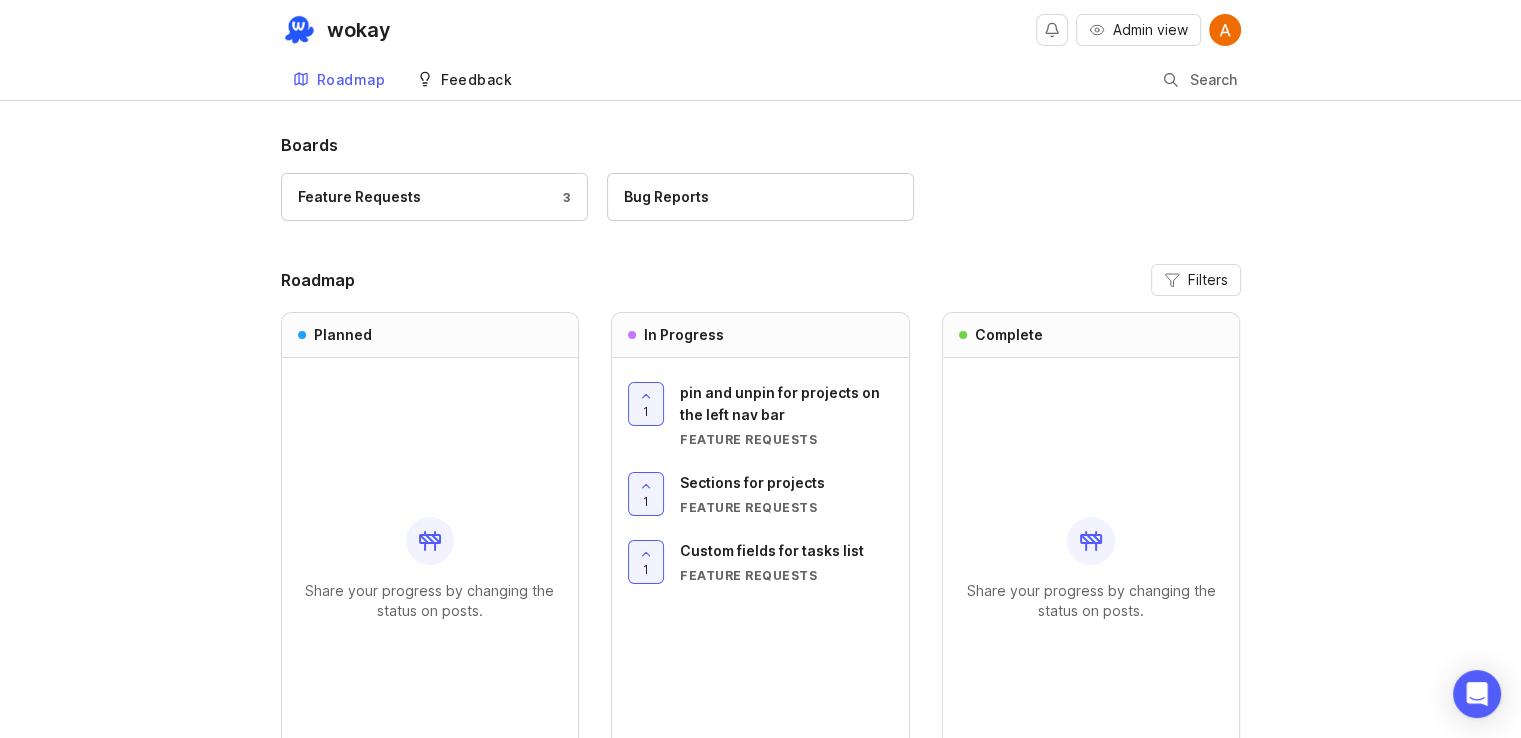 click on "Feedback" at bounding box center (464, 80) 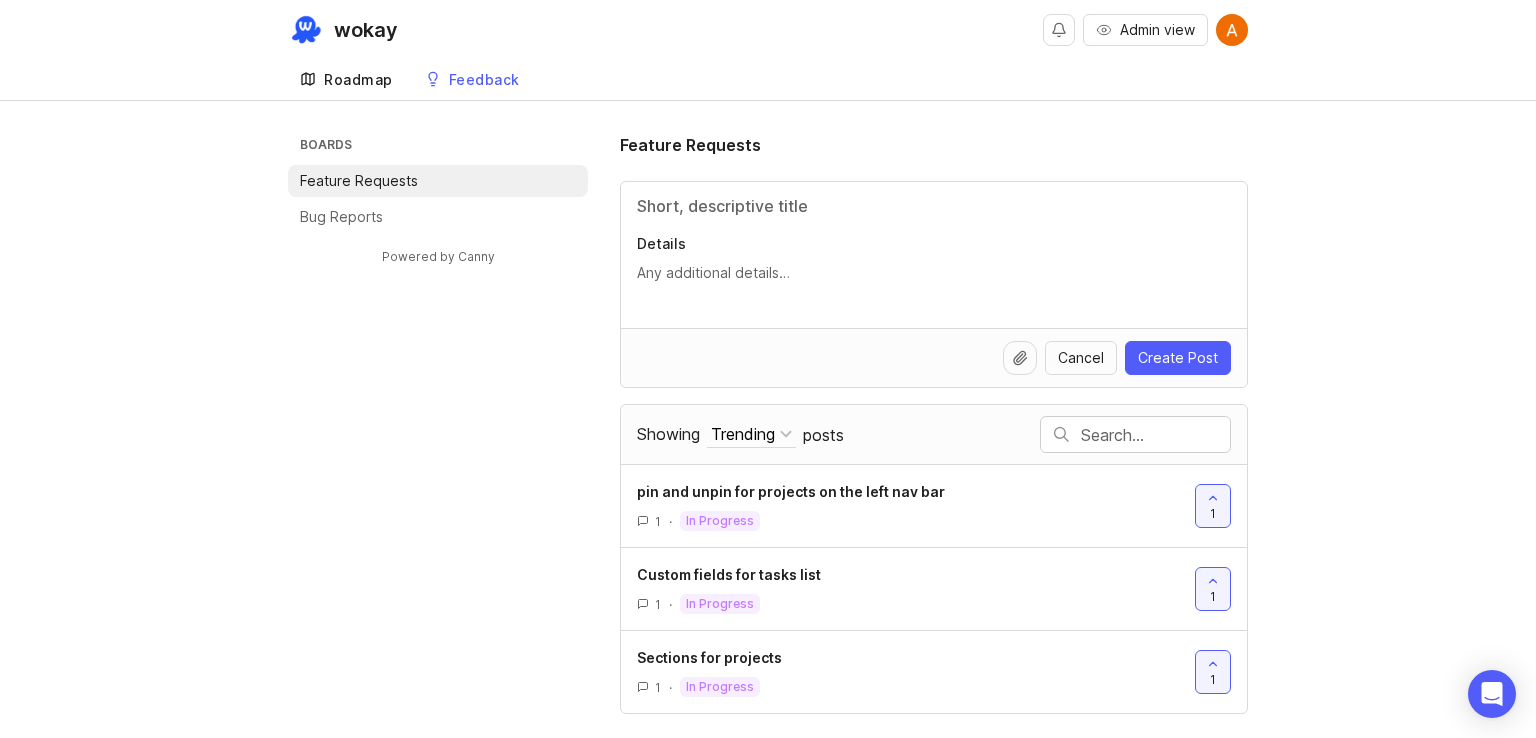 click on "Roadmap" at bounding box center (358, 80) 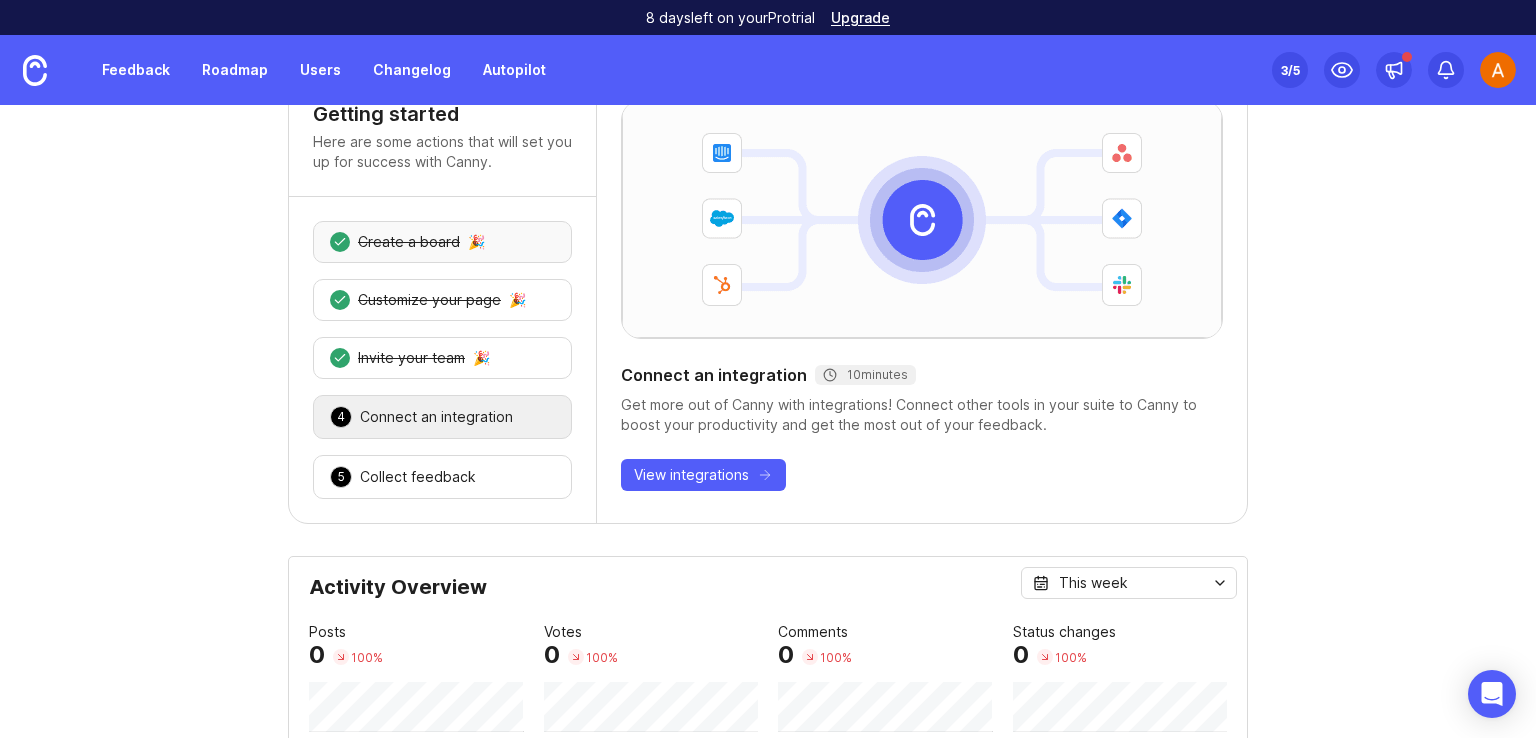scroll, scrollTop: 0, scrollLeft: 0, axis: both 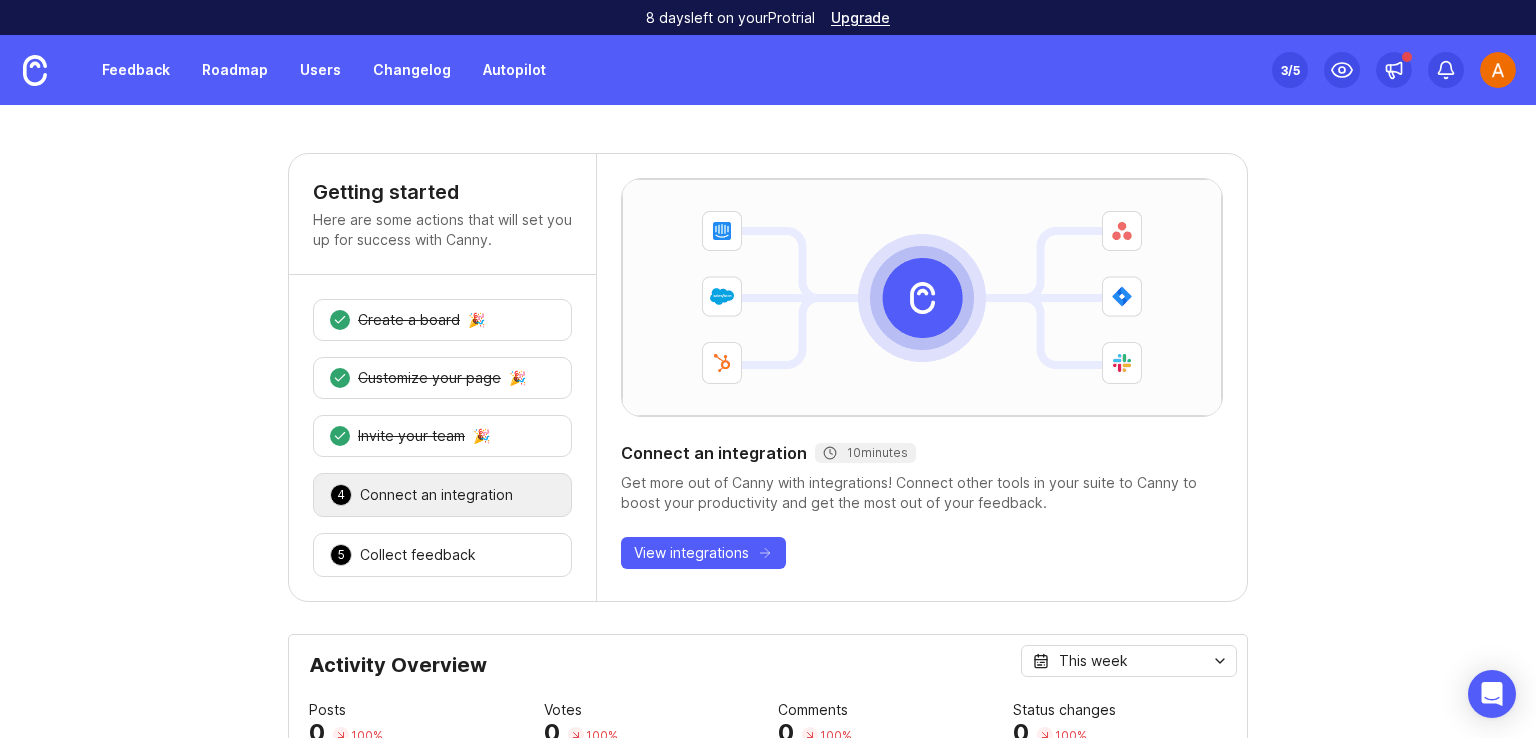click on "Feedback Roadmap Users Changelog Autopilot" at bounding box center (279, 70) 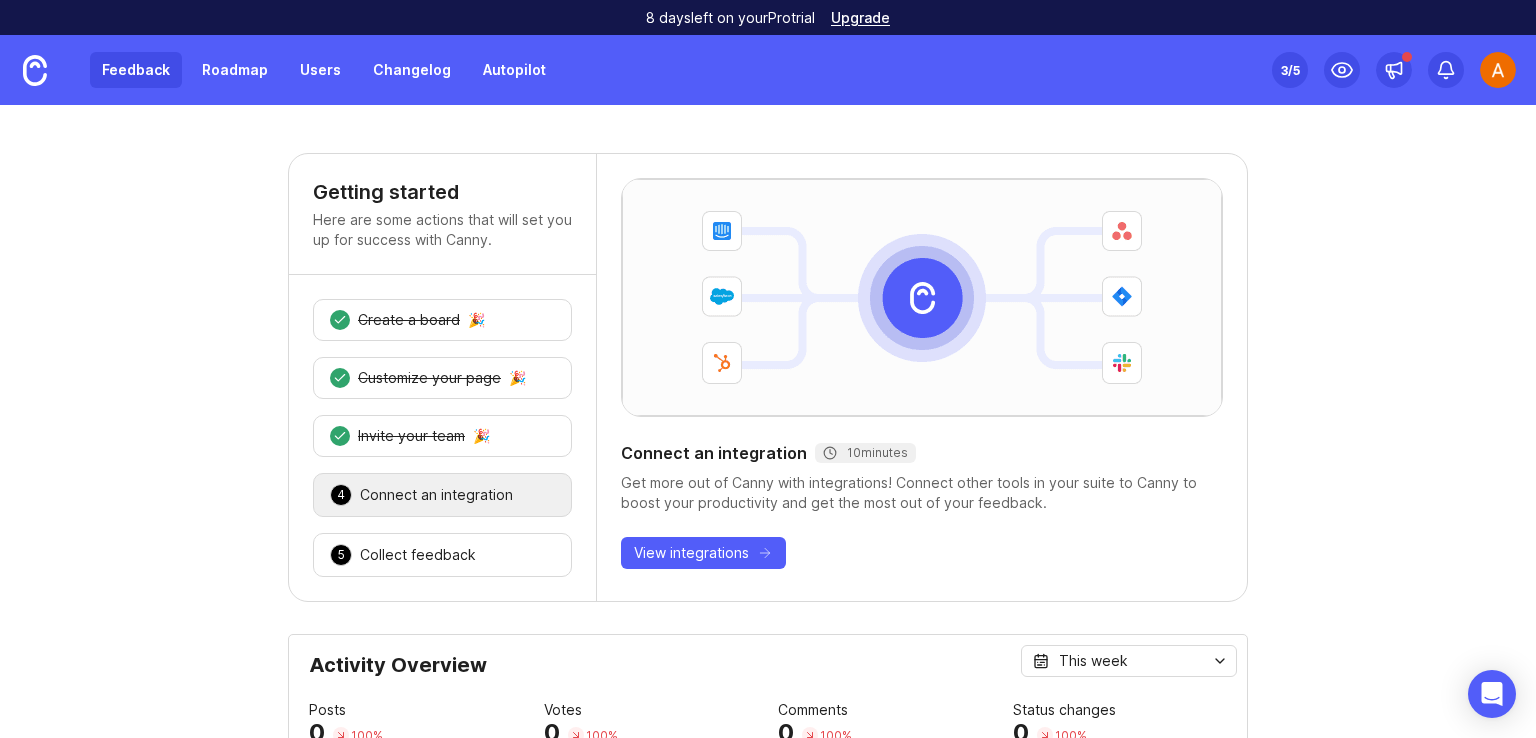 click on "Feedback" at bounding box center (136, 70) 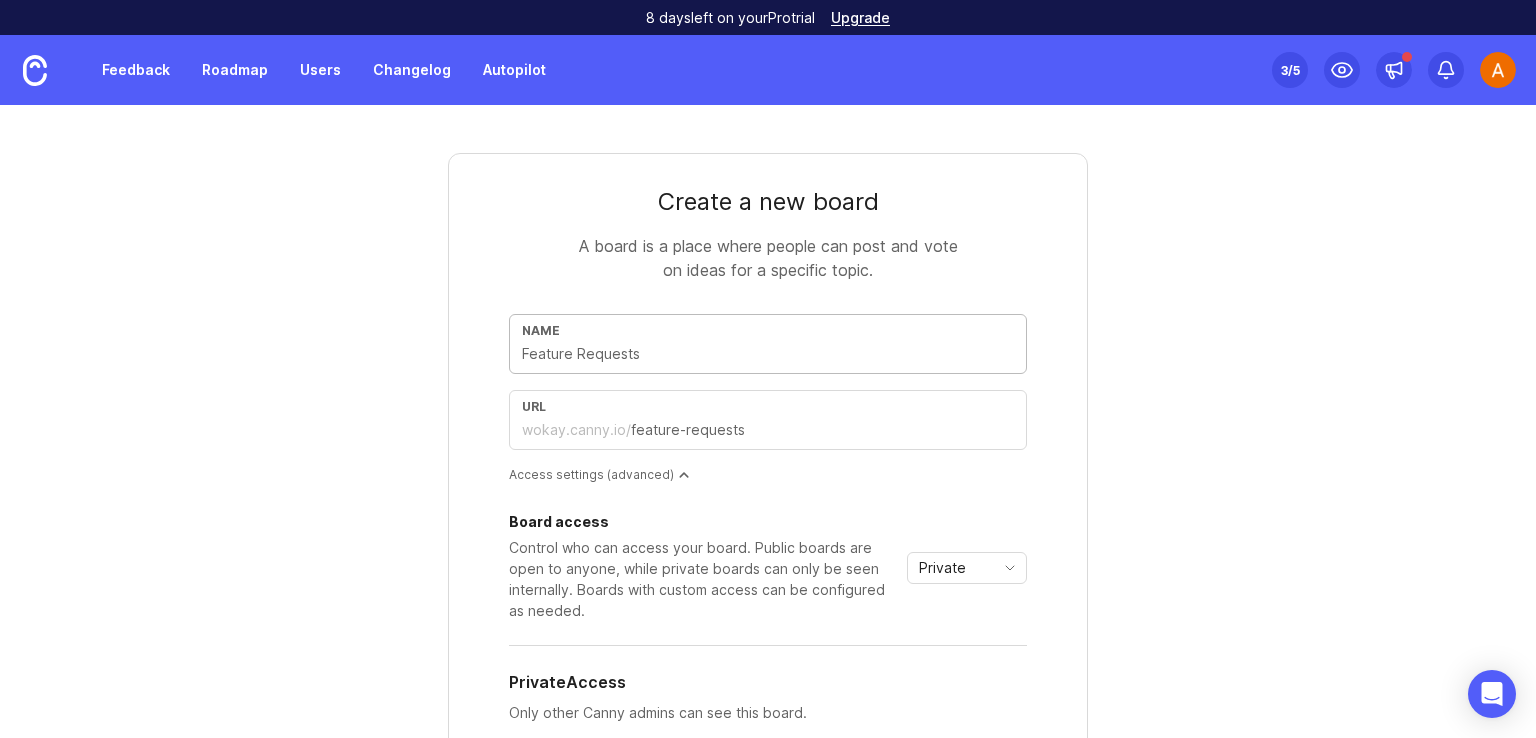 click at bounding box center (768, 354) 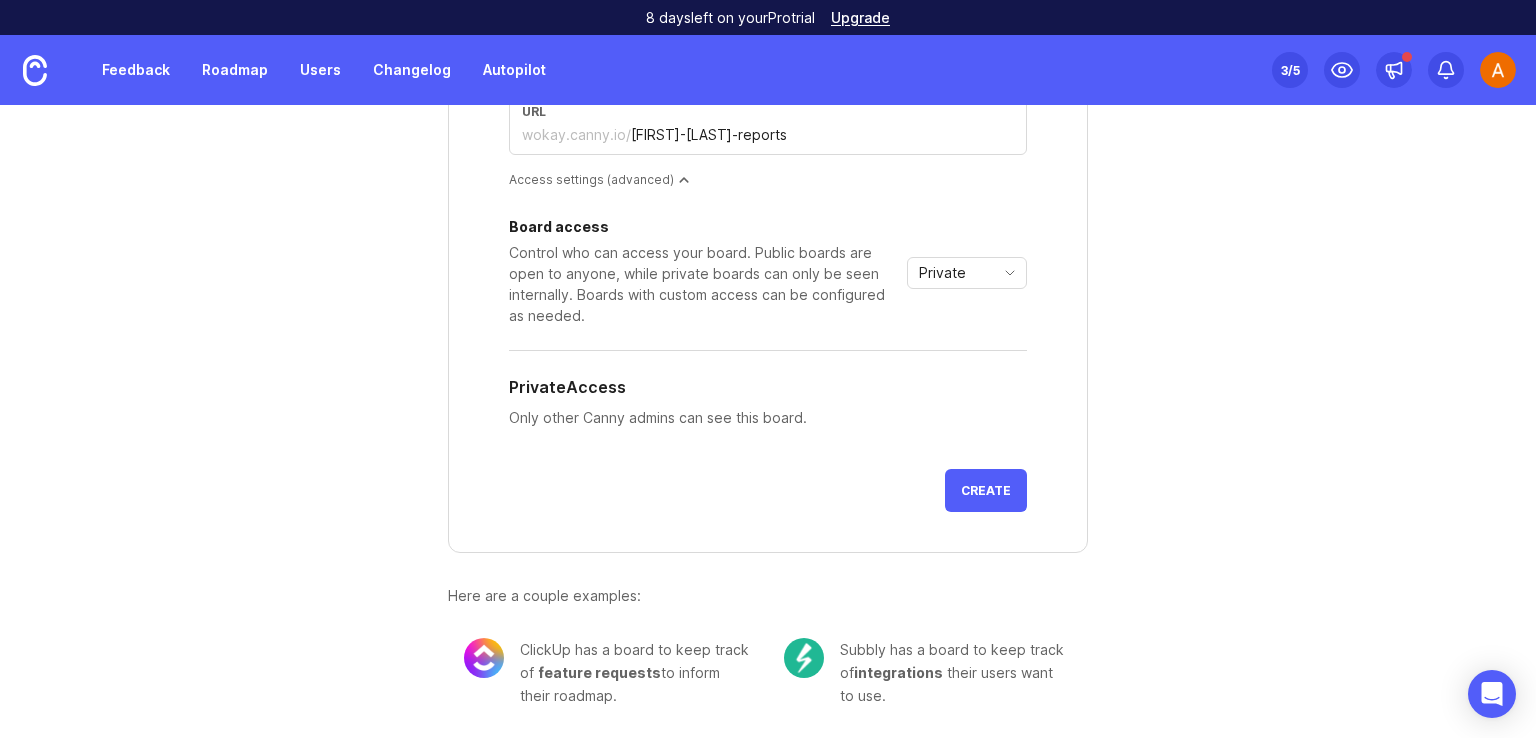 scroll, scrollTop: 95, scrollLeft: 0, axis: vertical 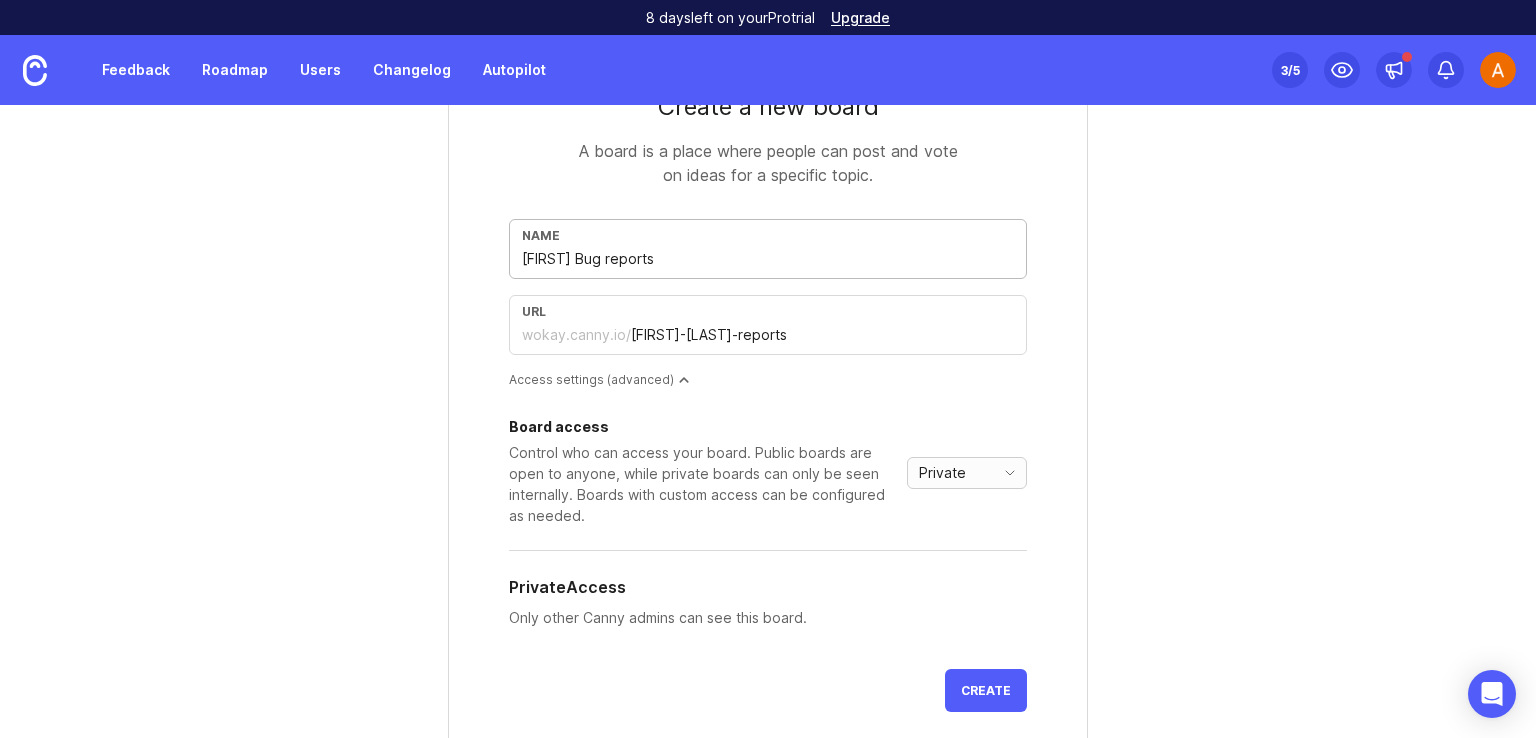 type on "[FIRST] Bug reports" 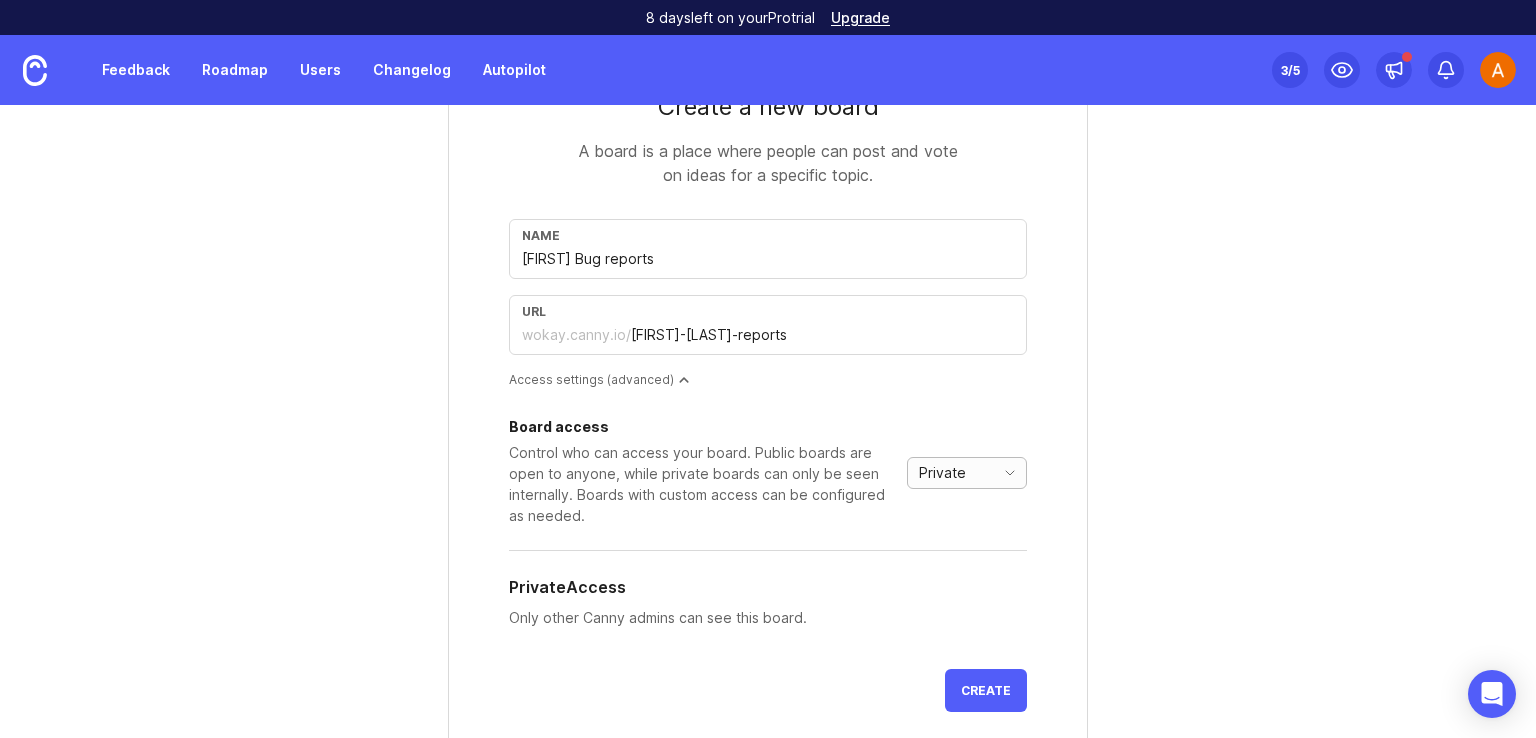 click on "Private" at bounding box center (942, 473) 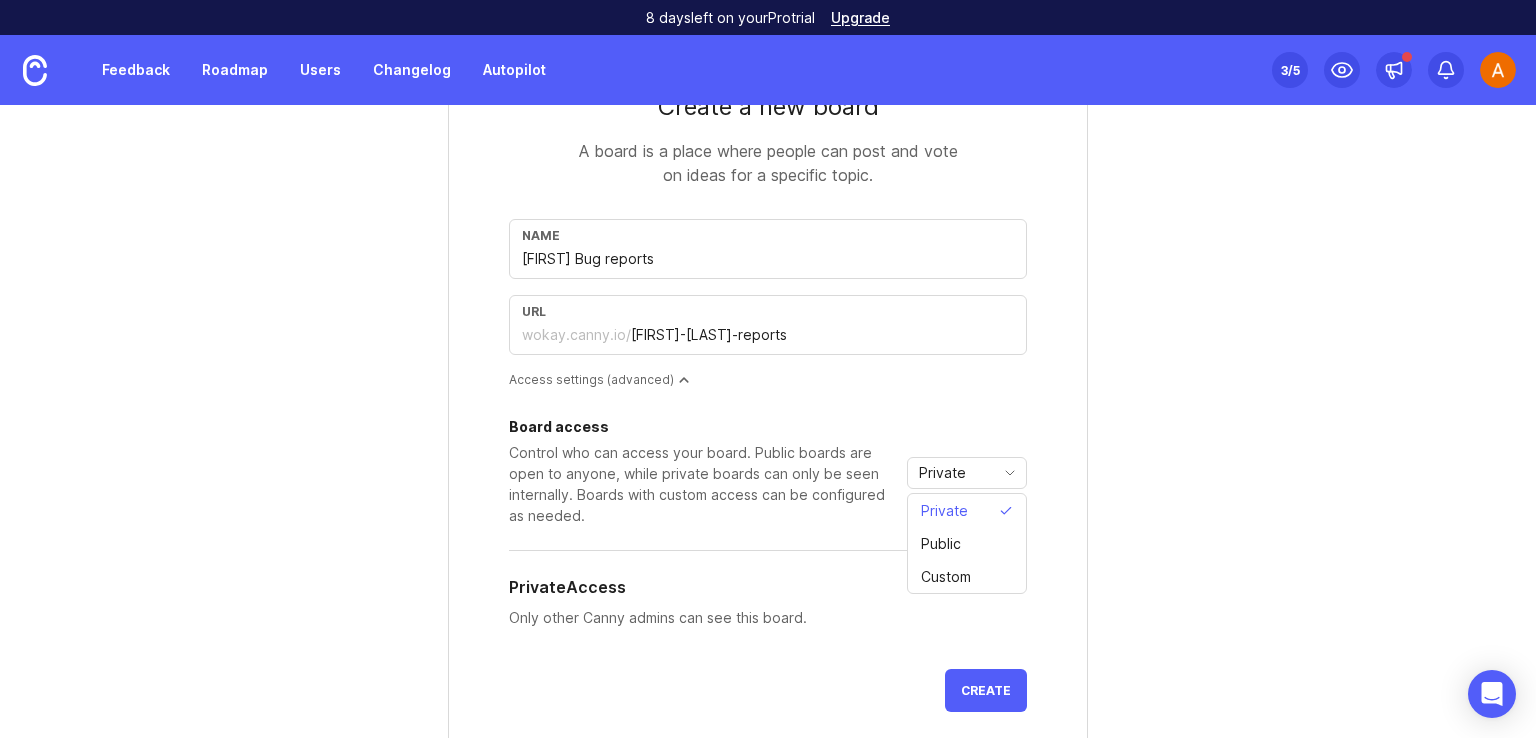 click on "Control who can access your board. Public boards are open to anyone, while private boards can only be seen internally. Boards with custom access can be configured as needed." at bounding box center [704, 484] 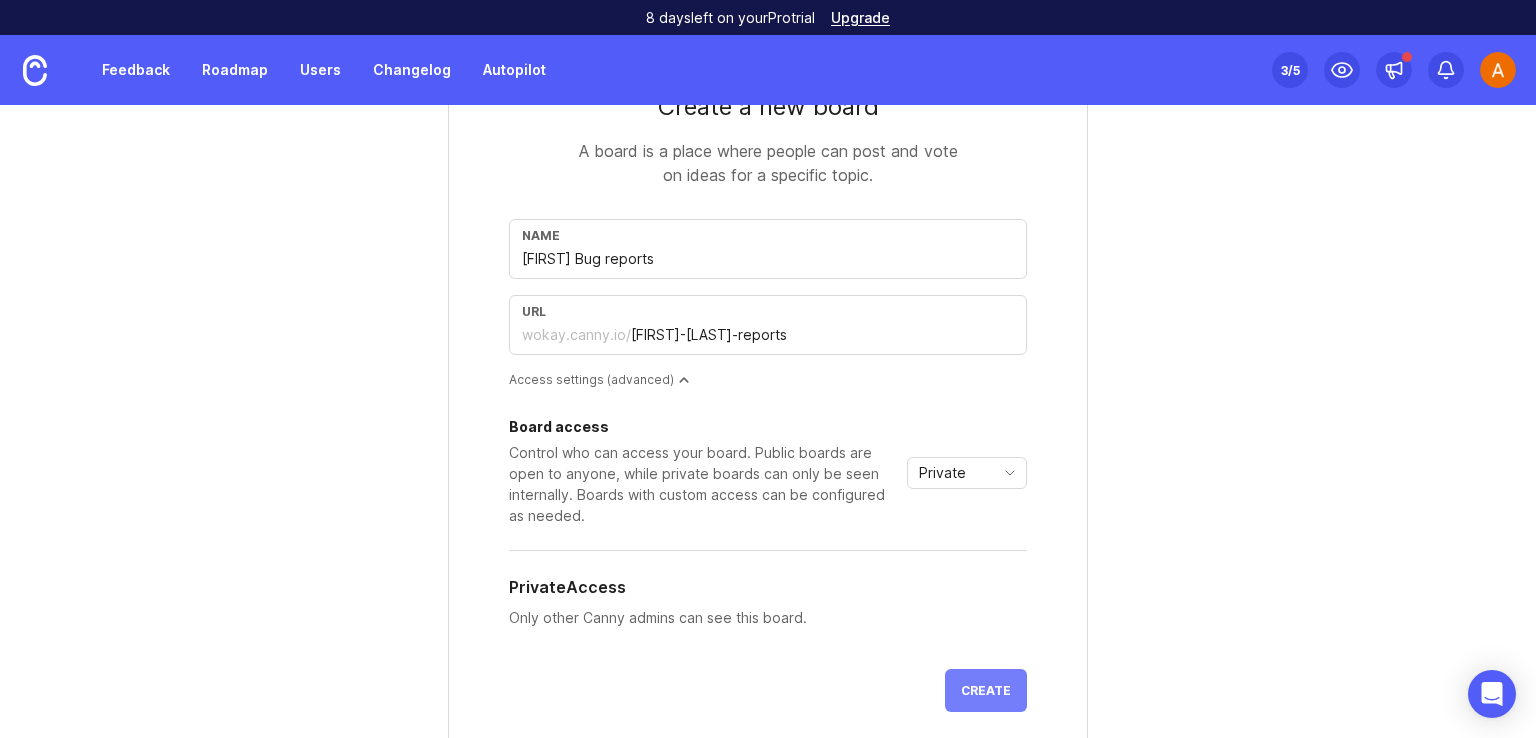 click on "Create" at bounding box center (986, 690) 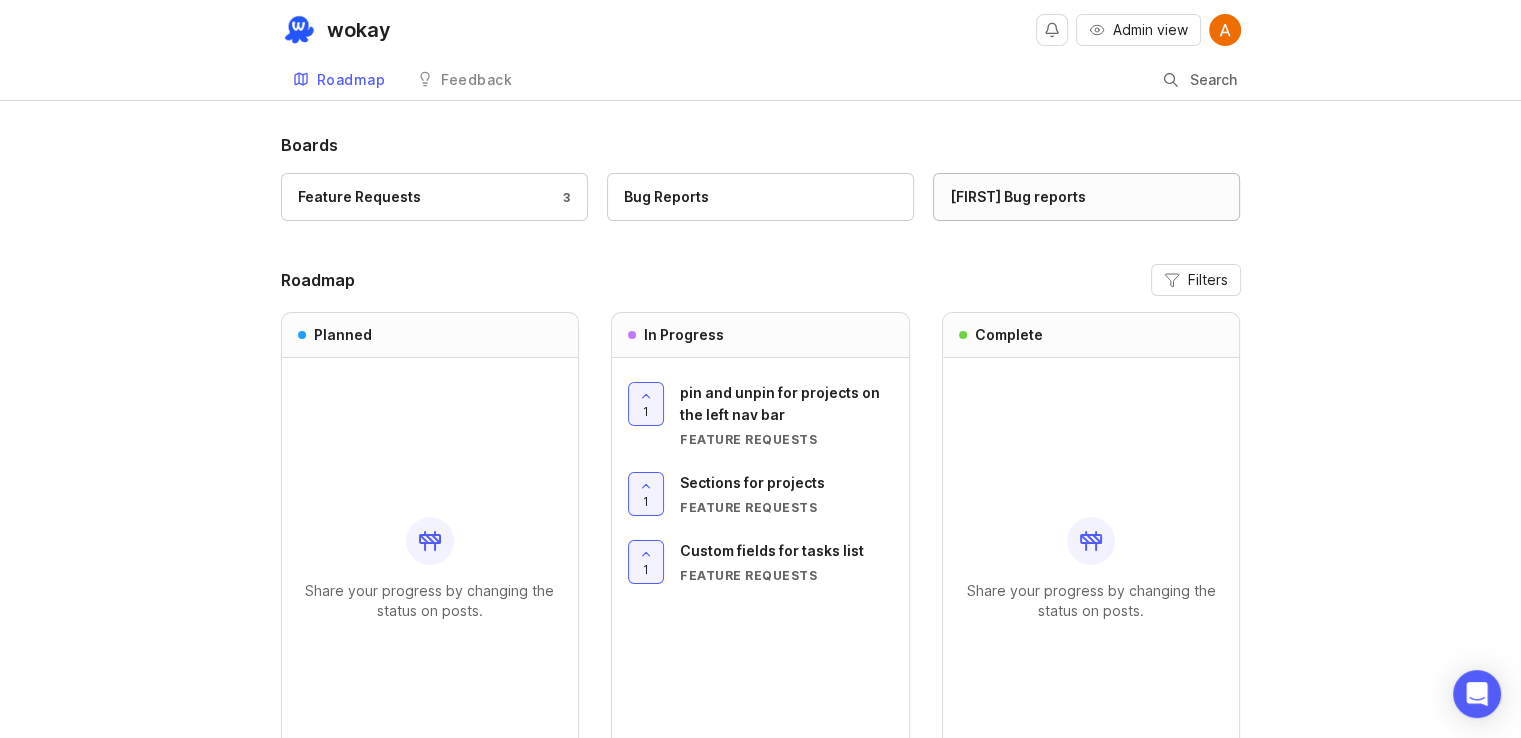 click on "[FIRST] Bug reports" at bounding box center [1018, 197] 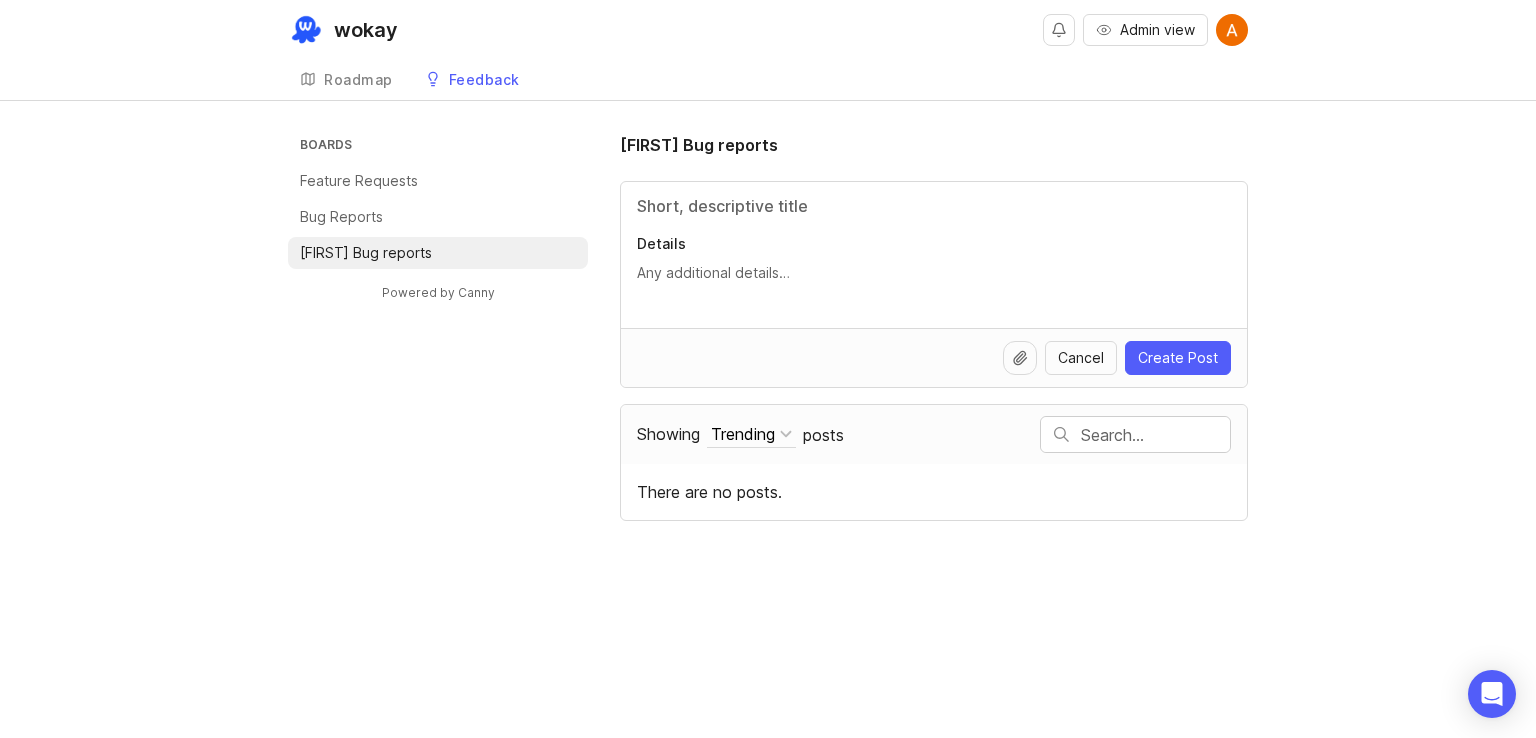 click at bounding box center (934, 206) 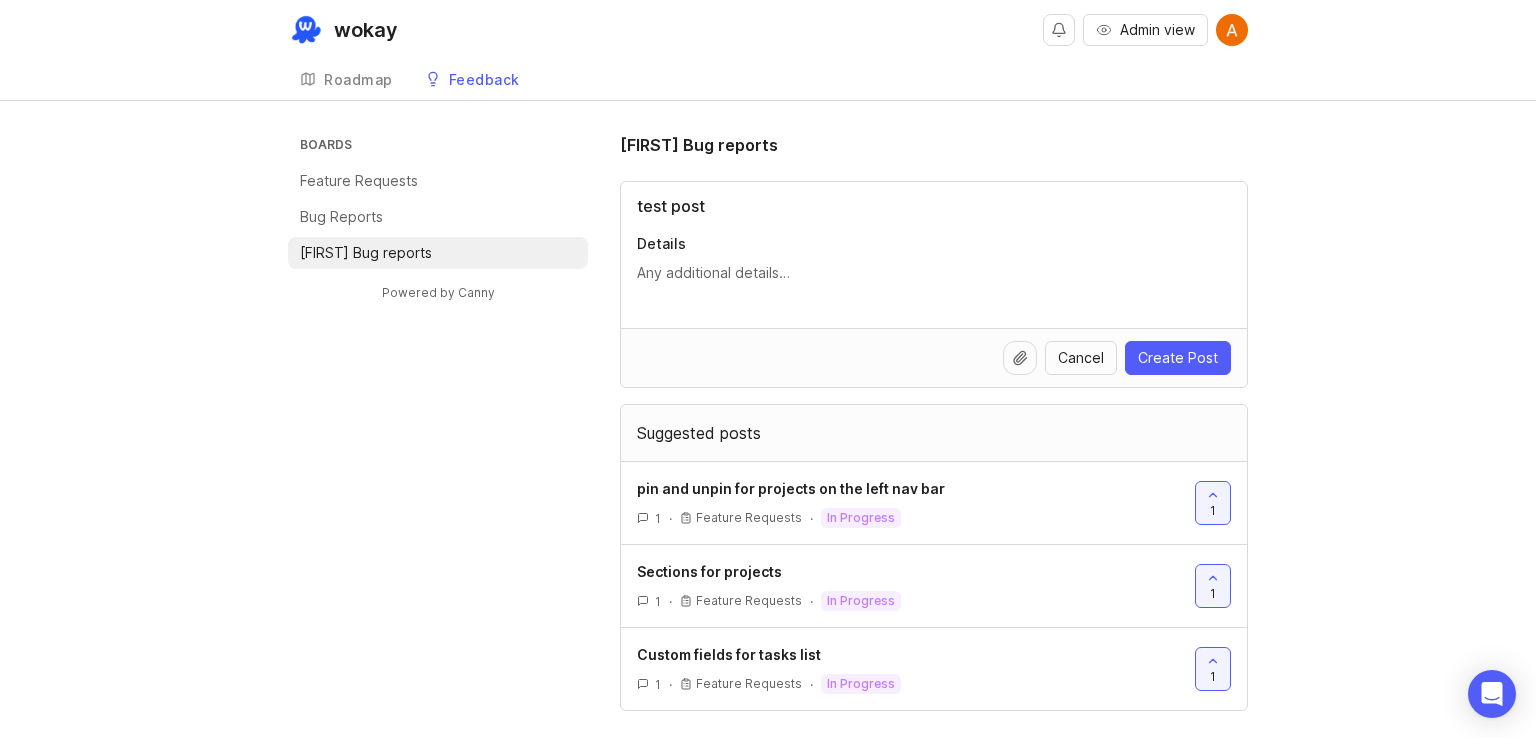 type on "test post" 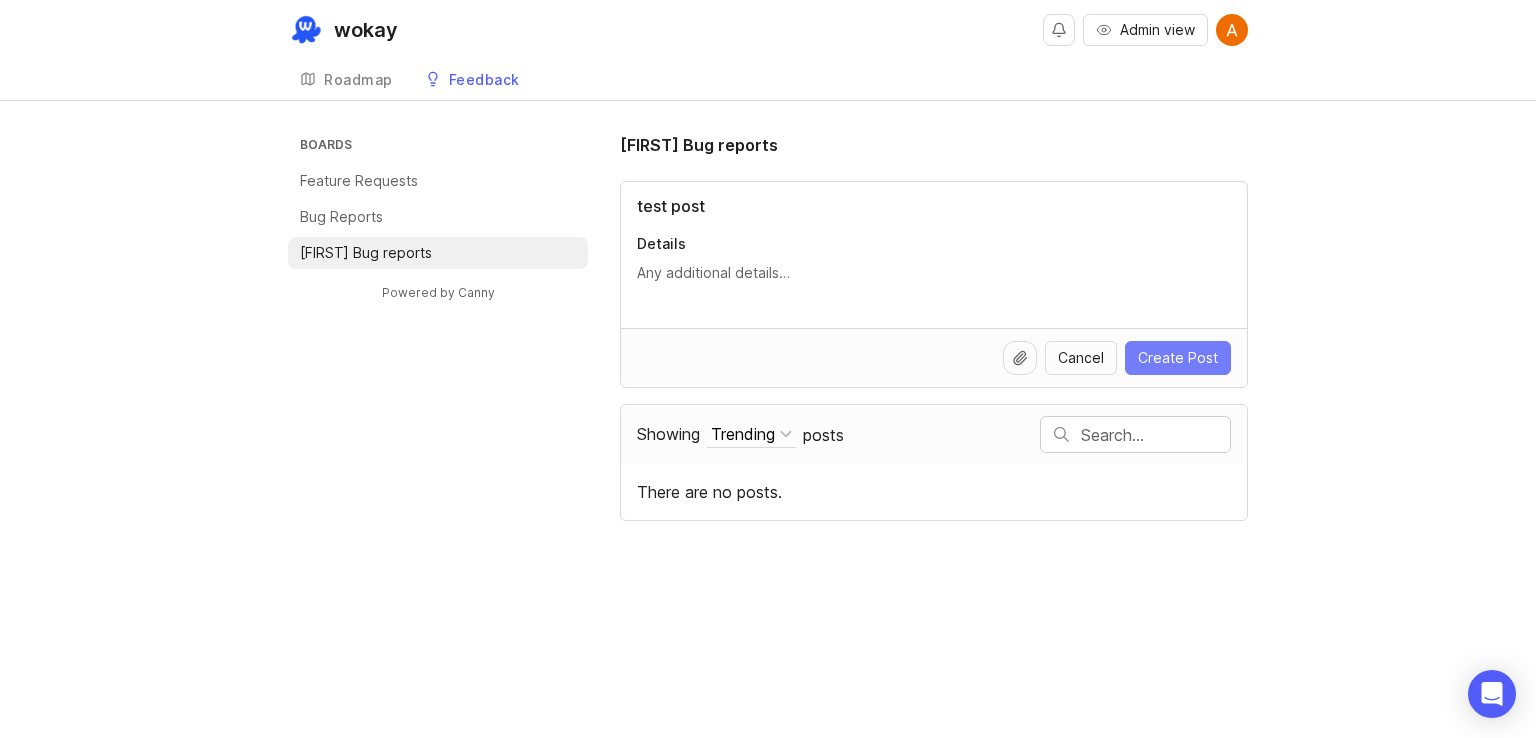 click on "Create Post" at bounding box center [1178, 358] 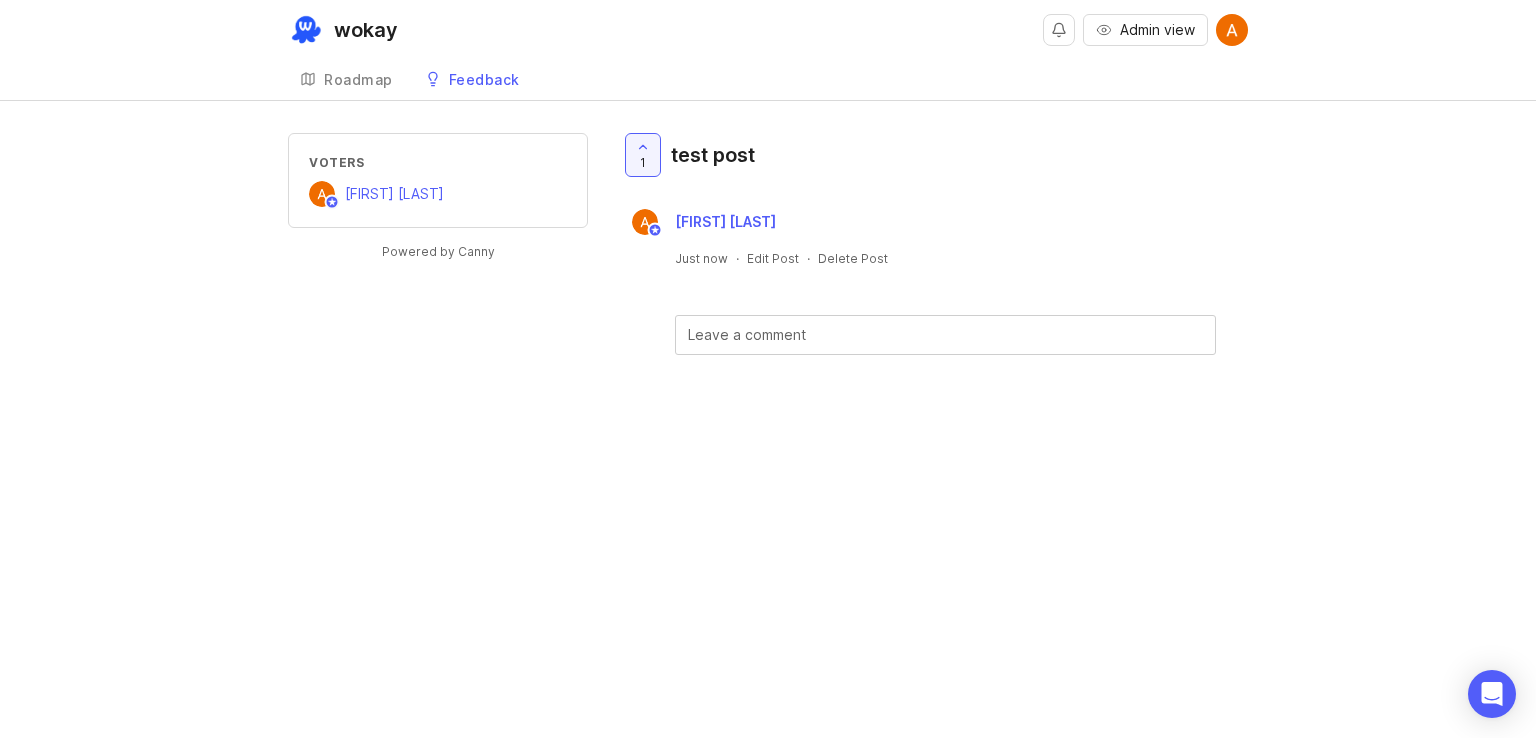 click on "Feedback" at bounding box center (484, 80) 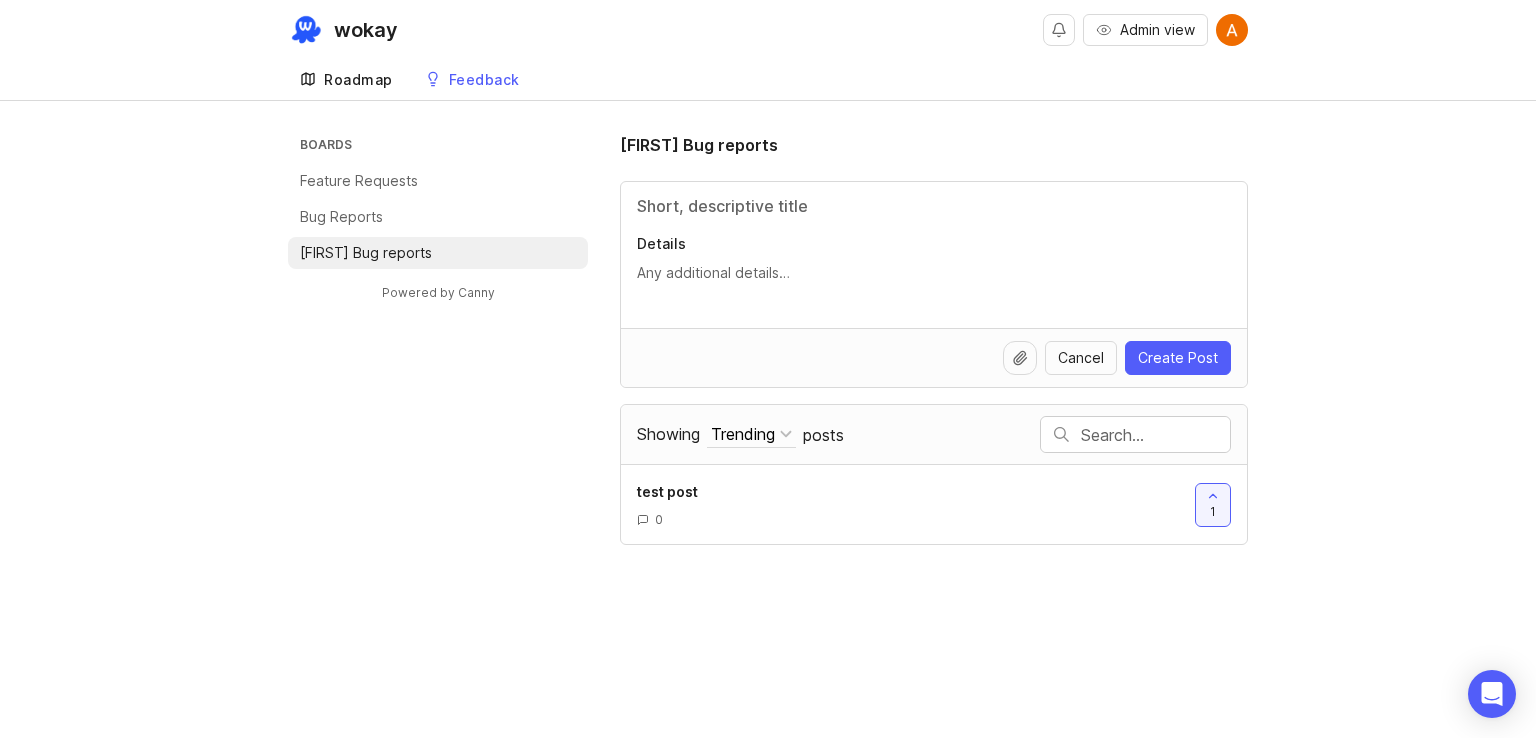click on "Roadmap" at bounding box center [358, 80] 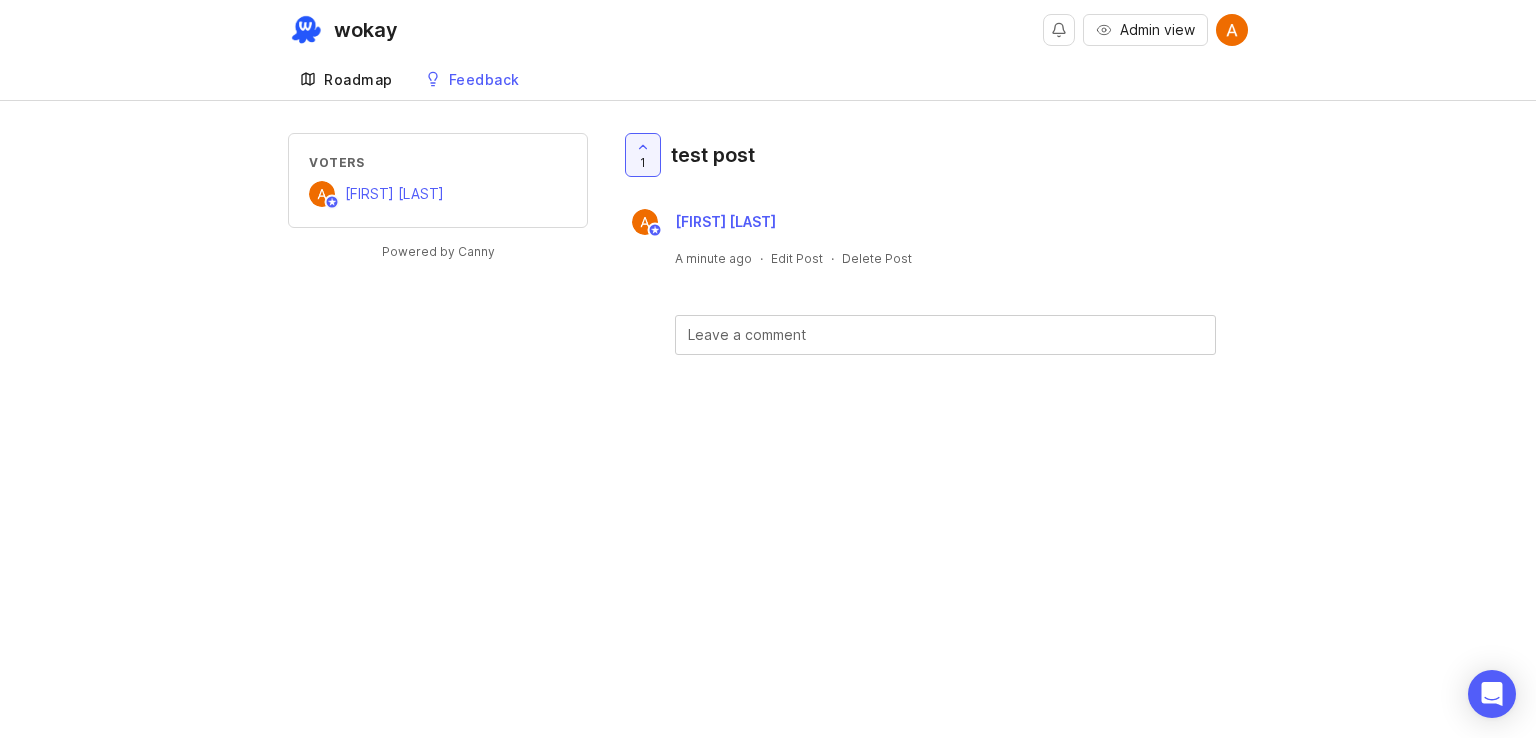 click on "Roadmap" at bounding box center [358, 80] 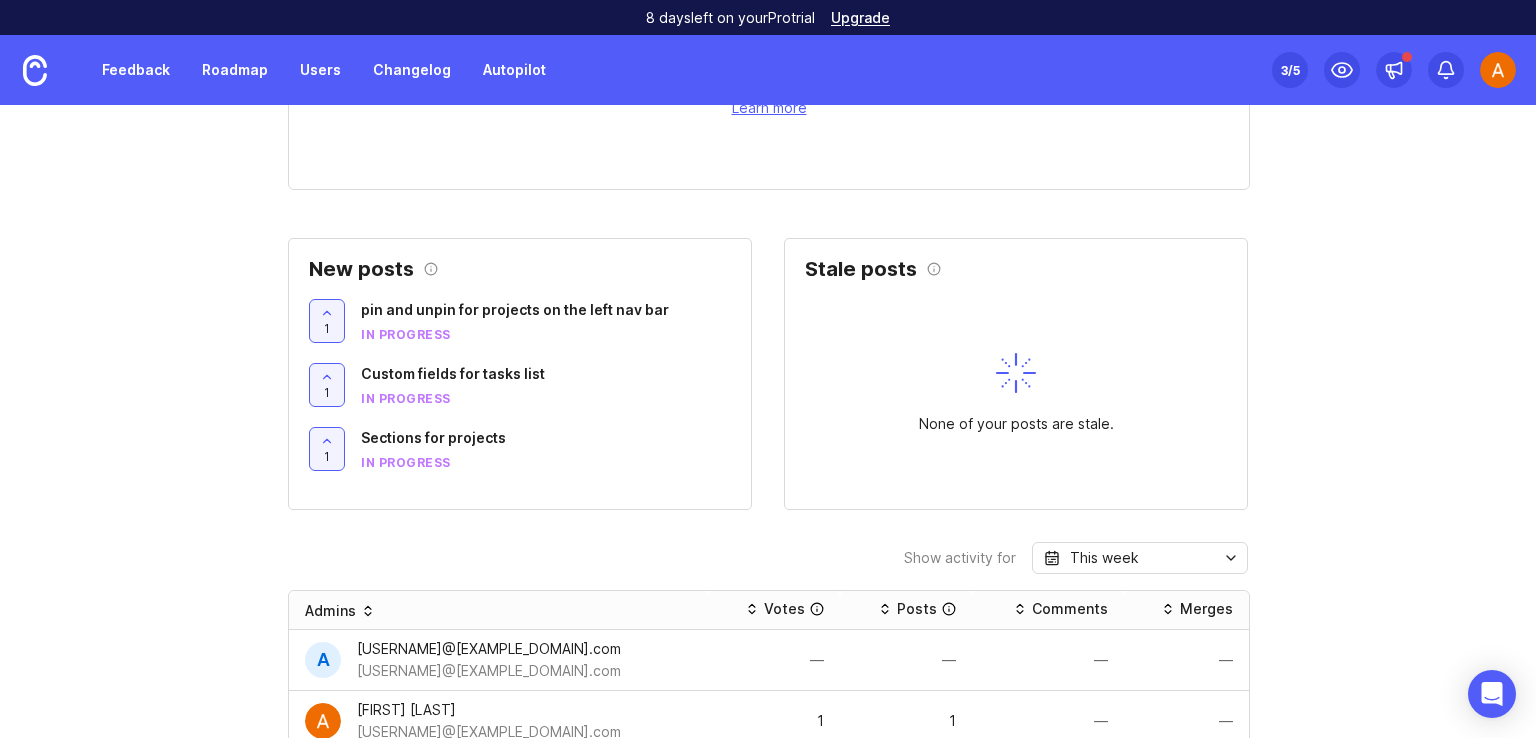 scroll, scrollTop: 1100, scrollLeft: 0, axis: vertical 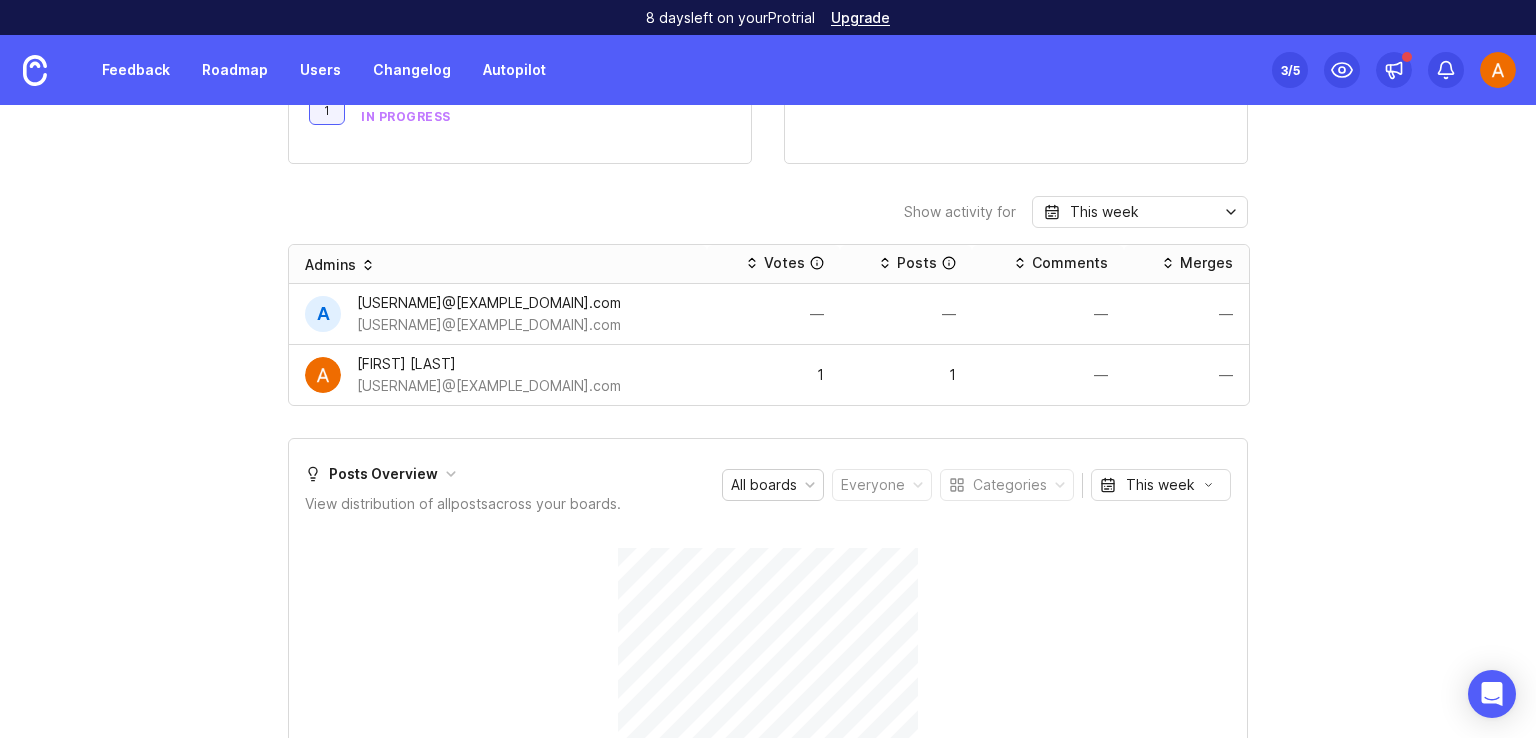 click on "All boards" at bounding box center [764, 485] 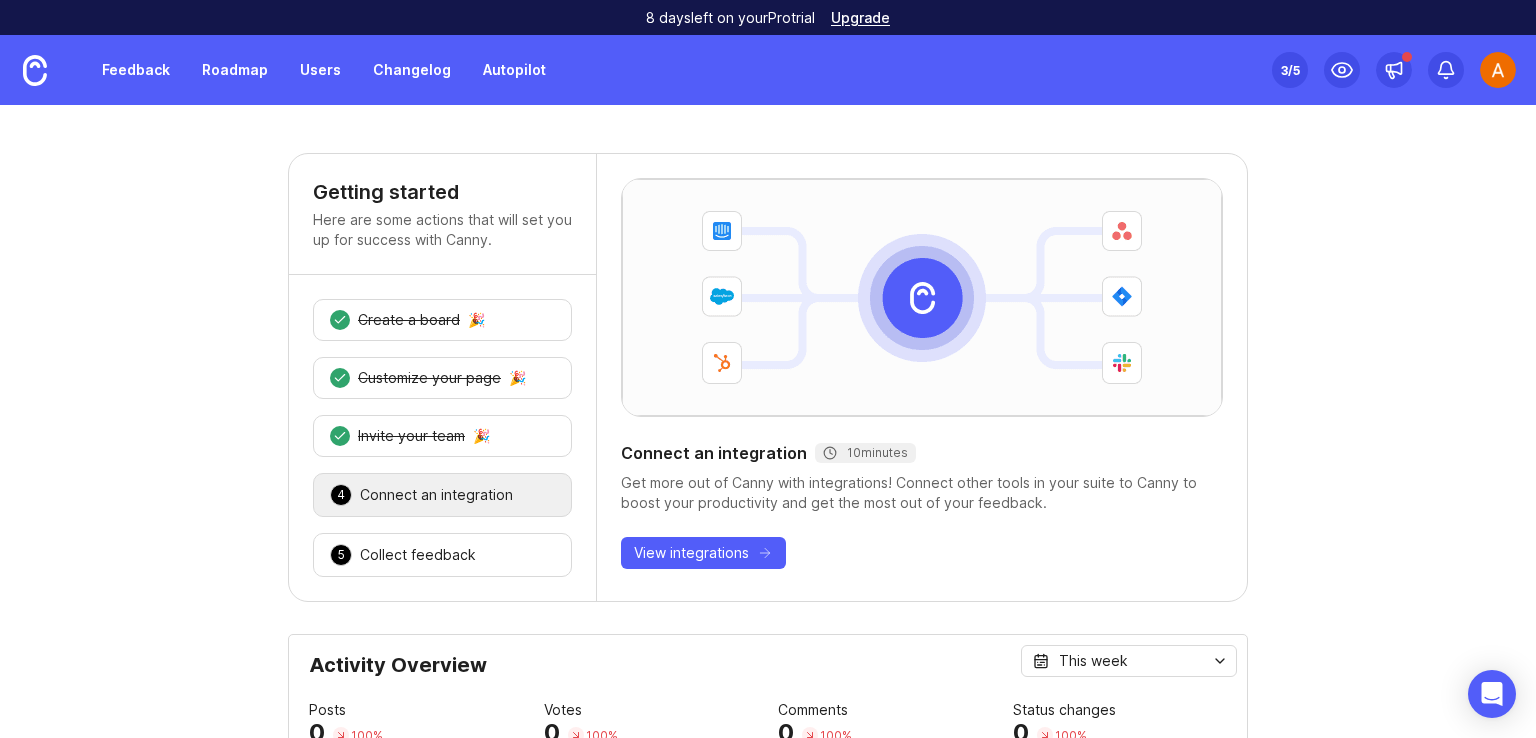 scroll, scrollTop: 0, scrollLeft: 0, axis: both 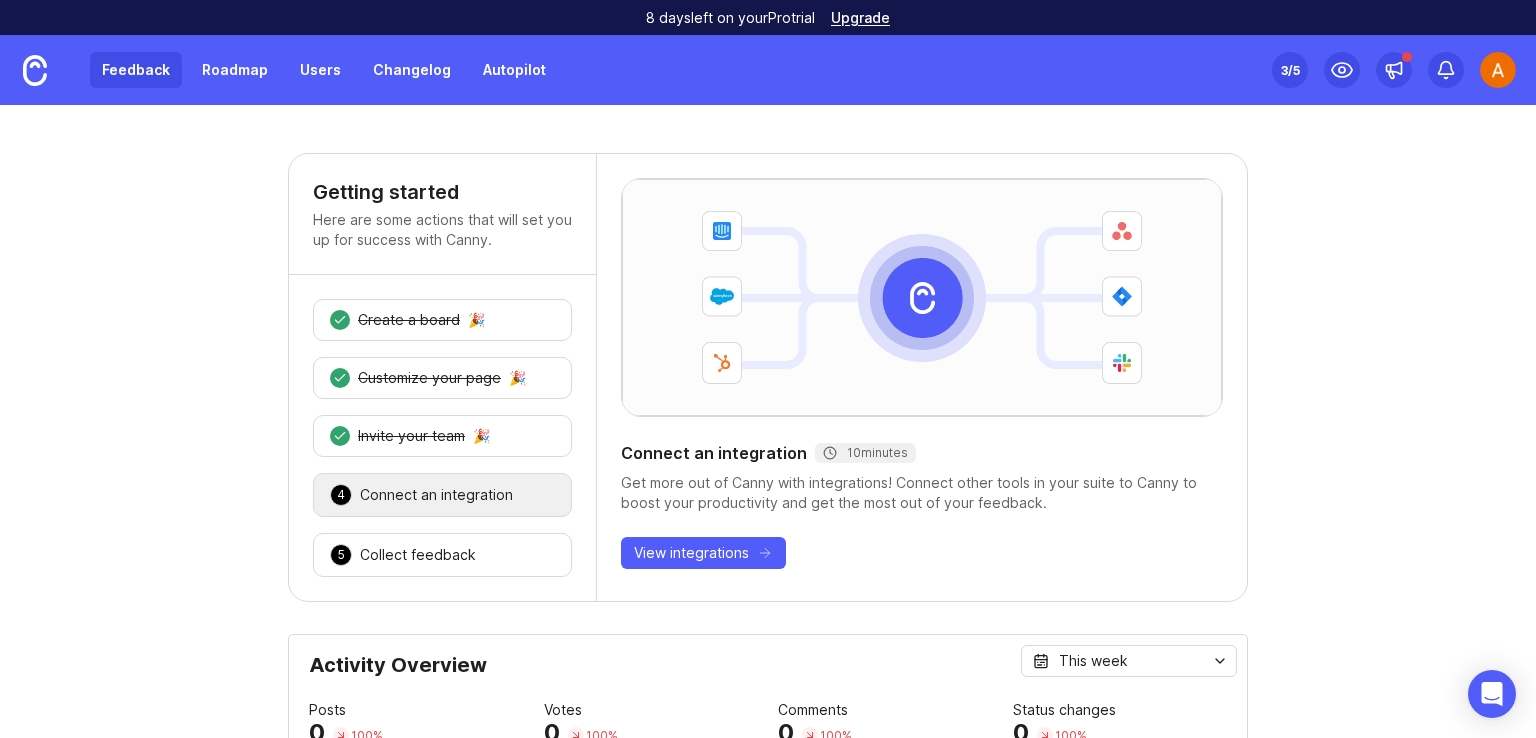 click on "Feedback" at bounding box center (136, 70) 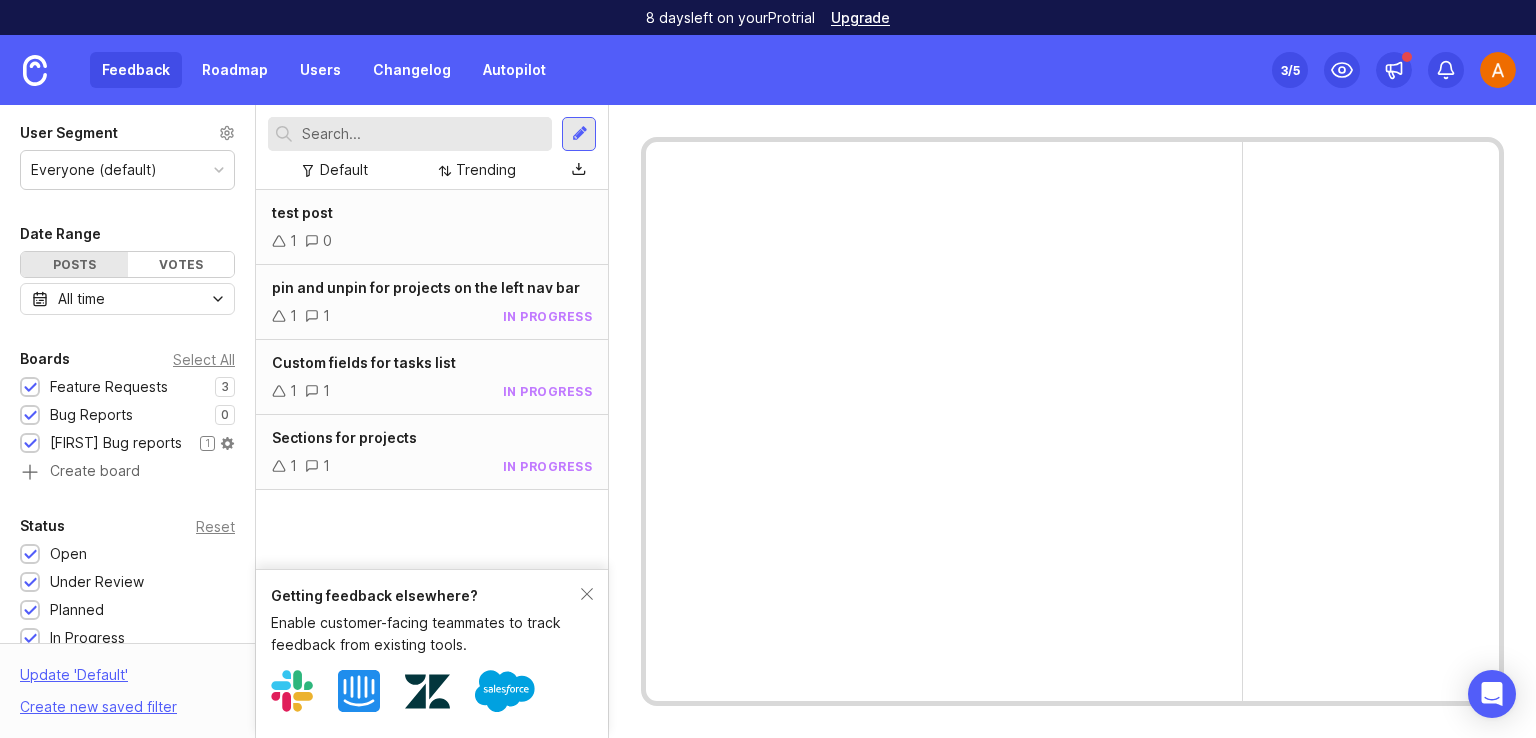 click on "[FIRST] Bug reports" at bounding box center [109, 387] 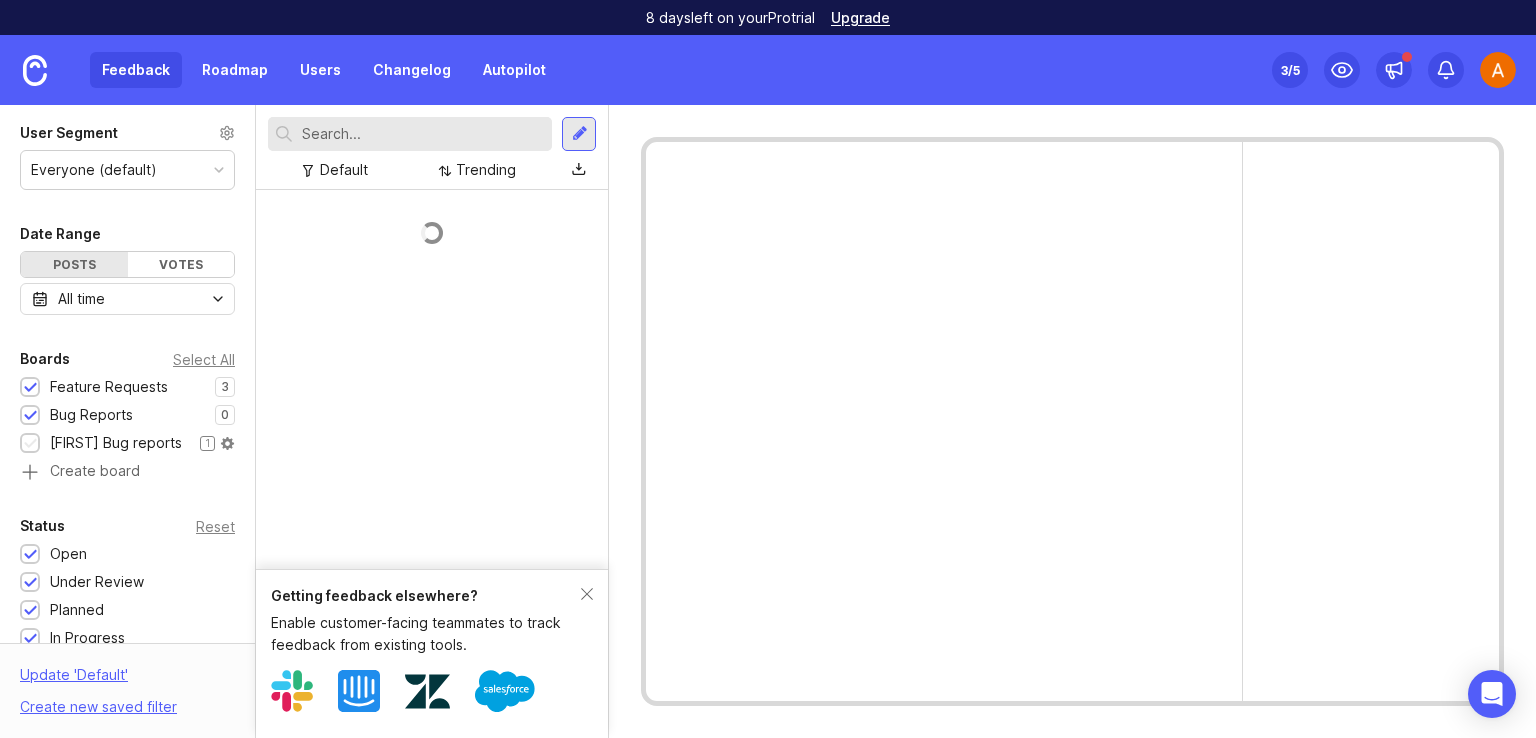 click on "[FIRST] Bug reports" at bounding box center (109, 387) 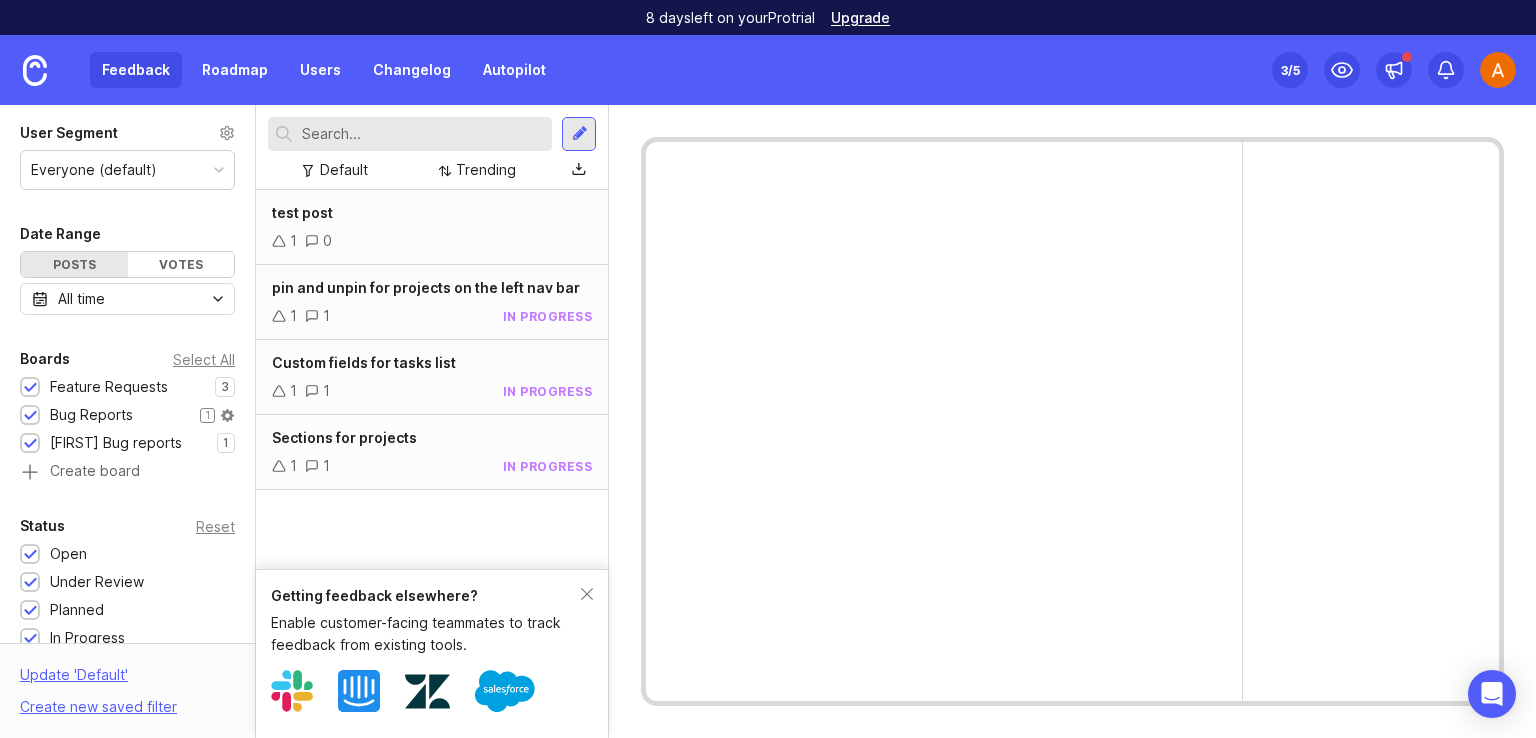 click on "Bug Reports" at bounding box center (109, 387) 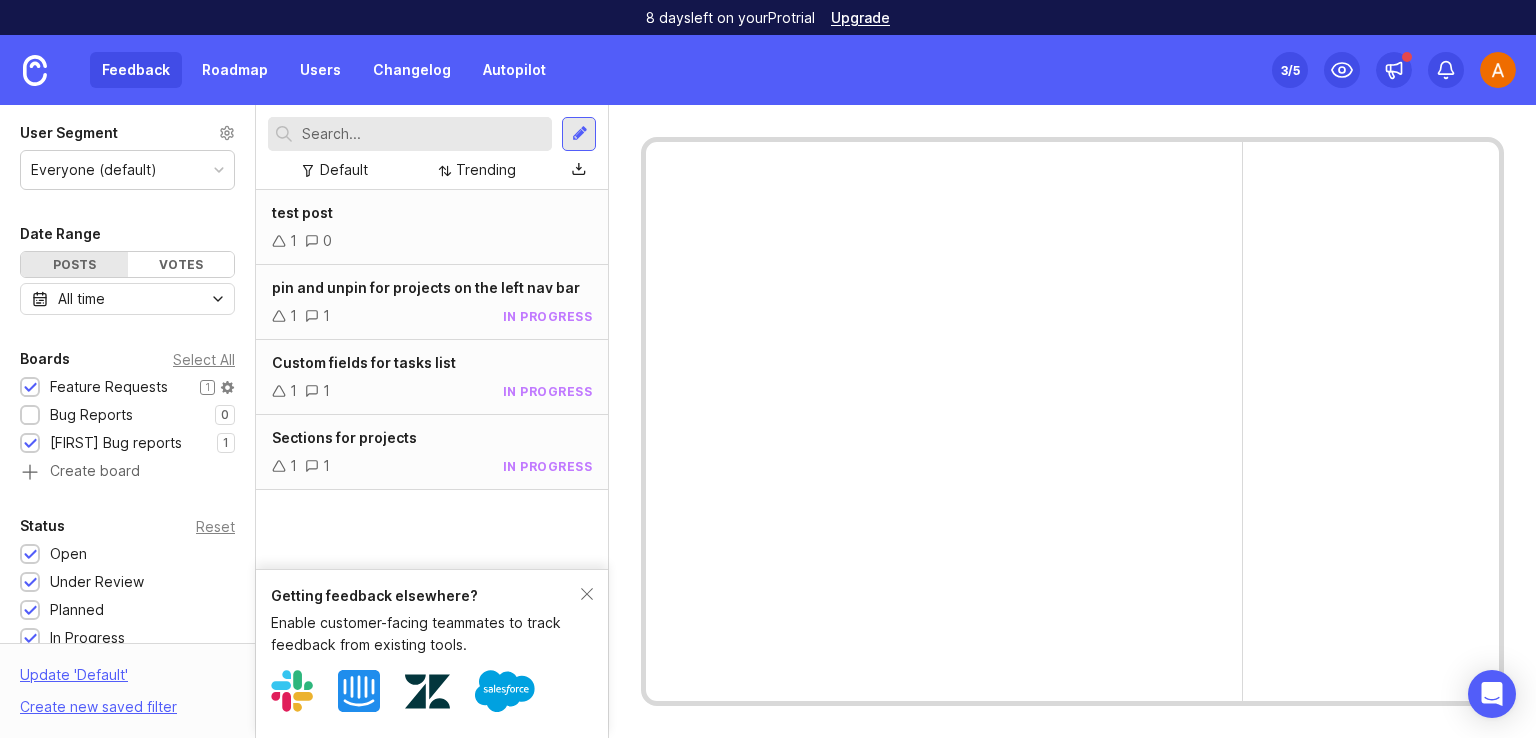 click on "Feature Requests" at bounding box center [109, 387] 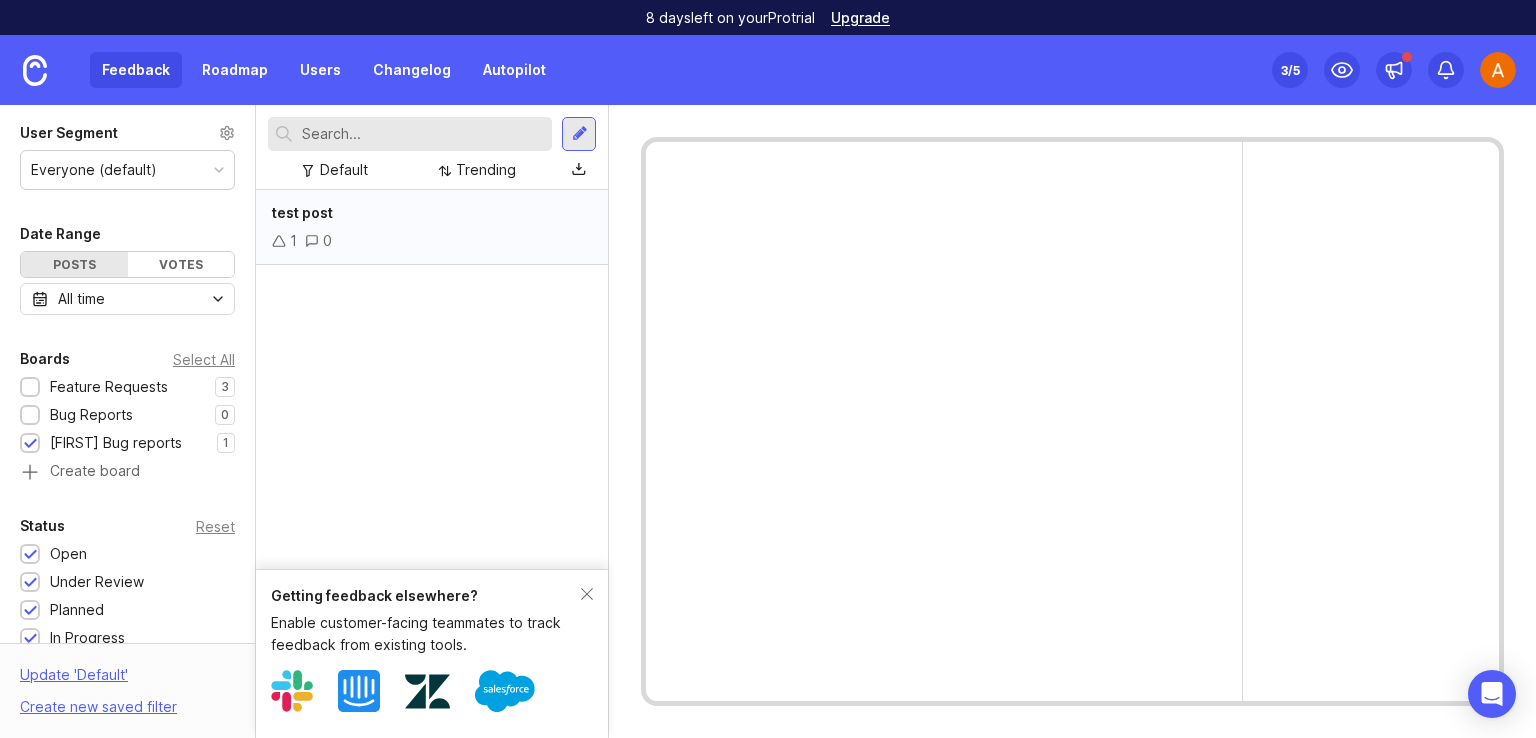 click on "1 0" at bounding box center [432, 241] 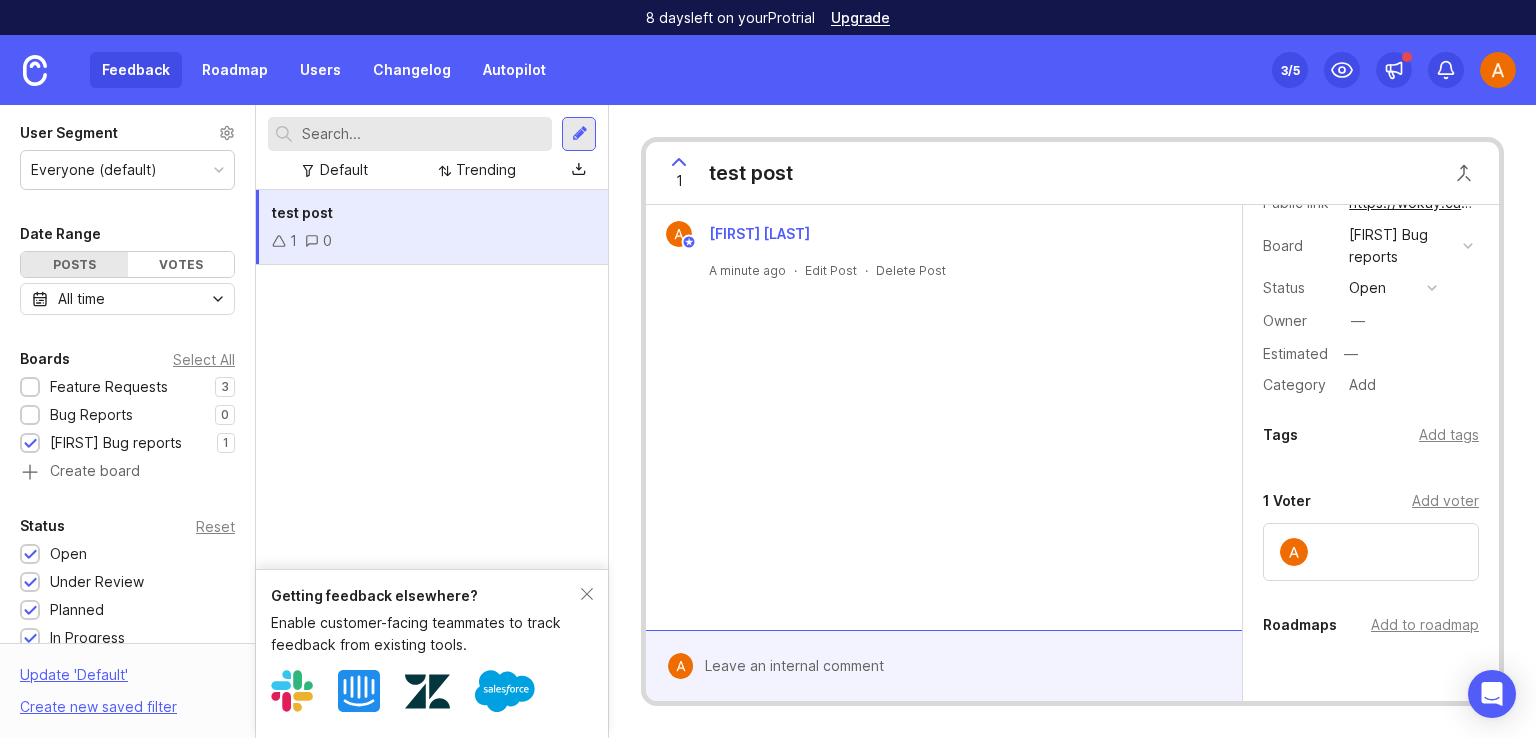 scroll, scrollTop: 100, scrollLeft: 0, axis: vertical 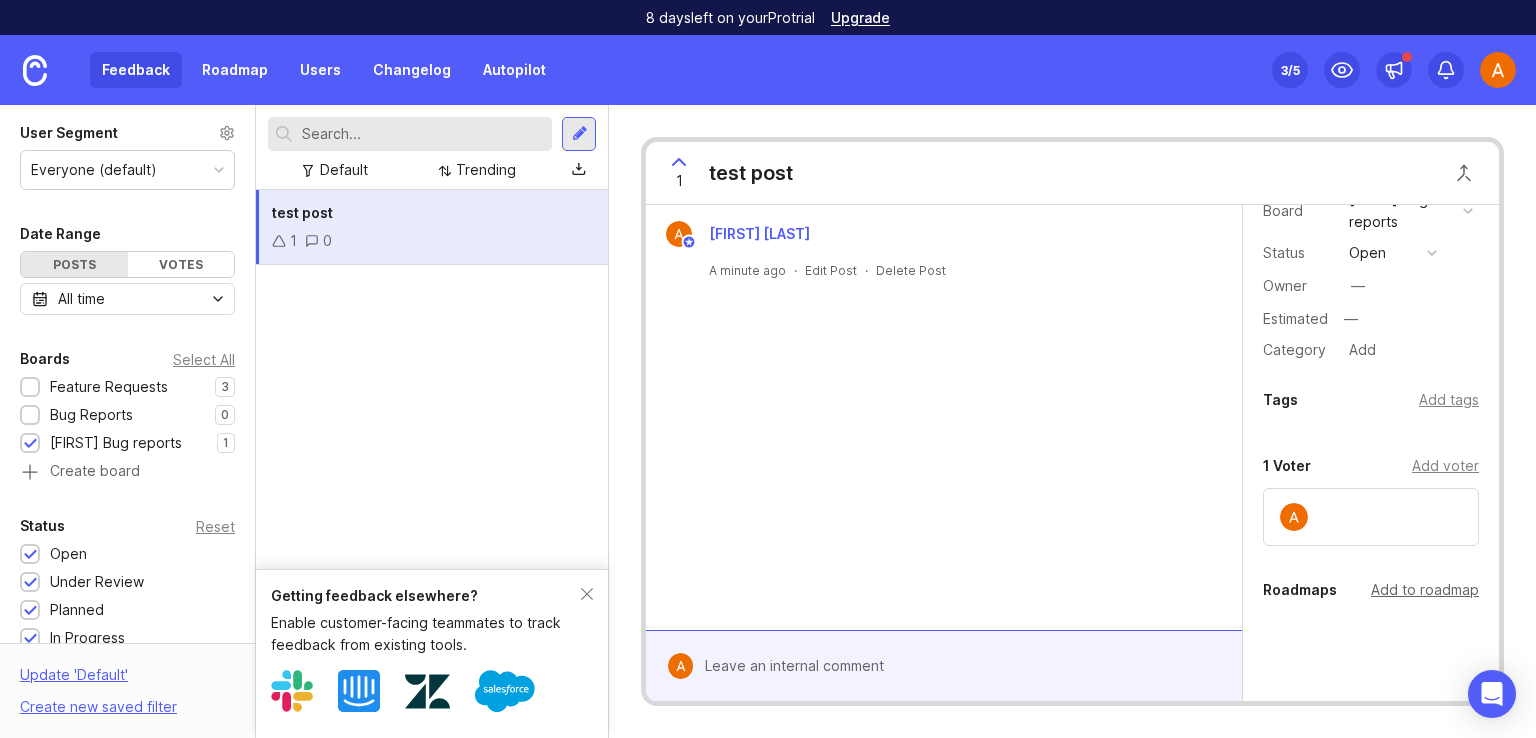 click on "Add to roadmap" at bounding box center [1425, 590] 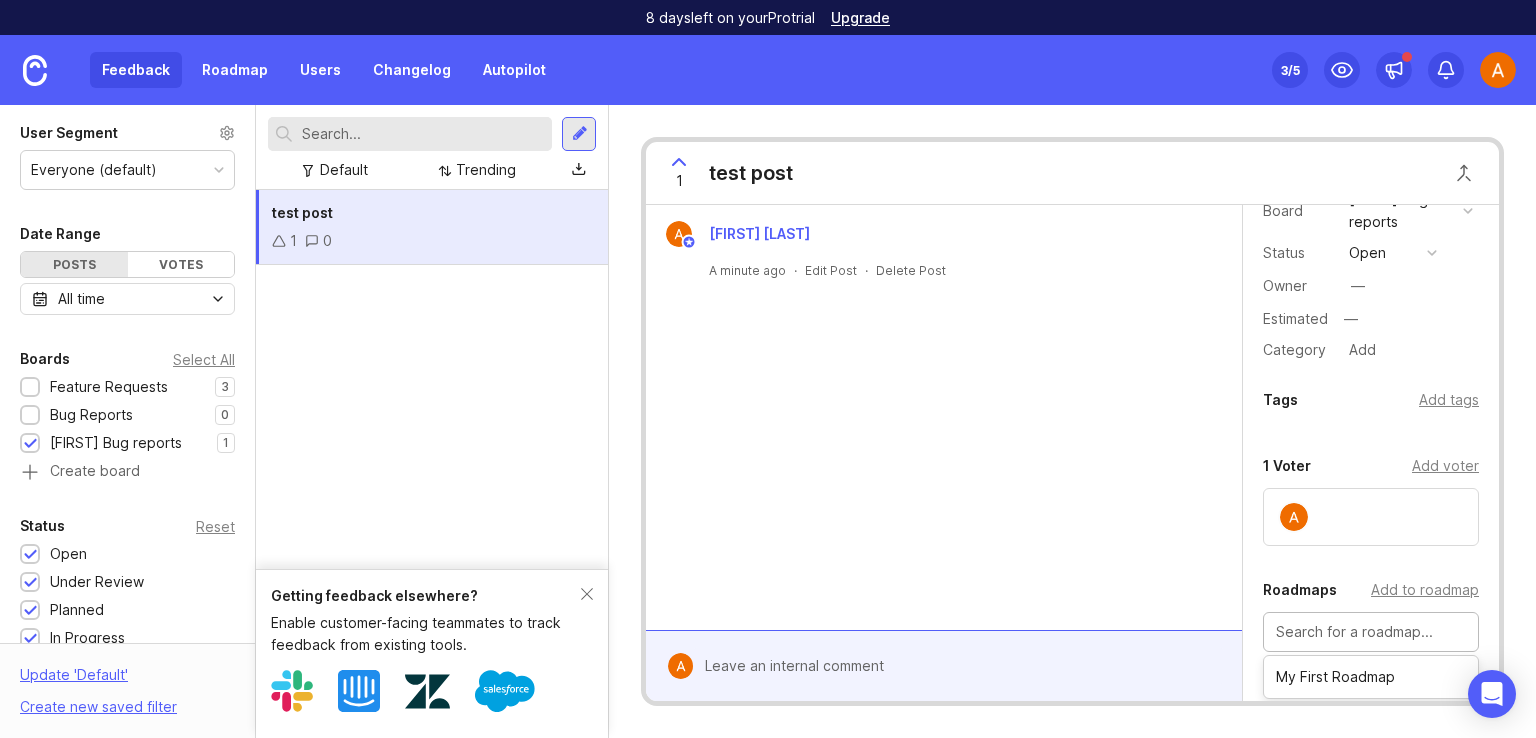 scroll, scrollTop: 245, scrollLeft: 0, axis: vertical 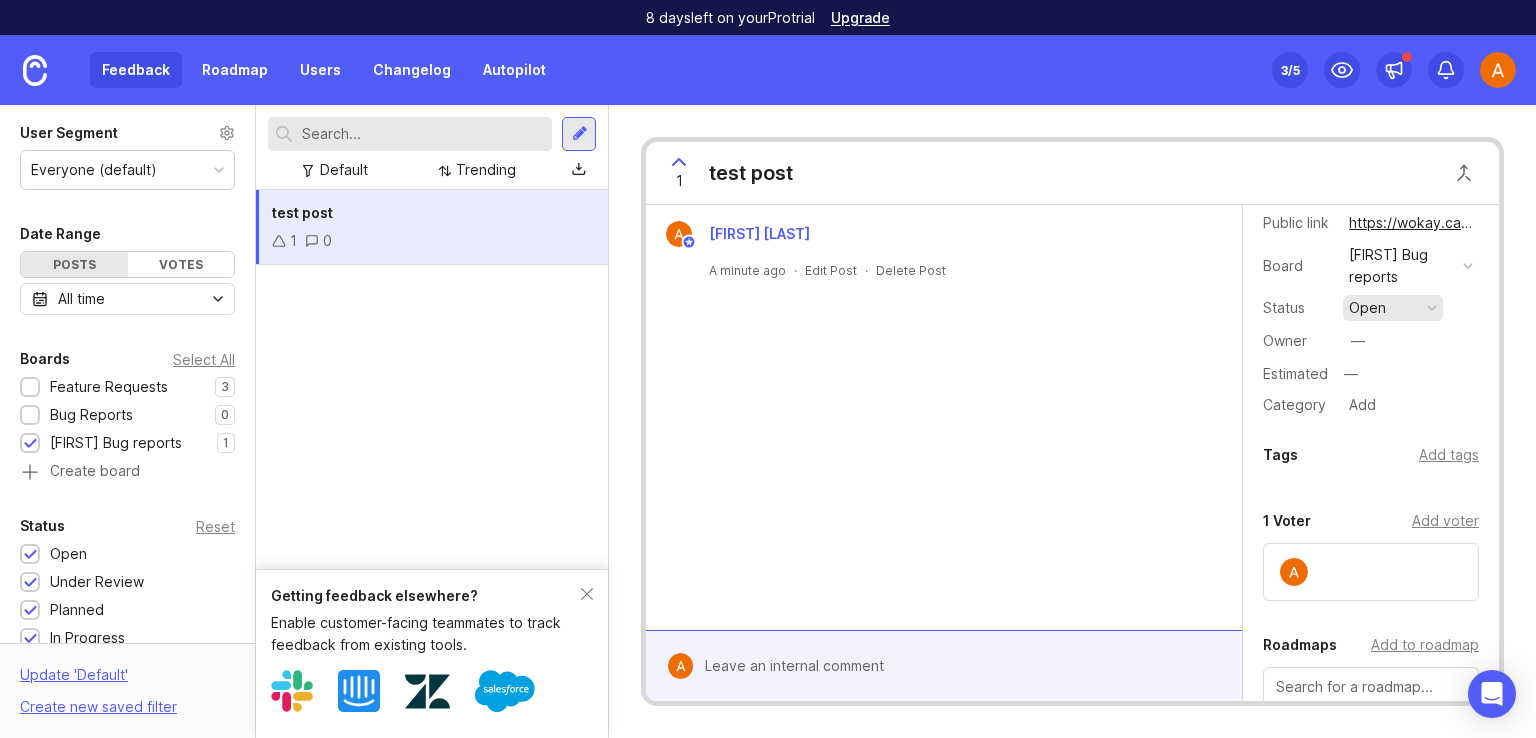 click on "open" at bounding box center (1367, 308) 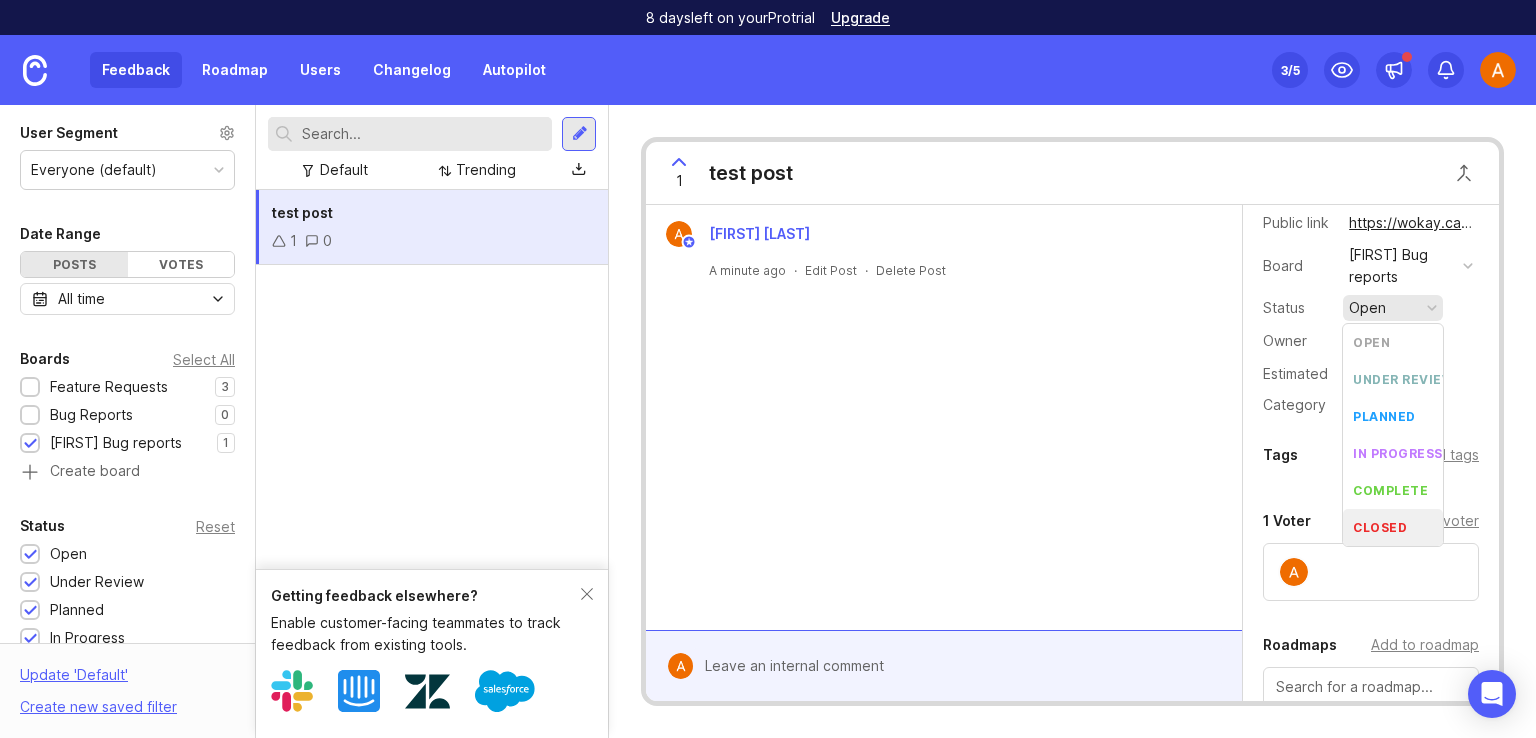 click on "[FIRST] [LAST] A minute ago · Edit Post · Delete Post" at bounding box center (944, 417) 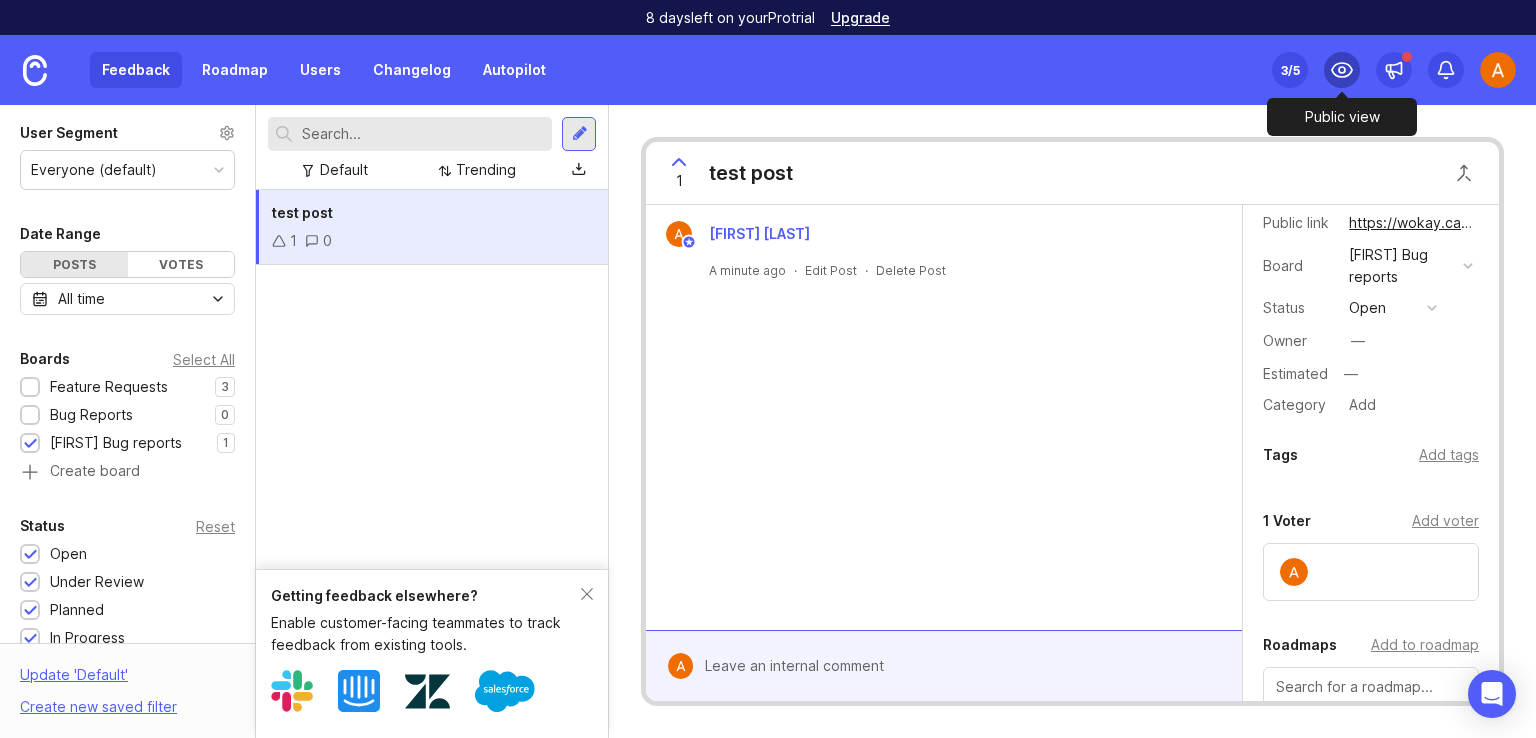 click at bounding box center (1342, 70) 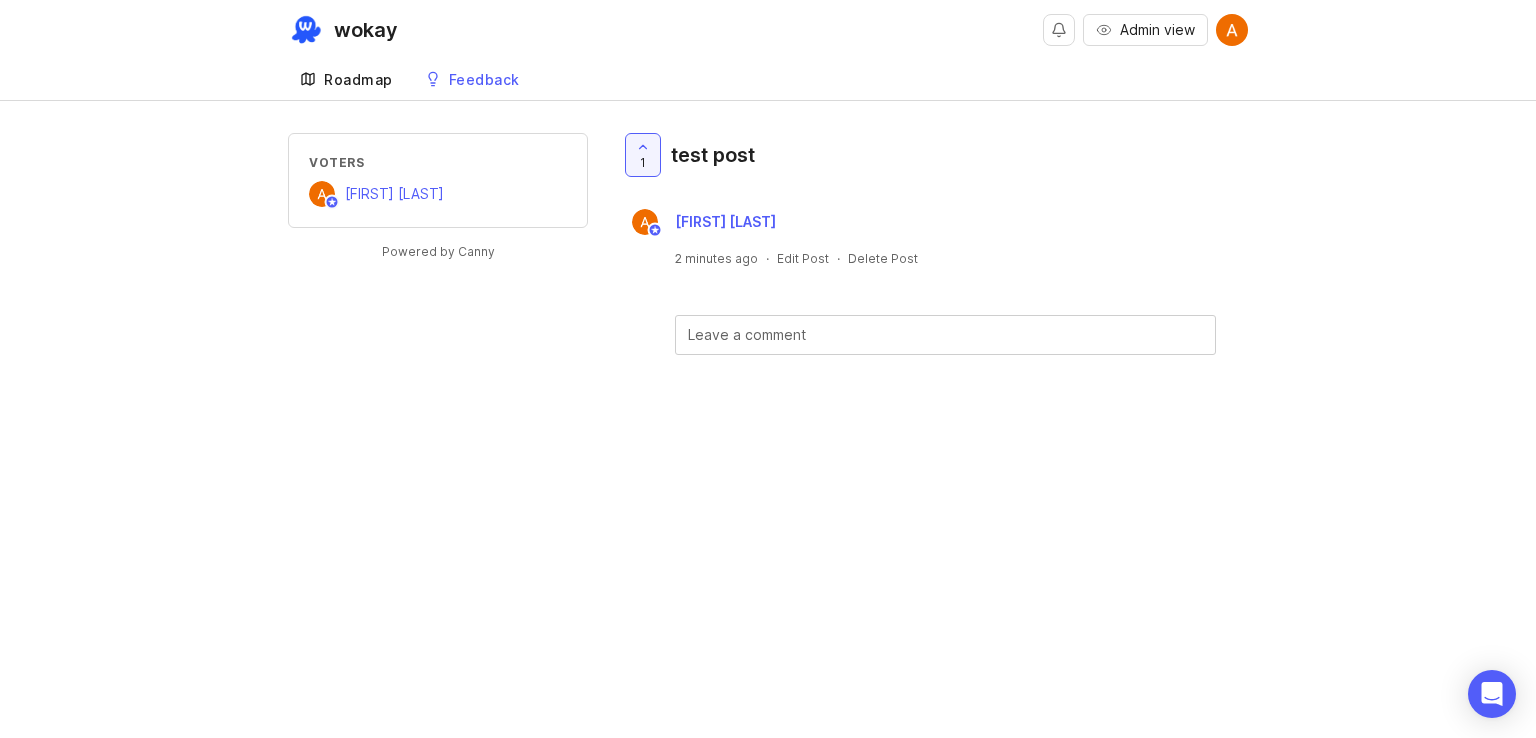 click on "Roadmap" at bounding box center [358, 80] 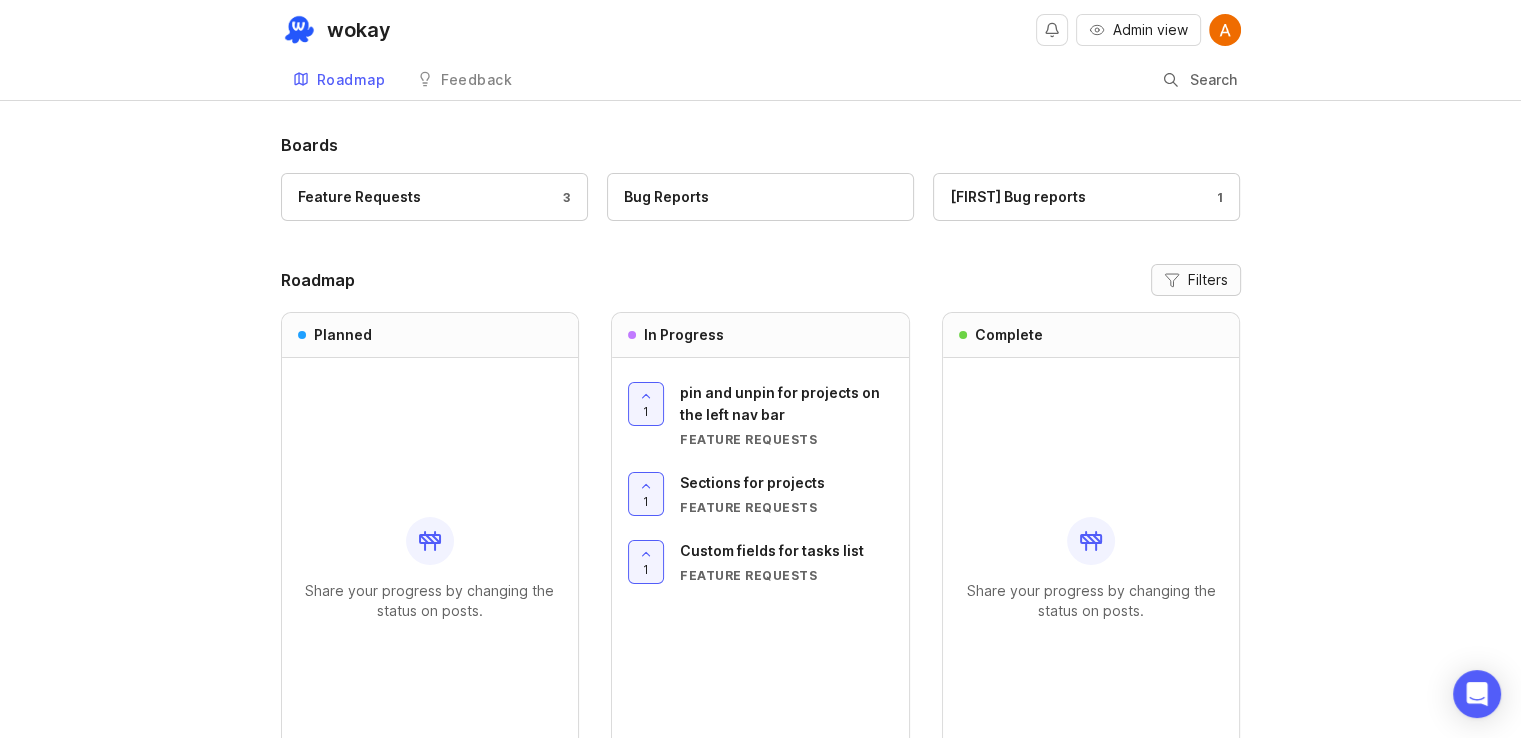 click on "Filters" at bounding box center (1208, 280) 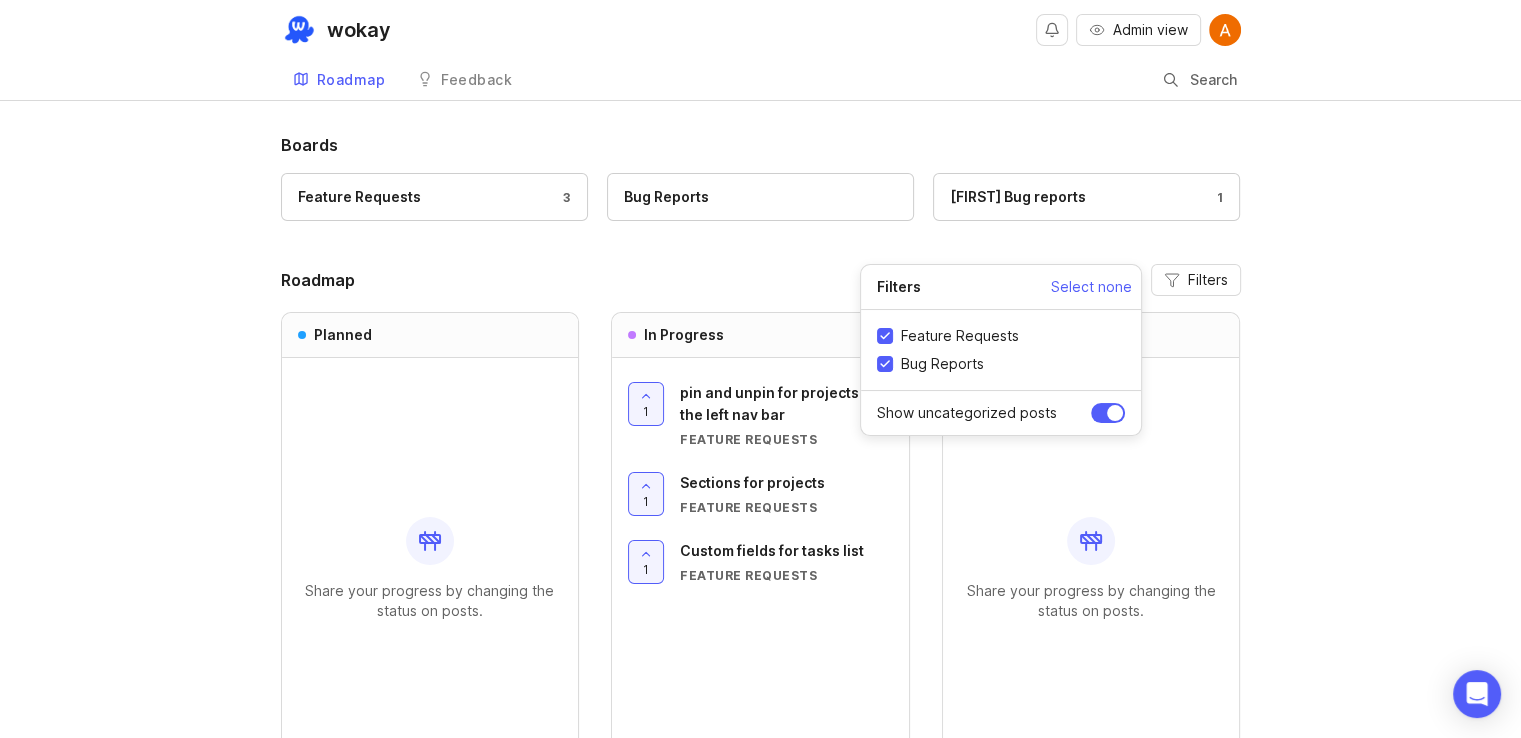 click on "Roadmap Filters" at bounding box center [761, 280] 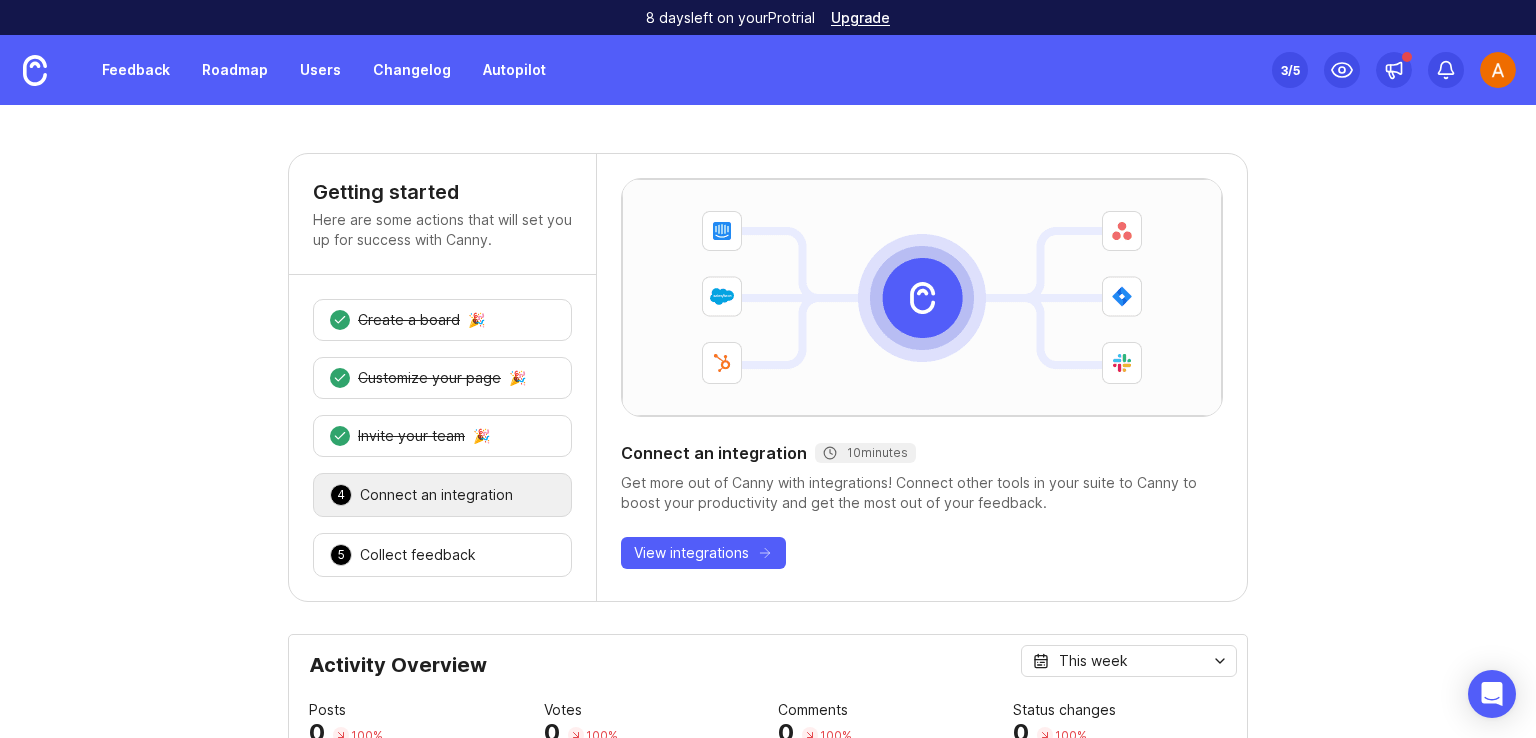 scroll, scrollTop: 0, scrollLeft: 0, axis: both 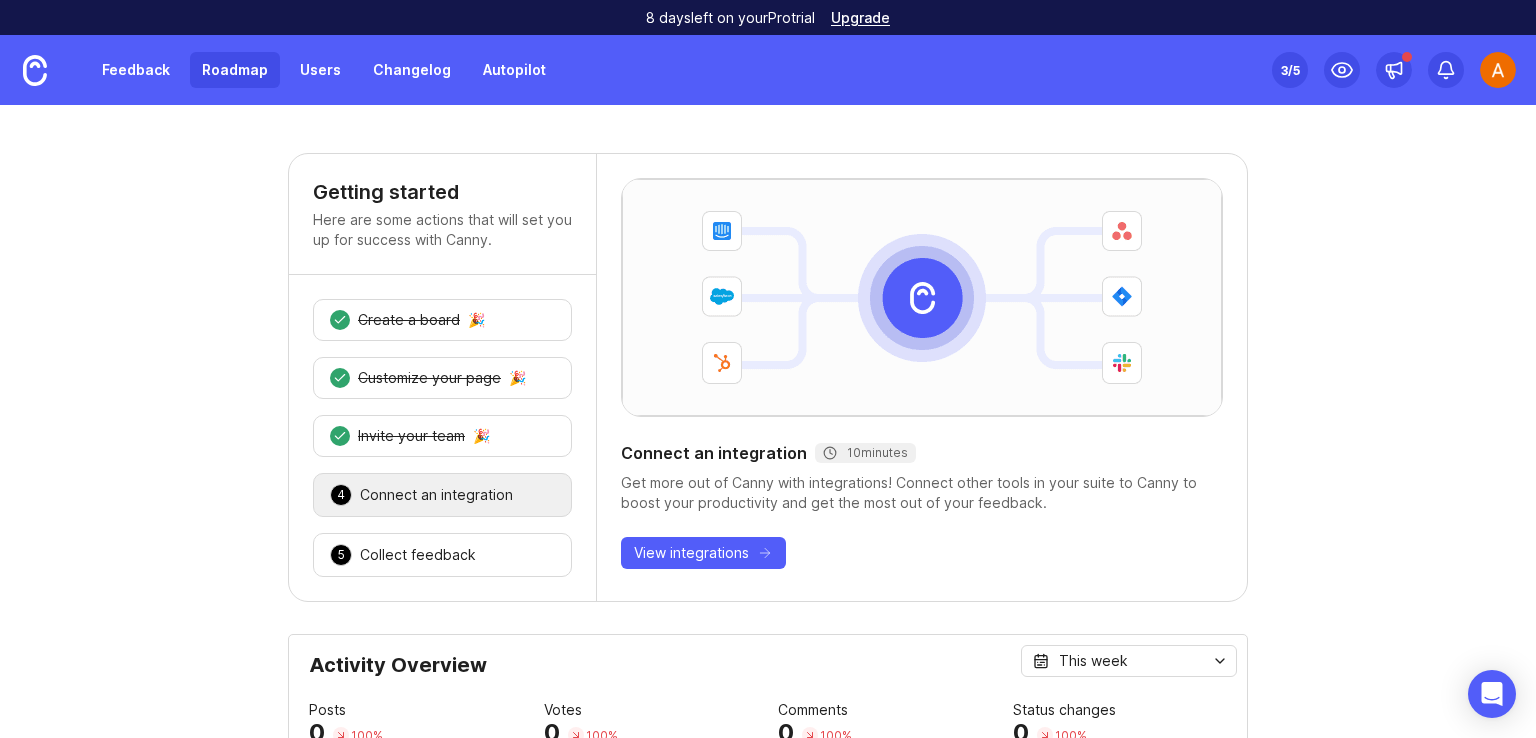 click on "Roadmap" at bounding box center [235, 70] 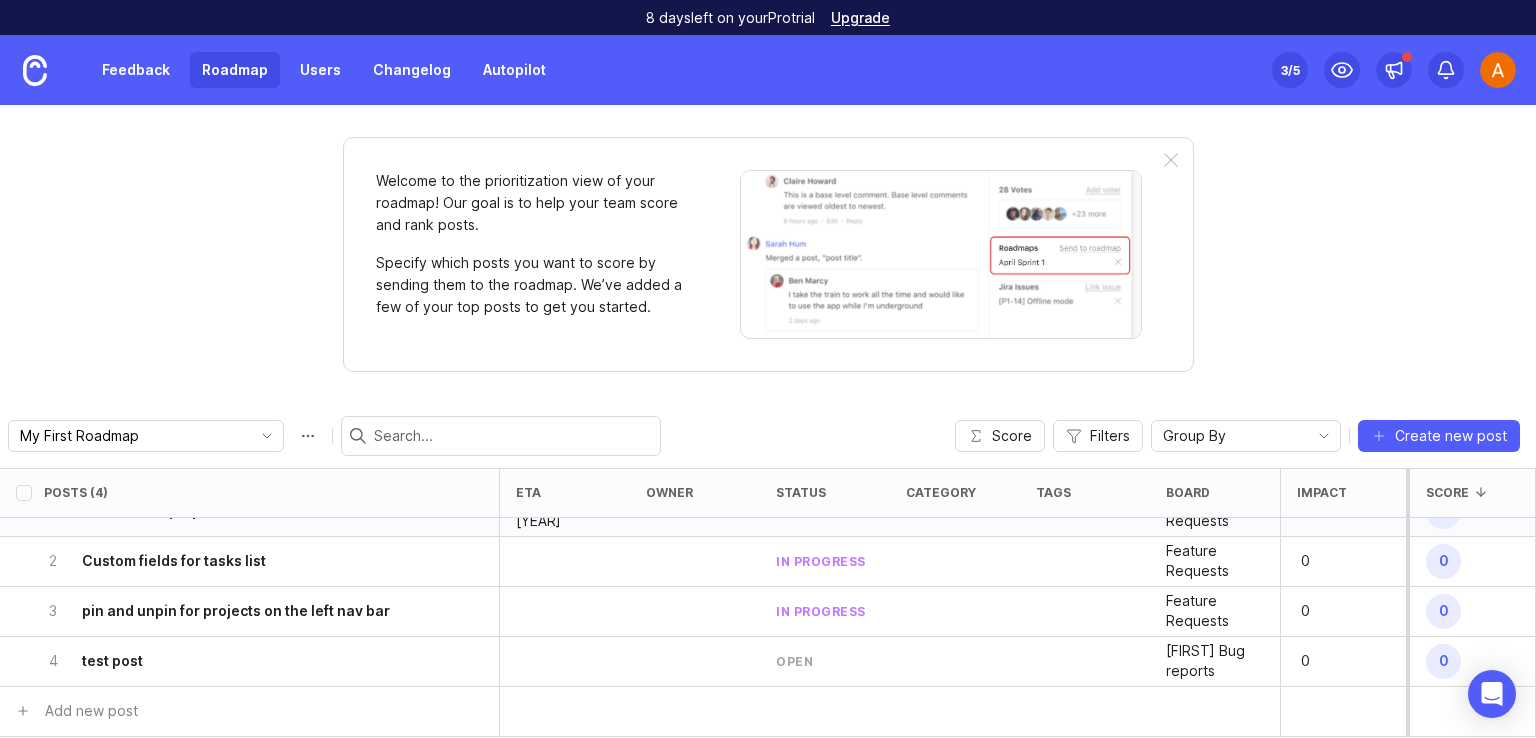 scroll, scrollTop: 0, scrollLeft: 0, axis: both 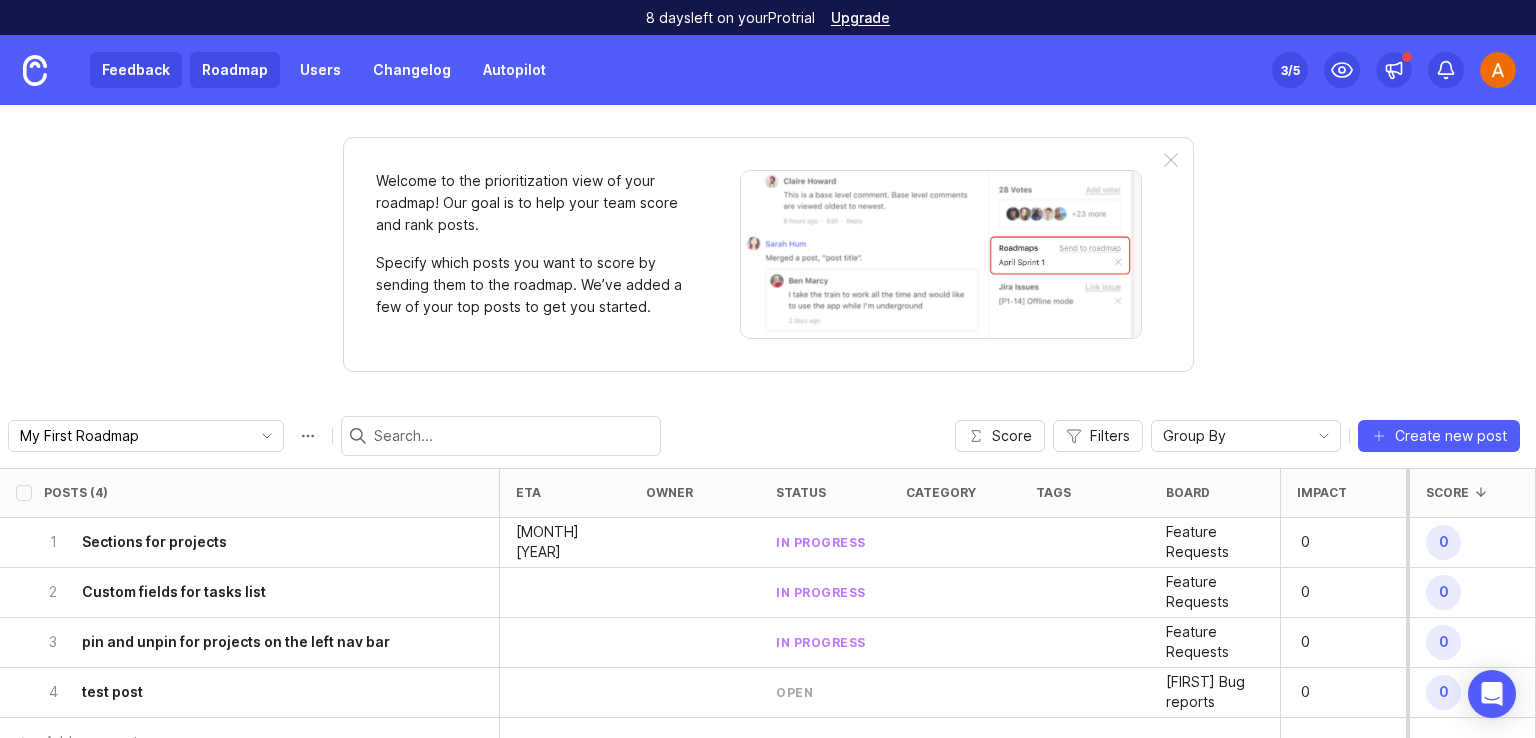 click on "Feedback" at bounding box center [136, 70] 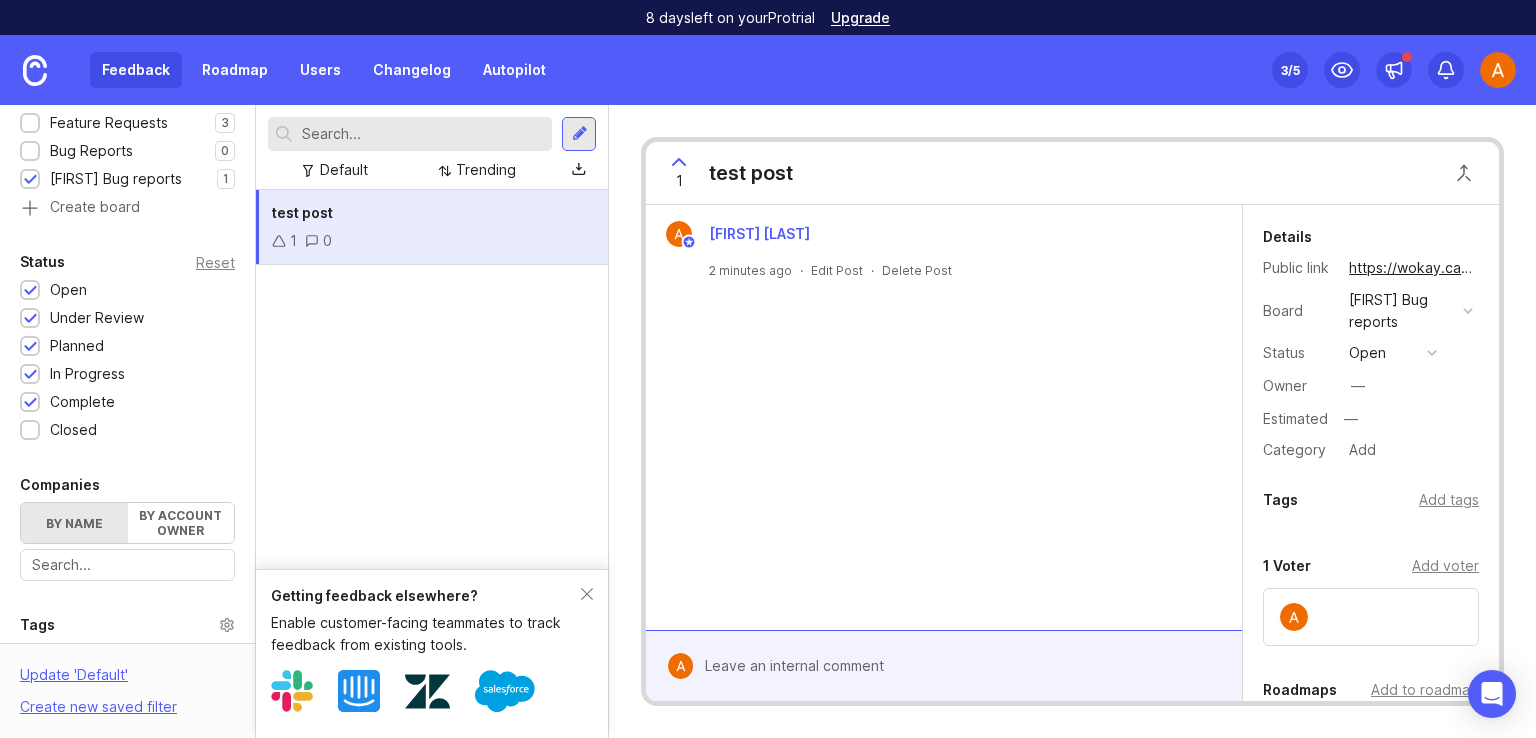 scroll, scrollTop: 300, scrollLeft: 0, axis: vertical 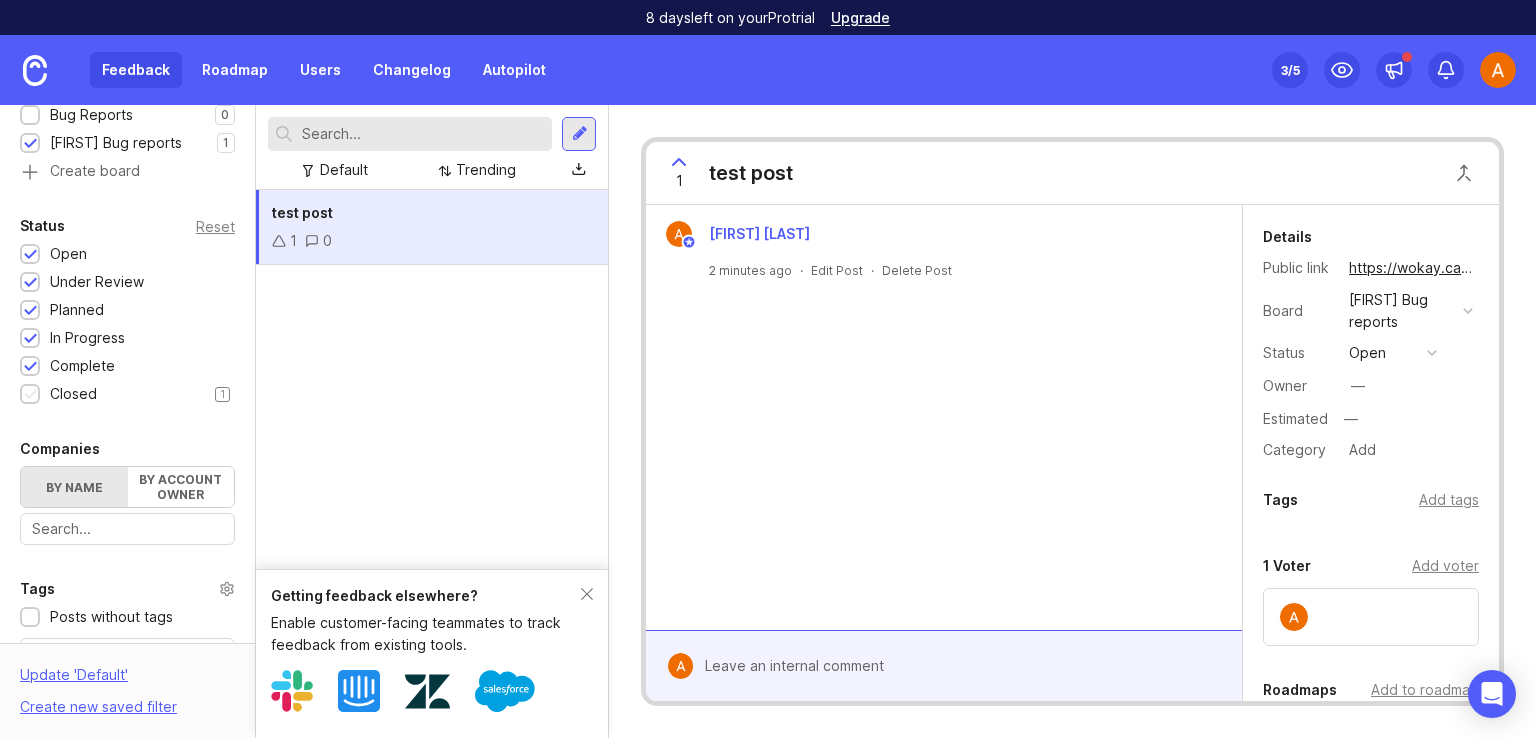 click on "Closed" at bounding box center (68, 254) 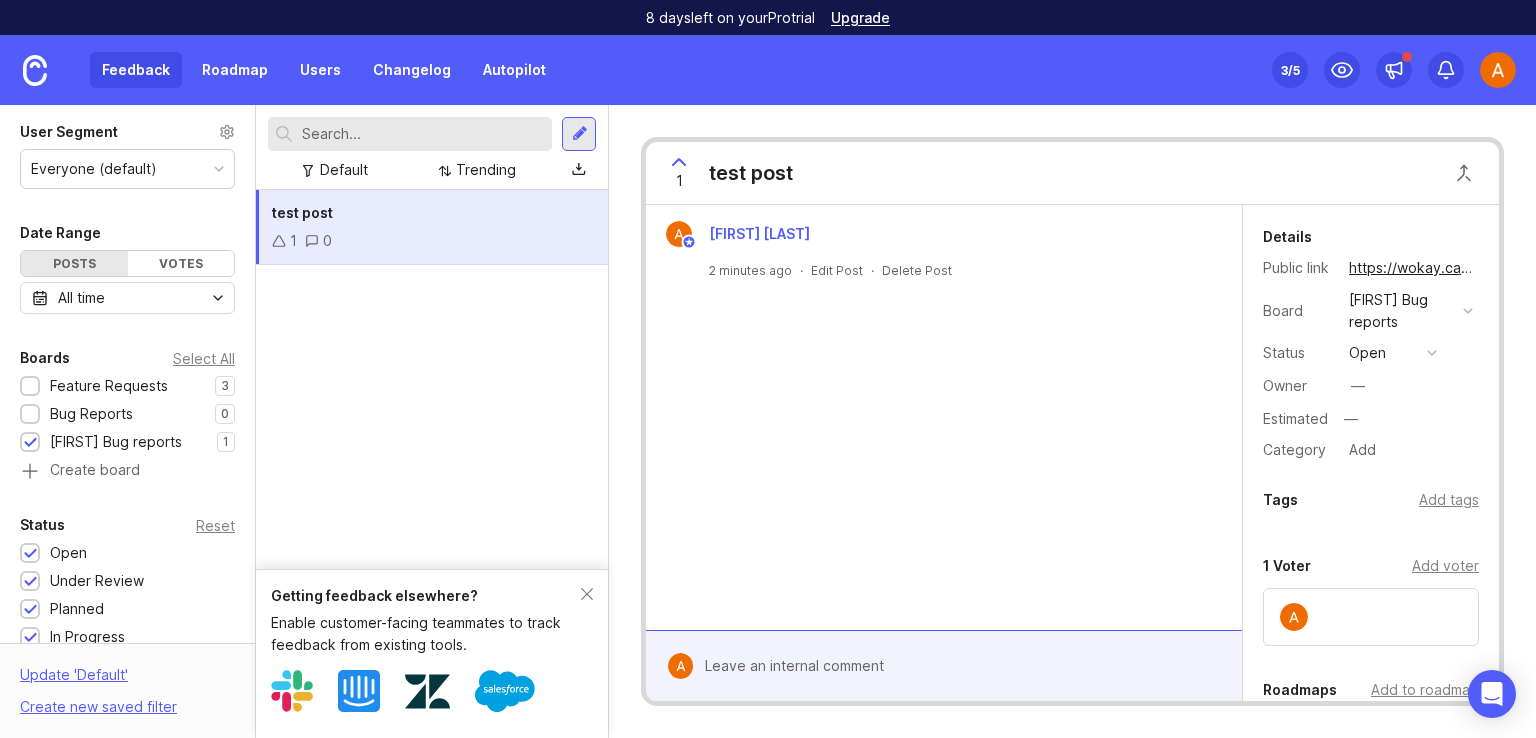 scroll, scrollTop: 0, scrollLeft: 0, axis: both 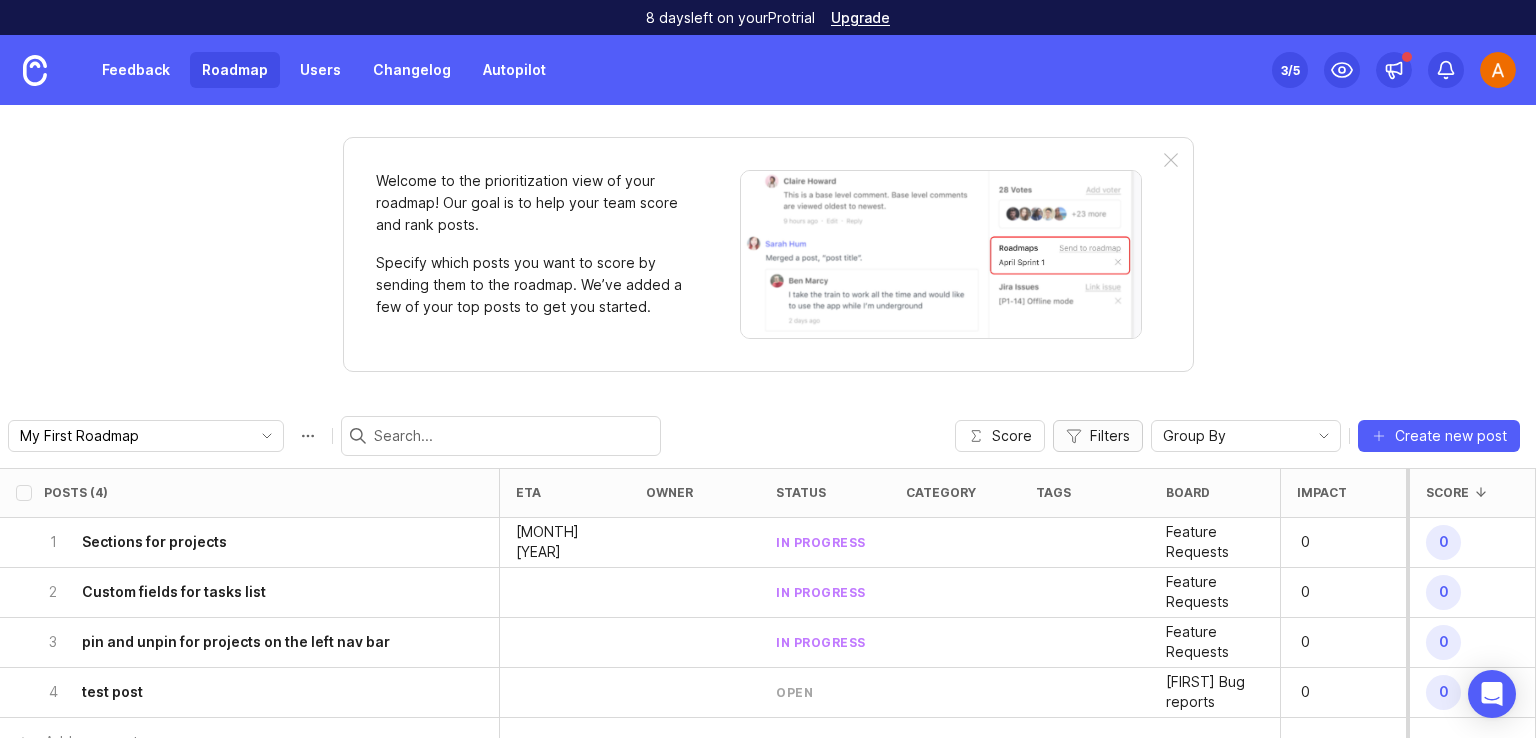 click on "Filters" at bounding box center [1110, 436] 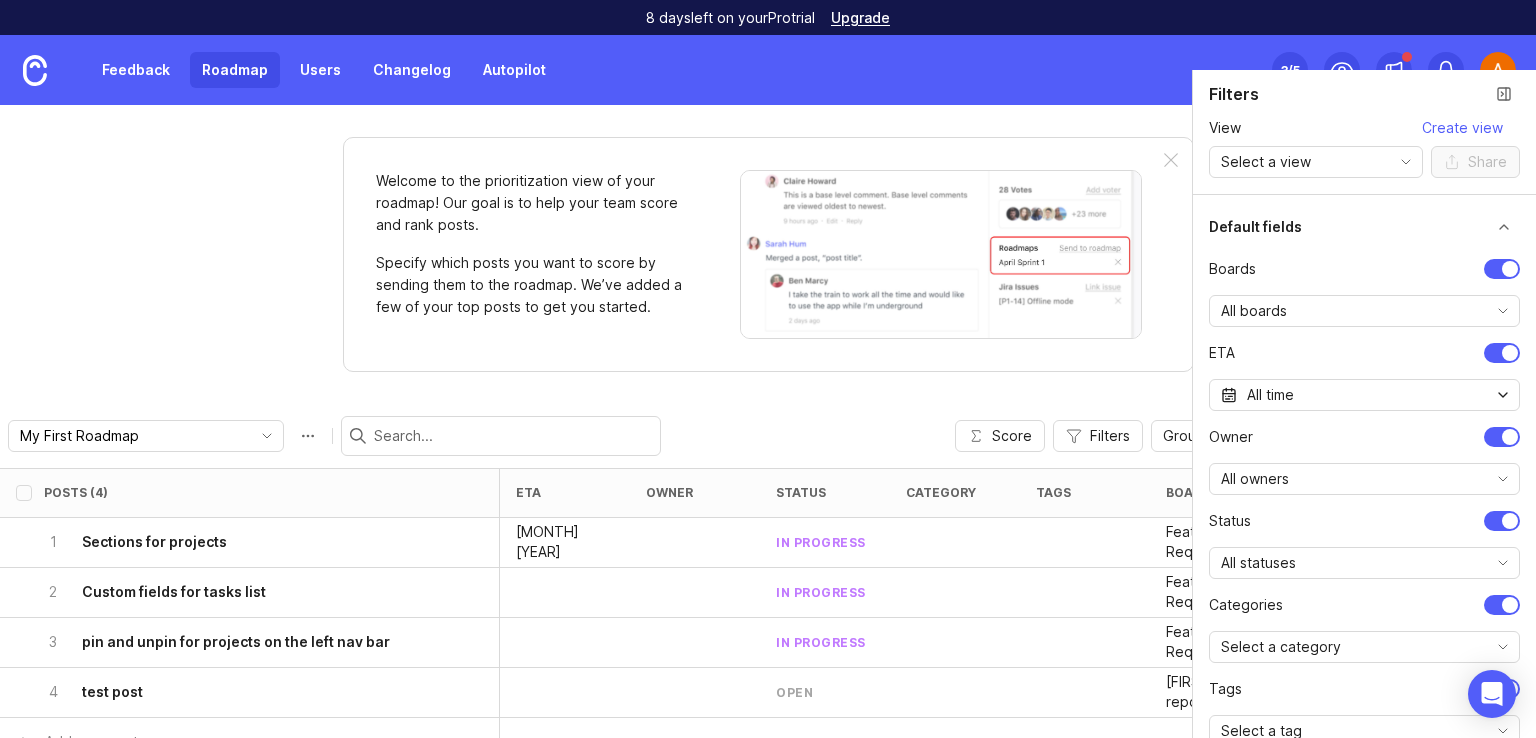 click on "My First Roadmap My First Roadmap Create new roadmap Score Filters  Group By Board Category Owner Status Create new post" at bounding box center (768, 436) 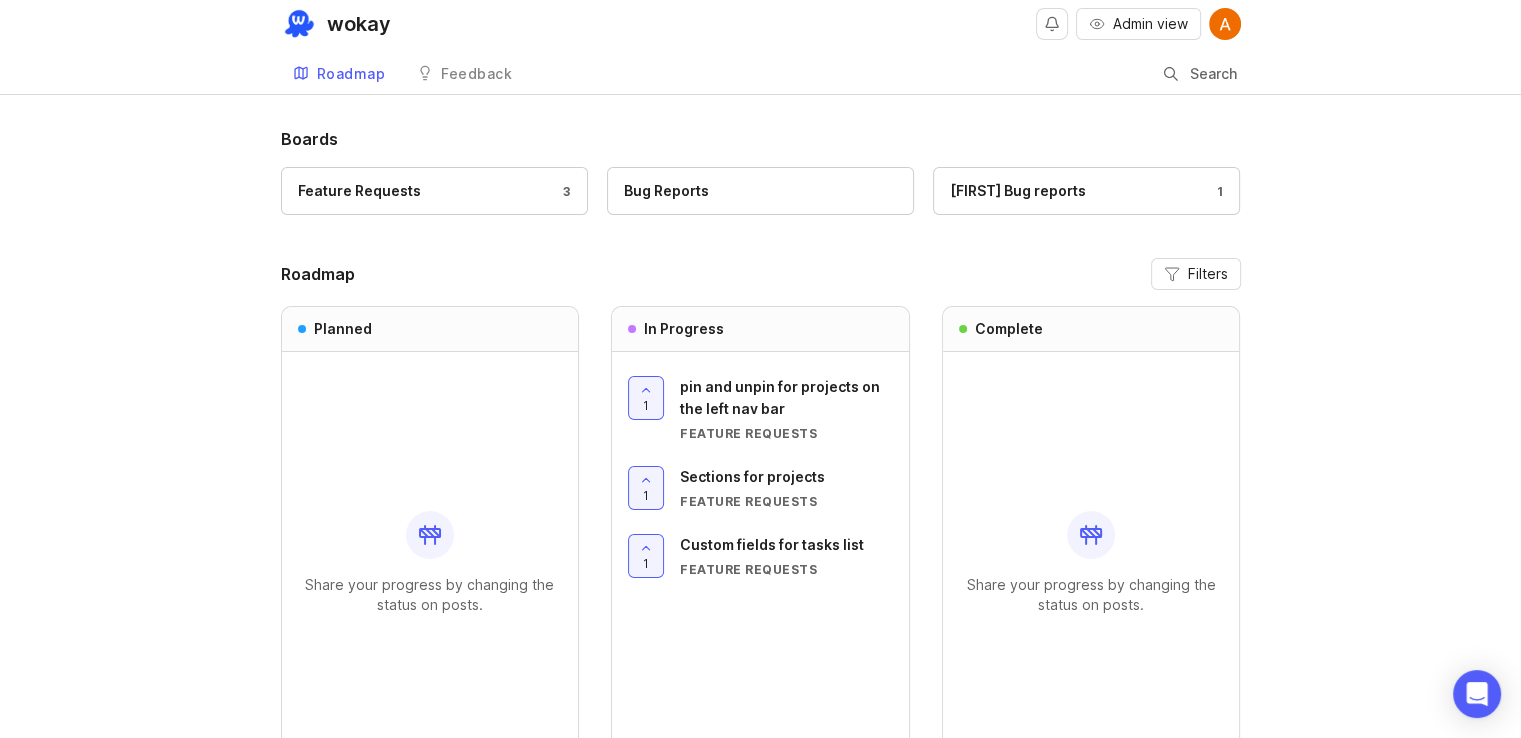 scroll, scrollTop: 100, scrollLeft: 0, axis: vertical 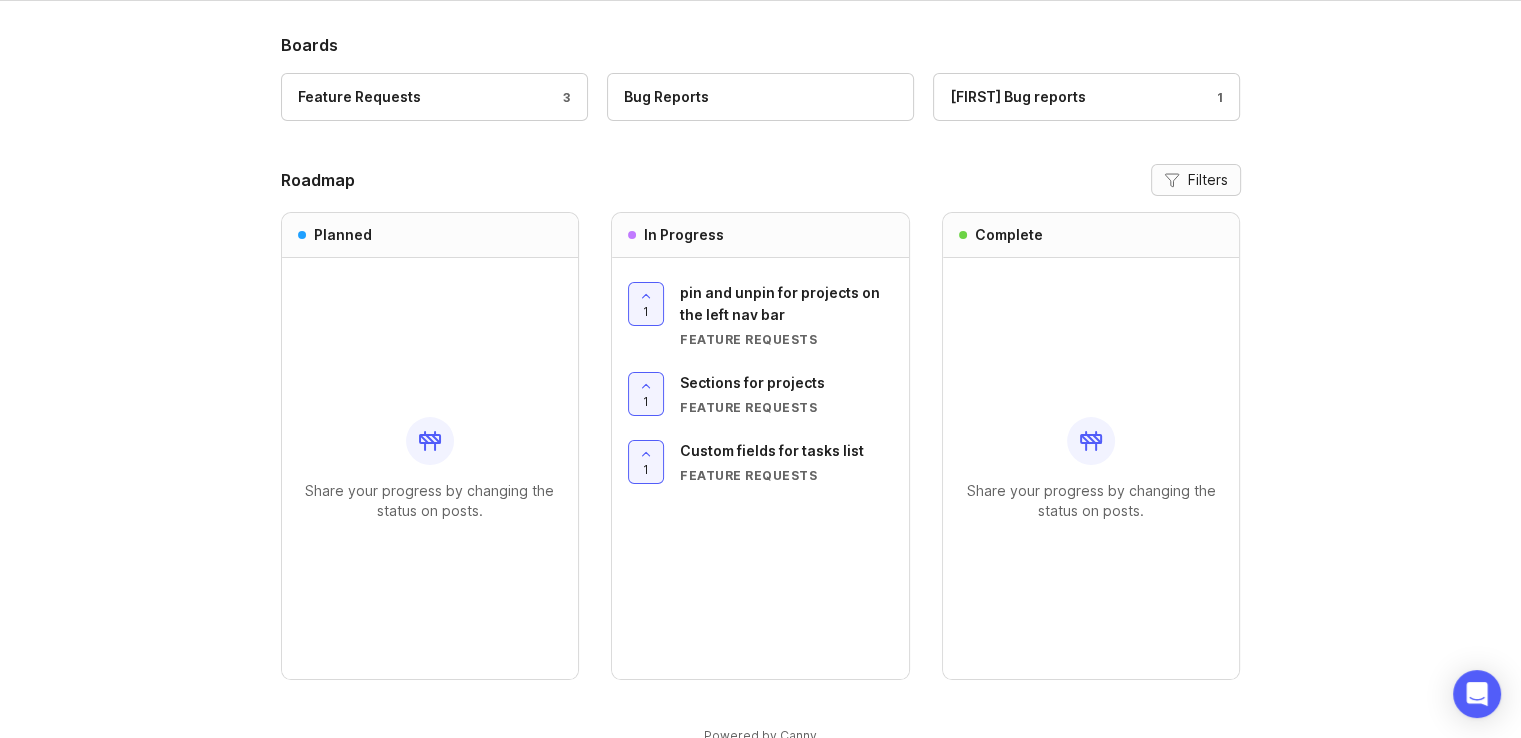 click on "Filters" at bounding box center (1208, 180) 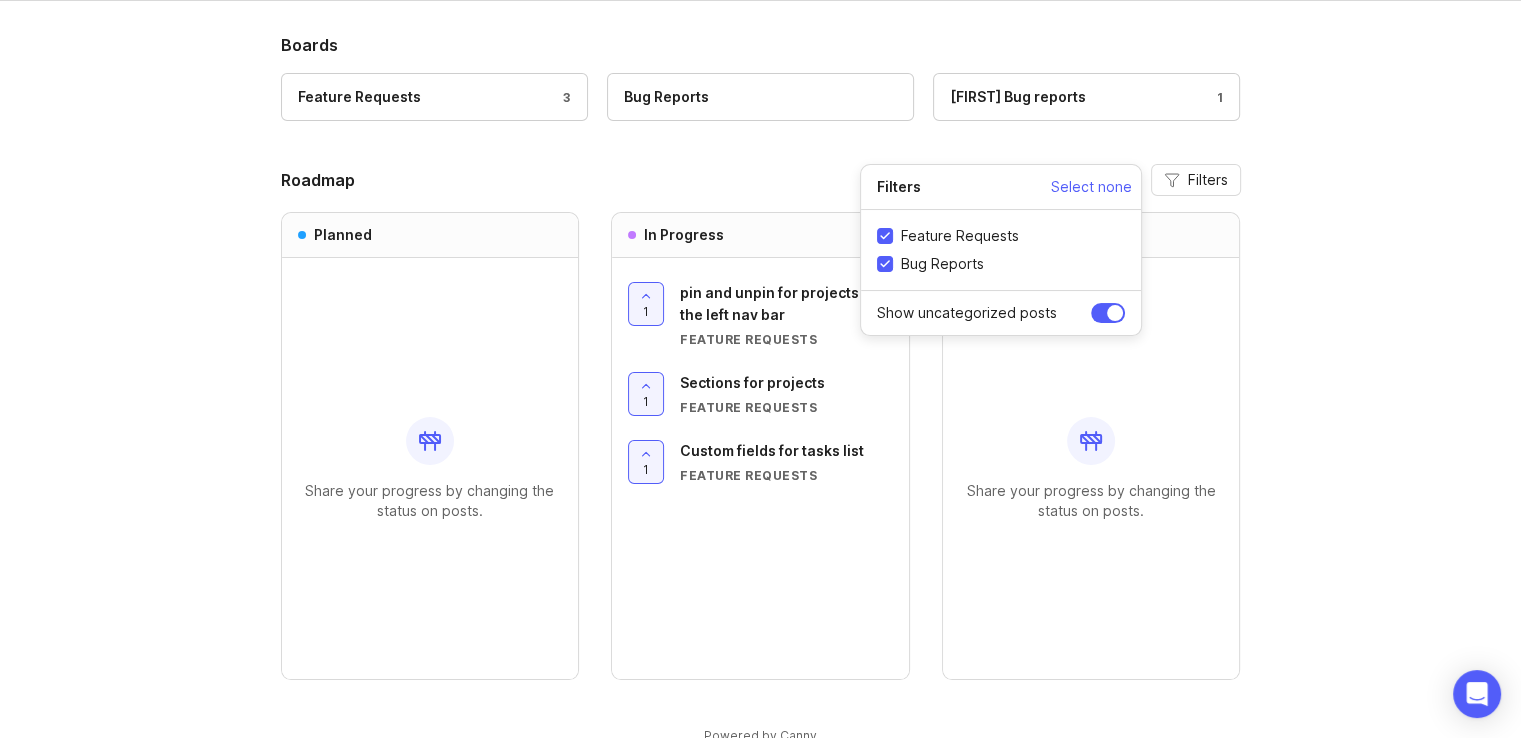 click on "Roadmap Filters" at bounding box center (761, 180) 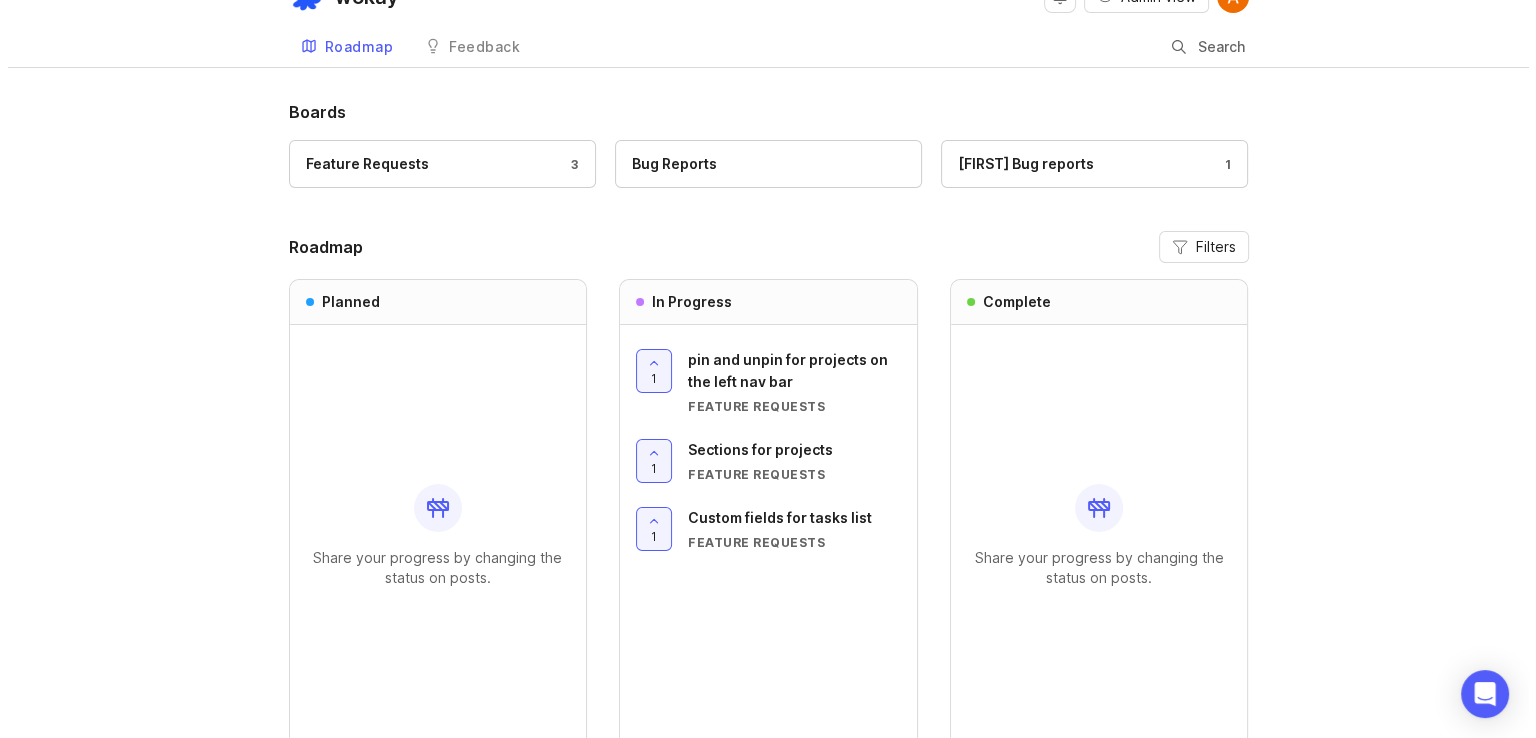 scroll, scrollTop: 0, scrollLeft: 0, axis: both 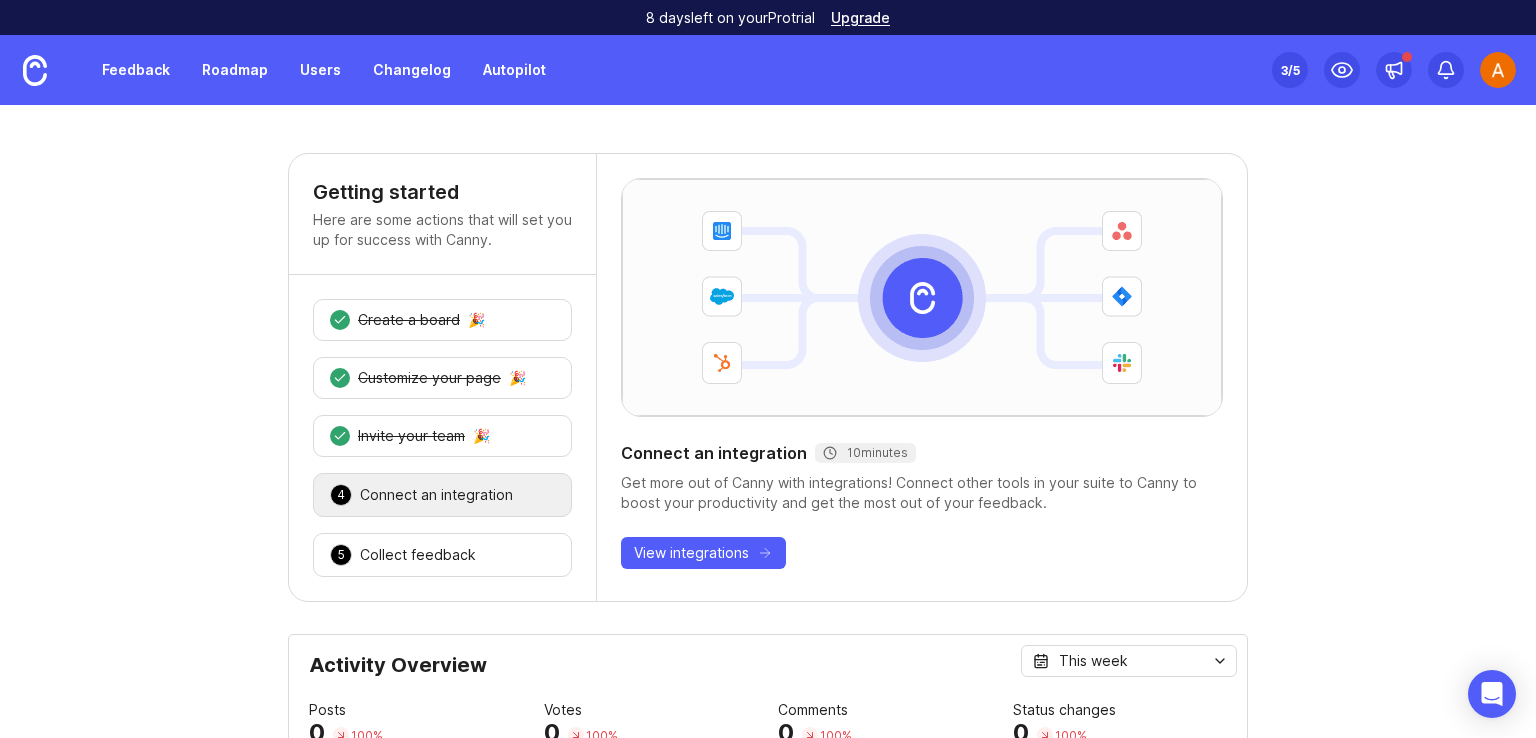 click at bounding box center (1498, 70) 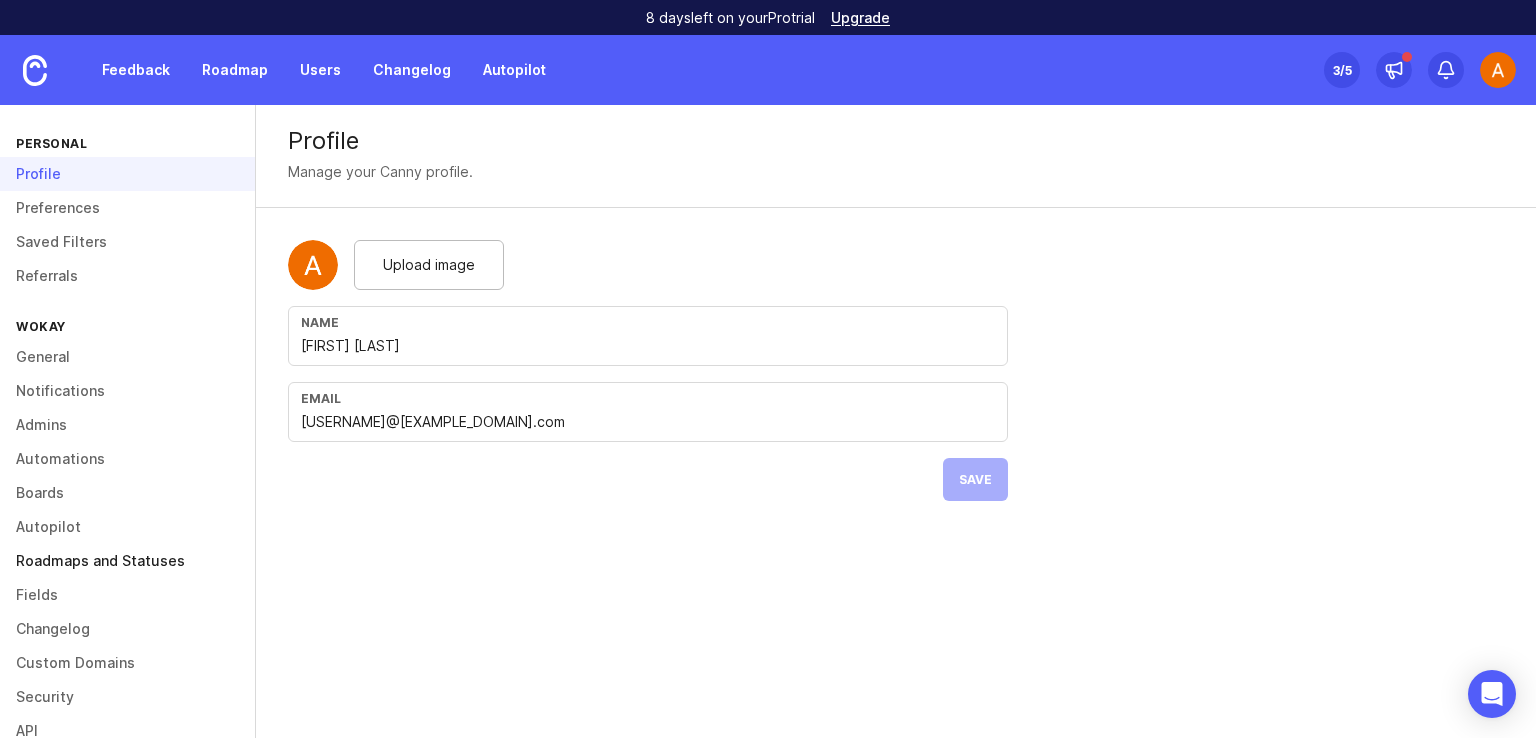 click on "Roadmaps and Statuses" at bounding box center [127, 561] 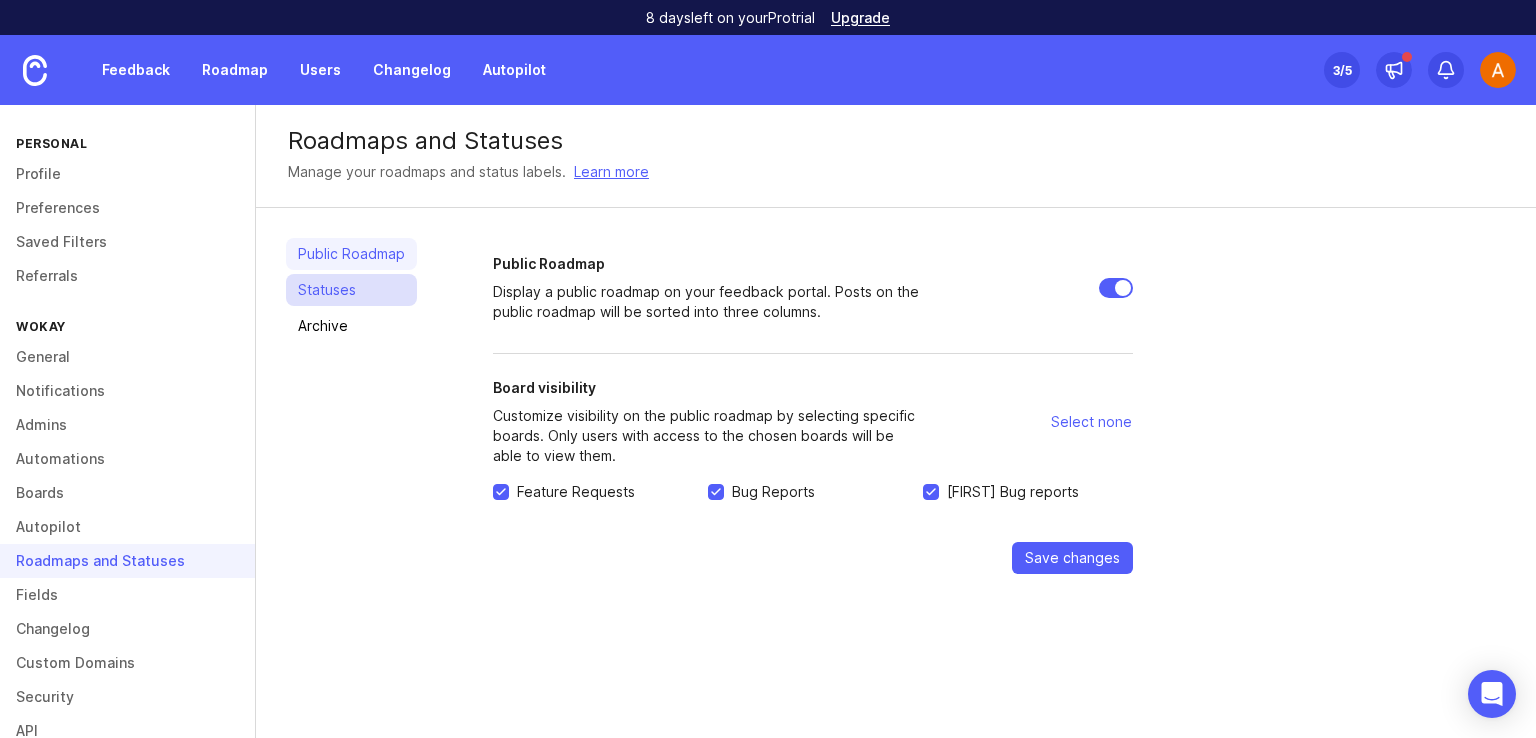 click on "Statuses" at bounding box center (351, 290) 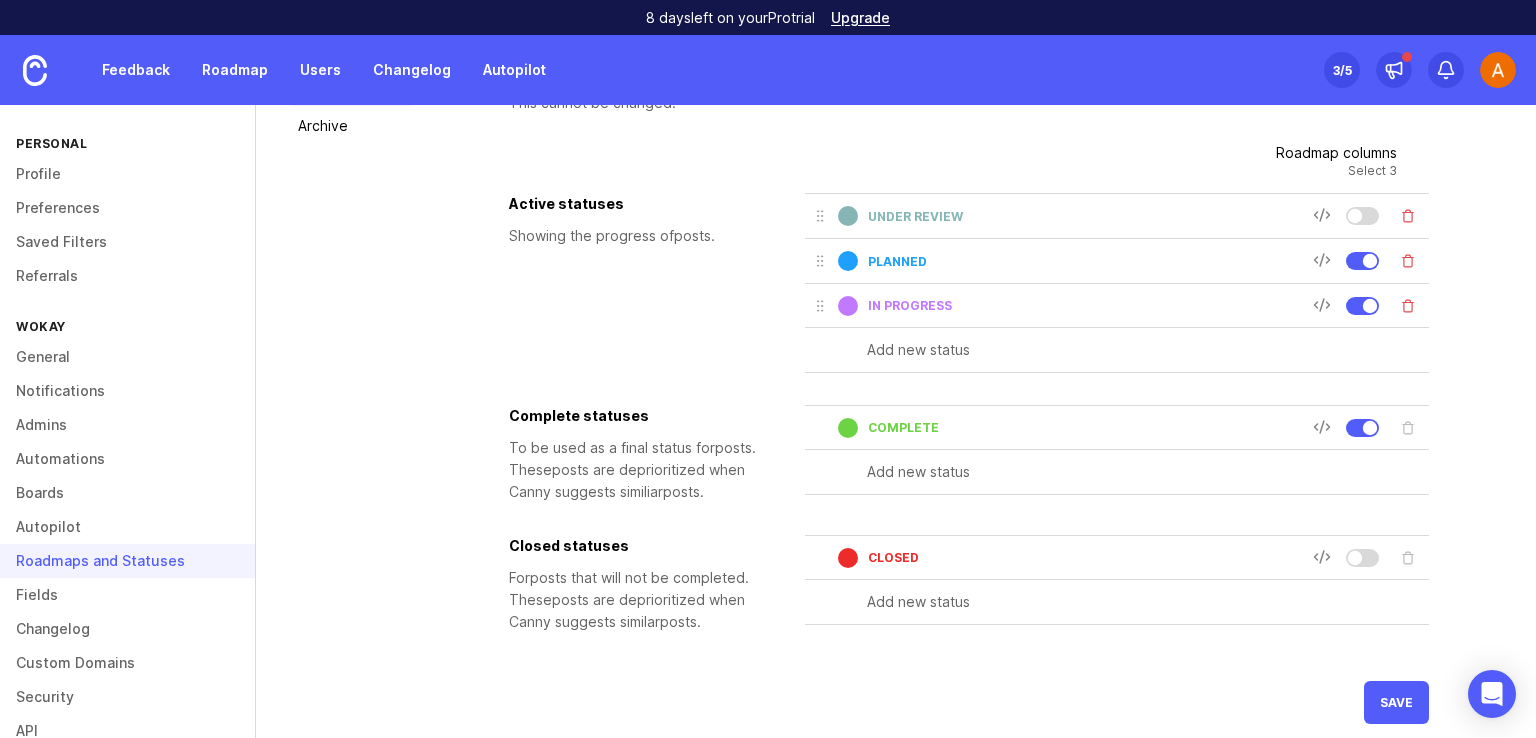 scroll, scrollTop: 100, scrollLeft: 0, axis: vertical 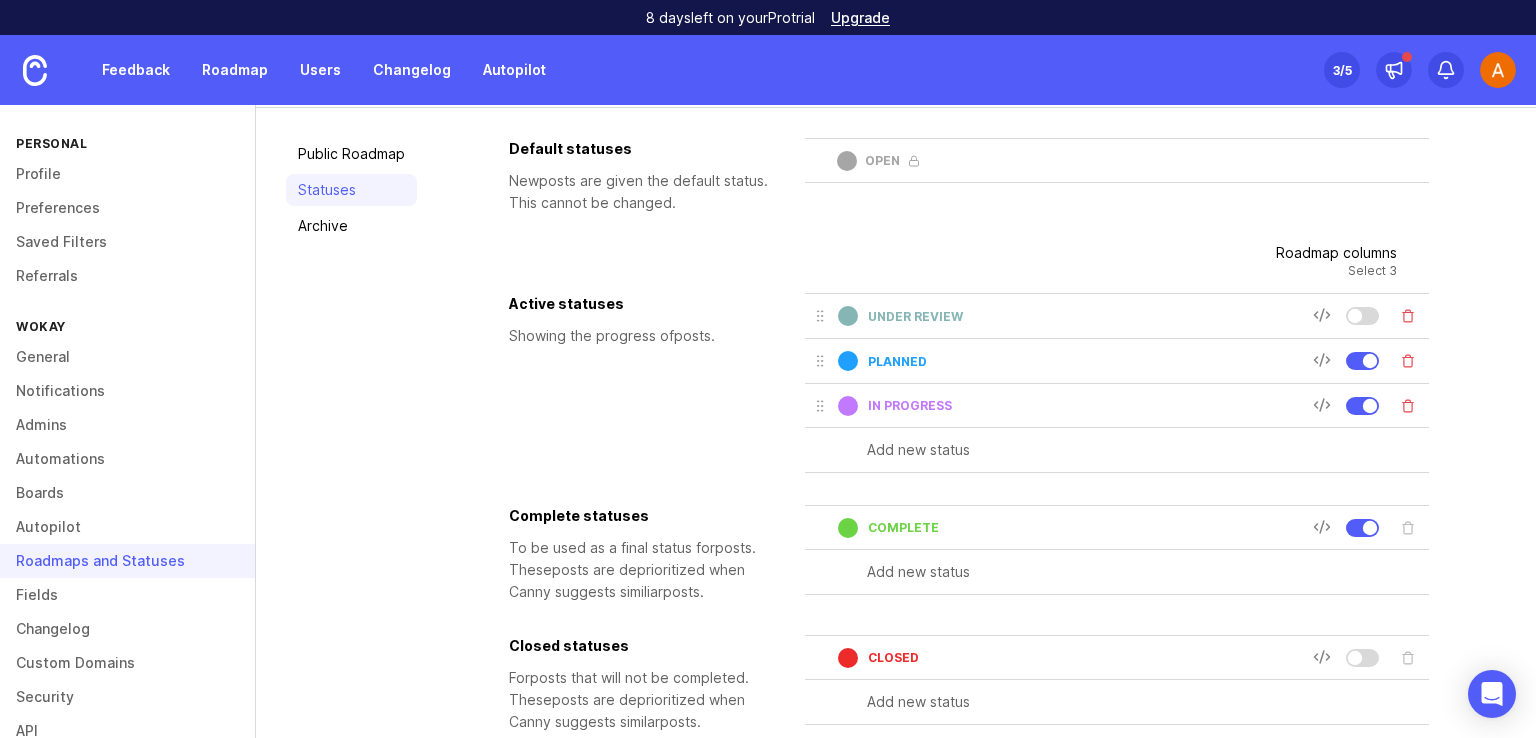 click at bounding box center (1117, 450) 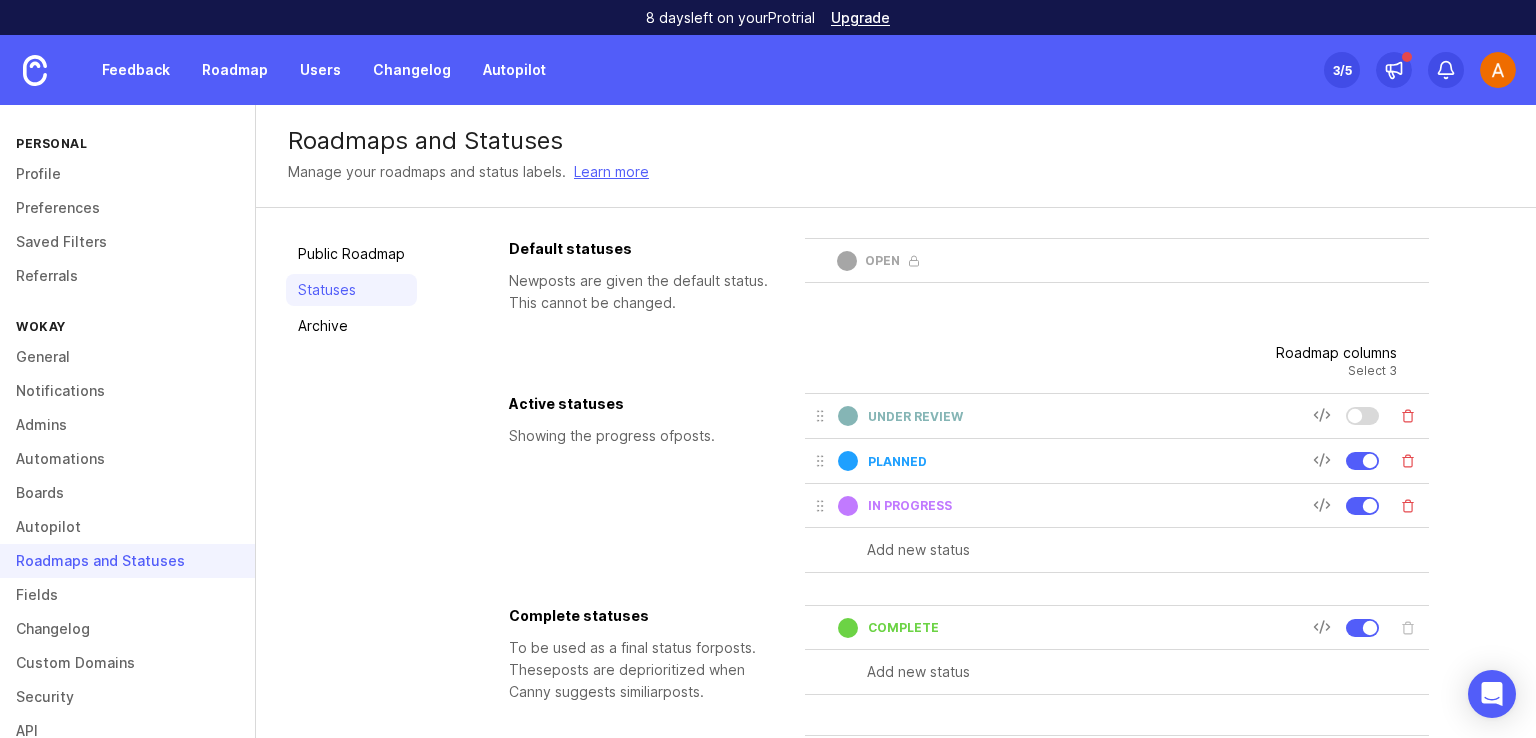 click at bounding box center (914, 261) 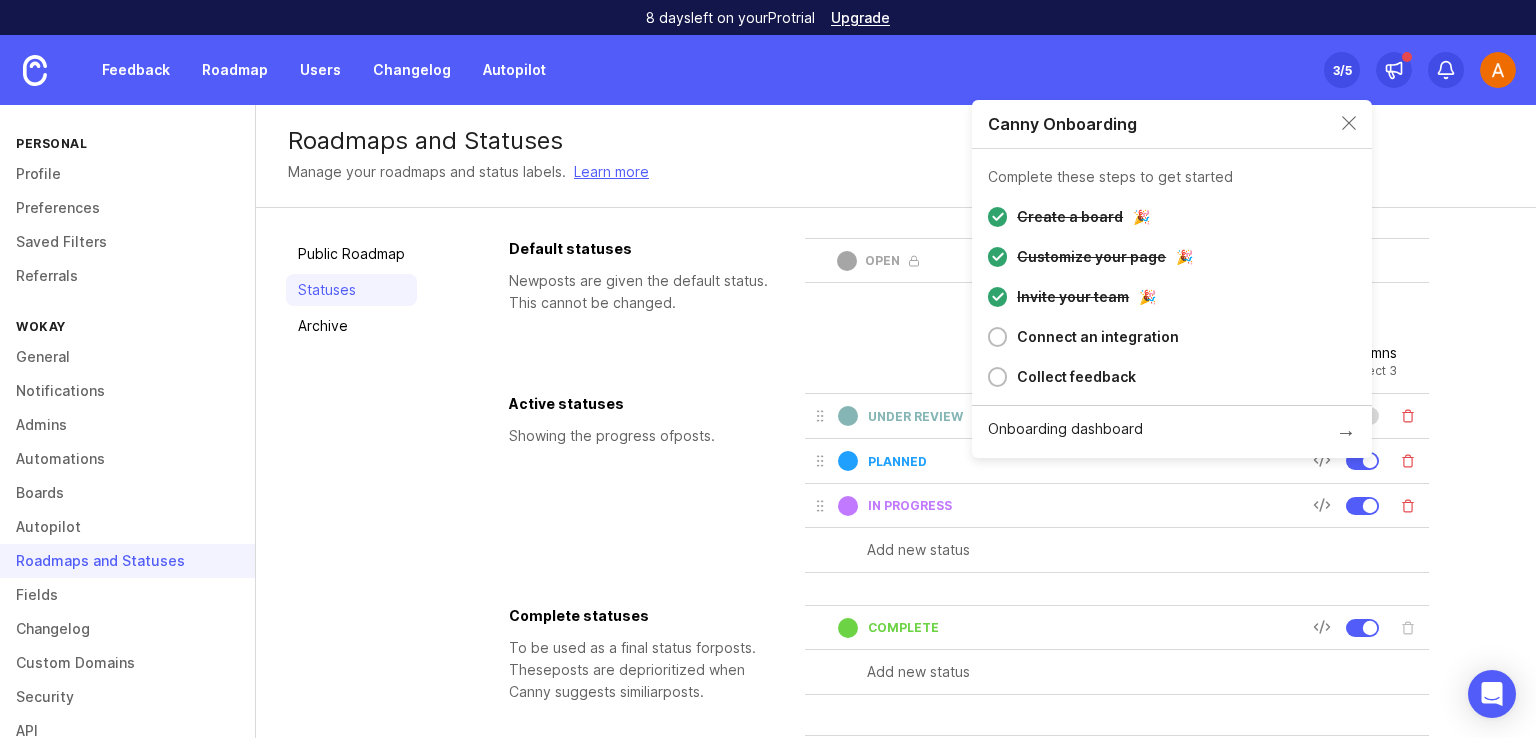 click on "Roadmaps and Statuses Manage your roadmaps and status labels. Learn more" at bounding box center (896, 156) 